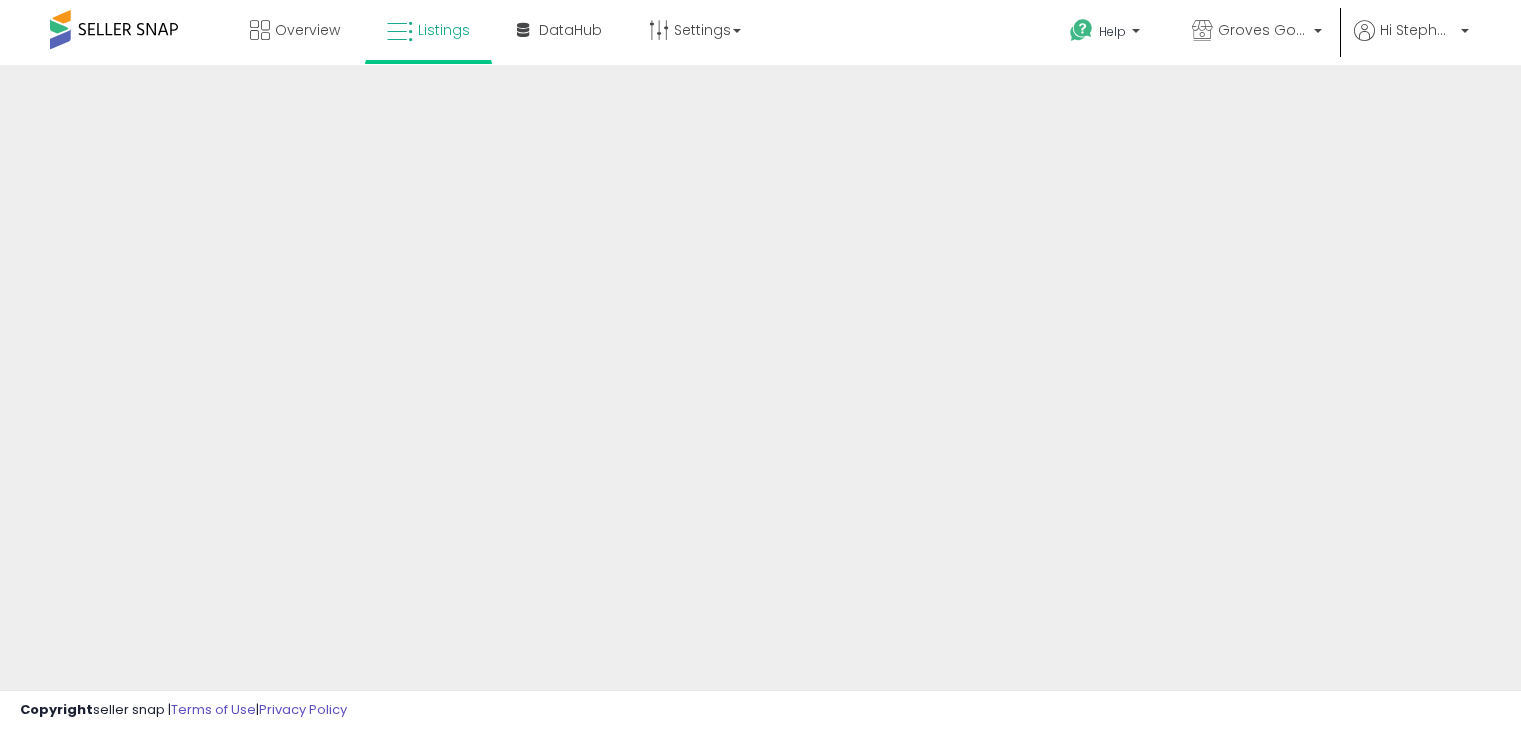 scroll, scrollTop: 0, scrollLeft: 0, axis: both 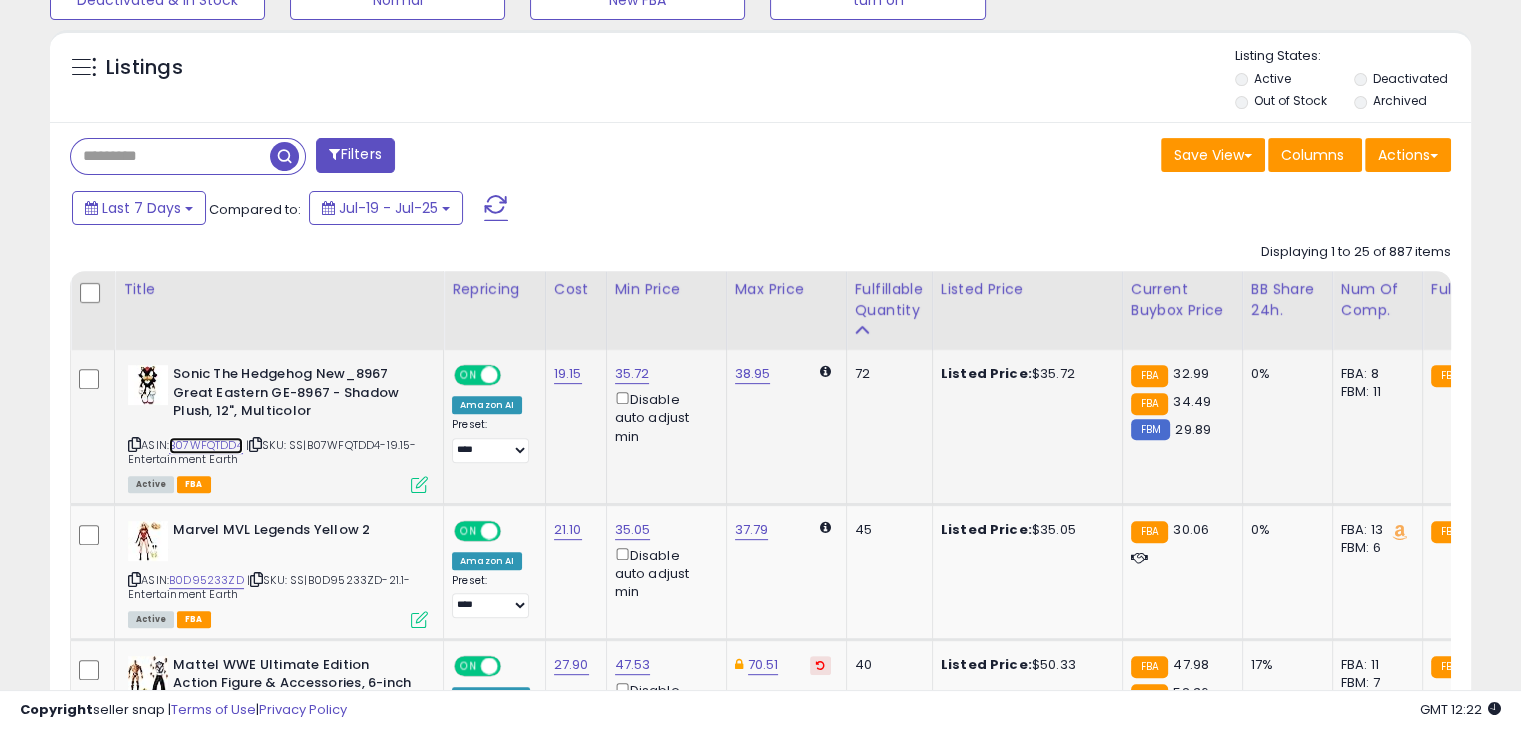 click on "B07WFQTDD4" at bounding box center [206, 445] 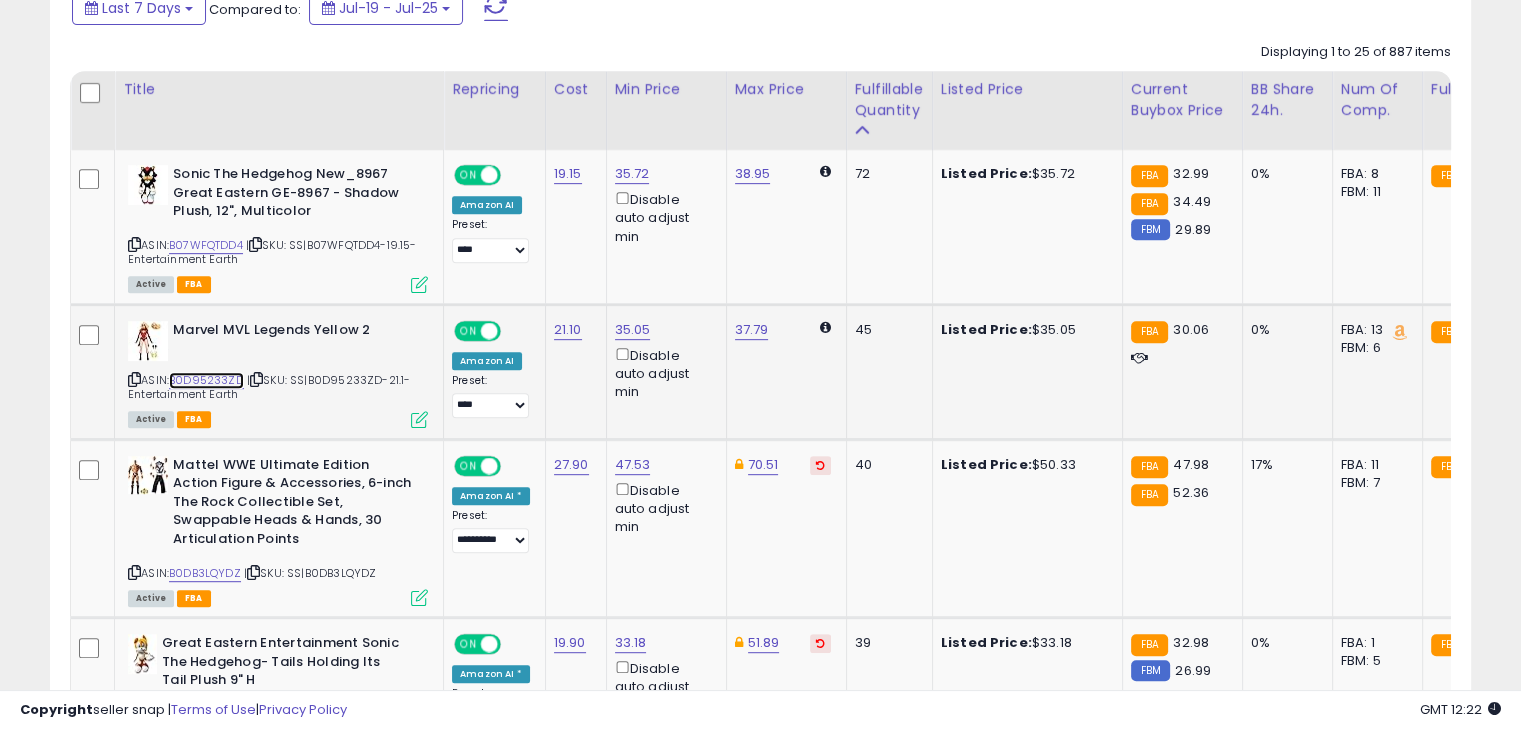 click on "B0D95233ZD" at bounding box center [206, 380] 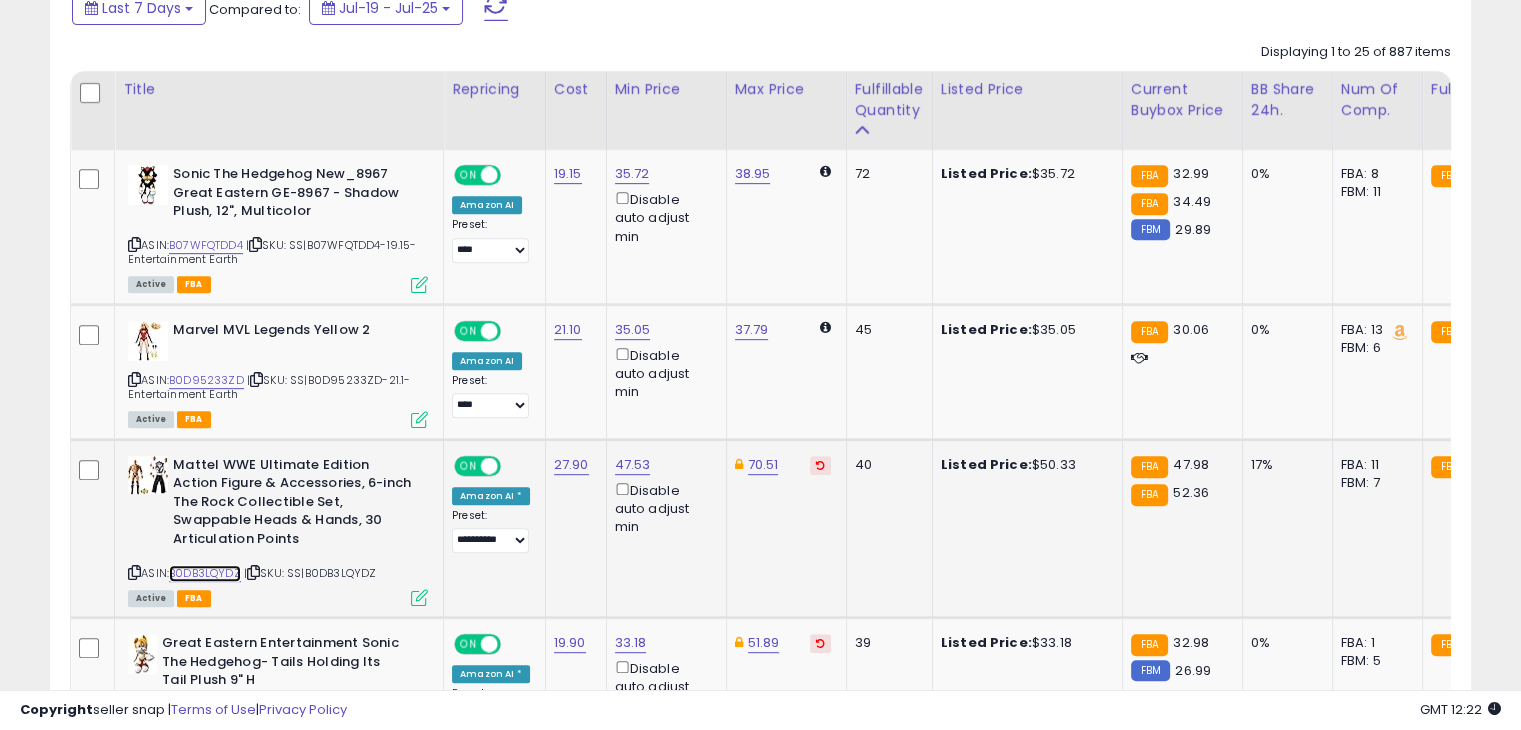click on "B0DB3LQYDZ" at bounding box center (205, 573) 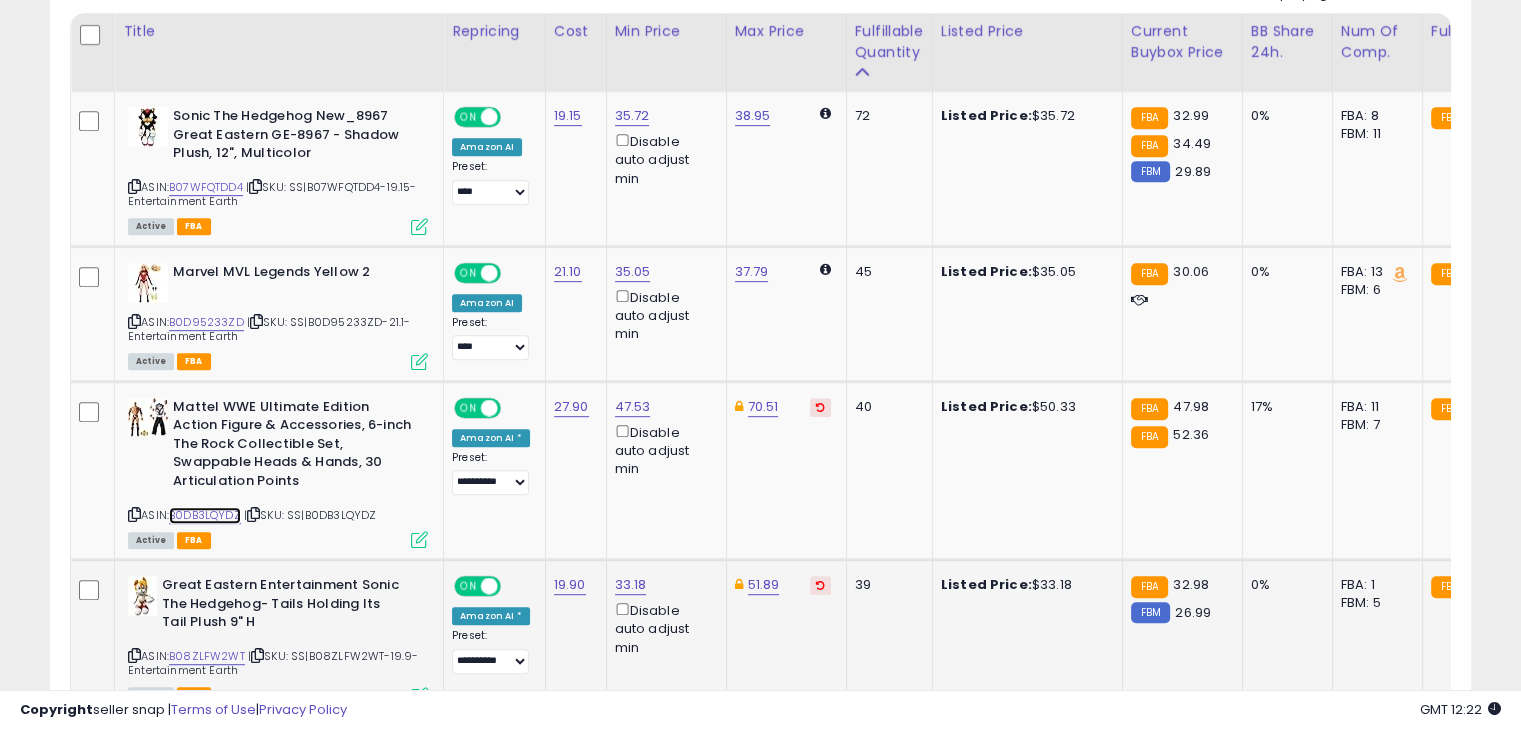 scroll, scrollTop: 1100, scrollLeft: 0, axis: vertical 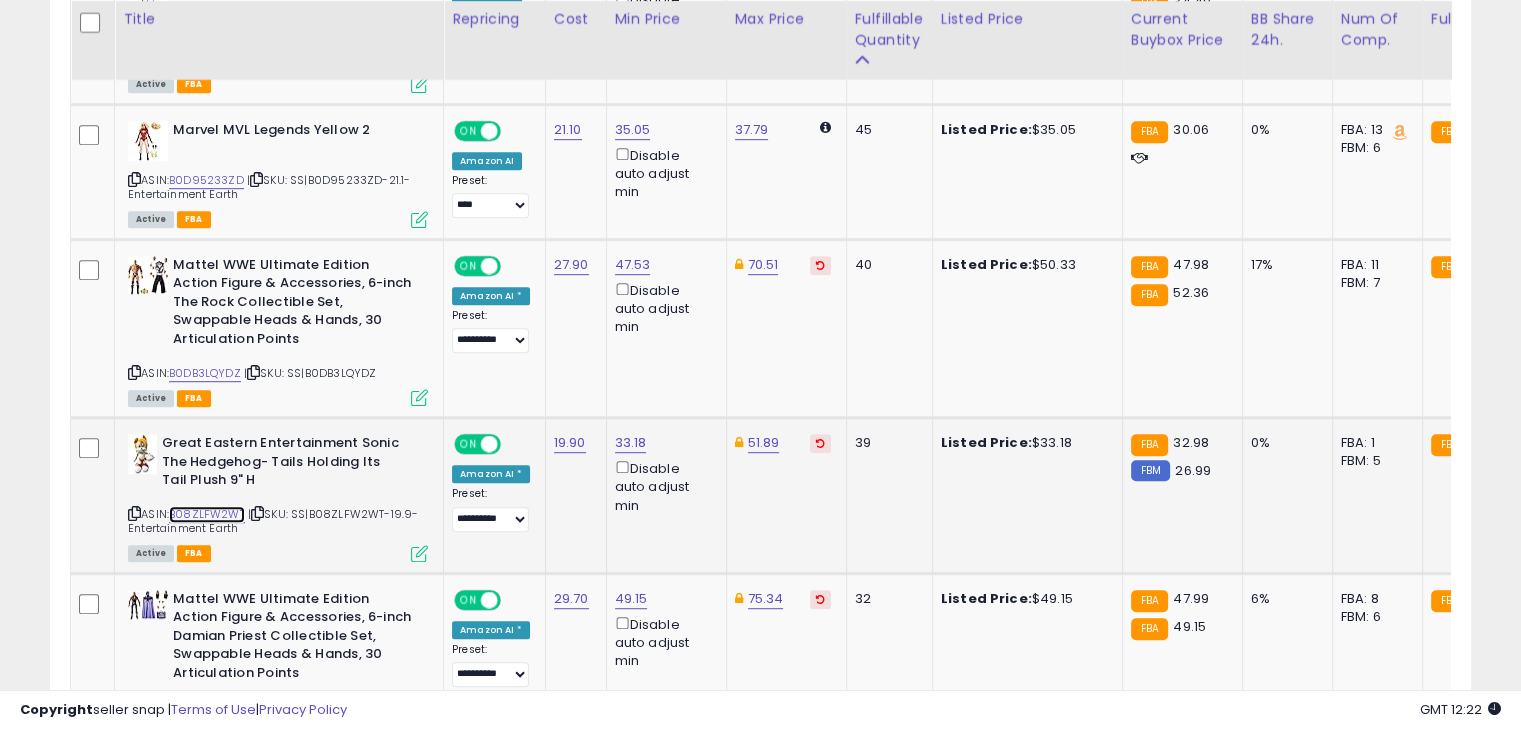 click on "B08ZLFW2WT" at bounding box center [207, 514] 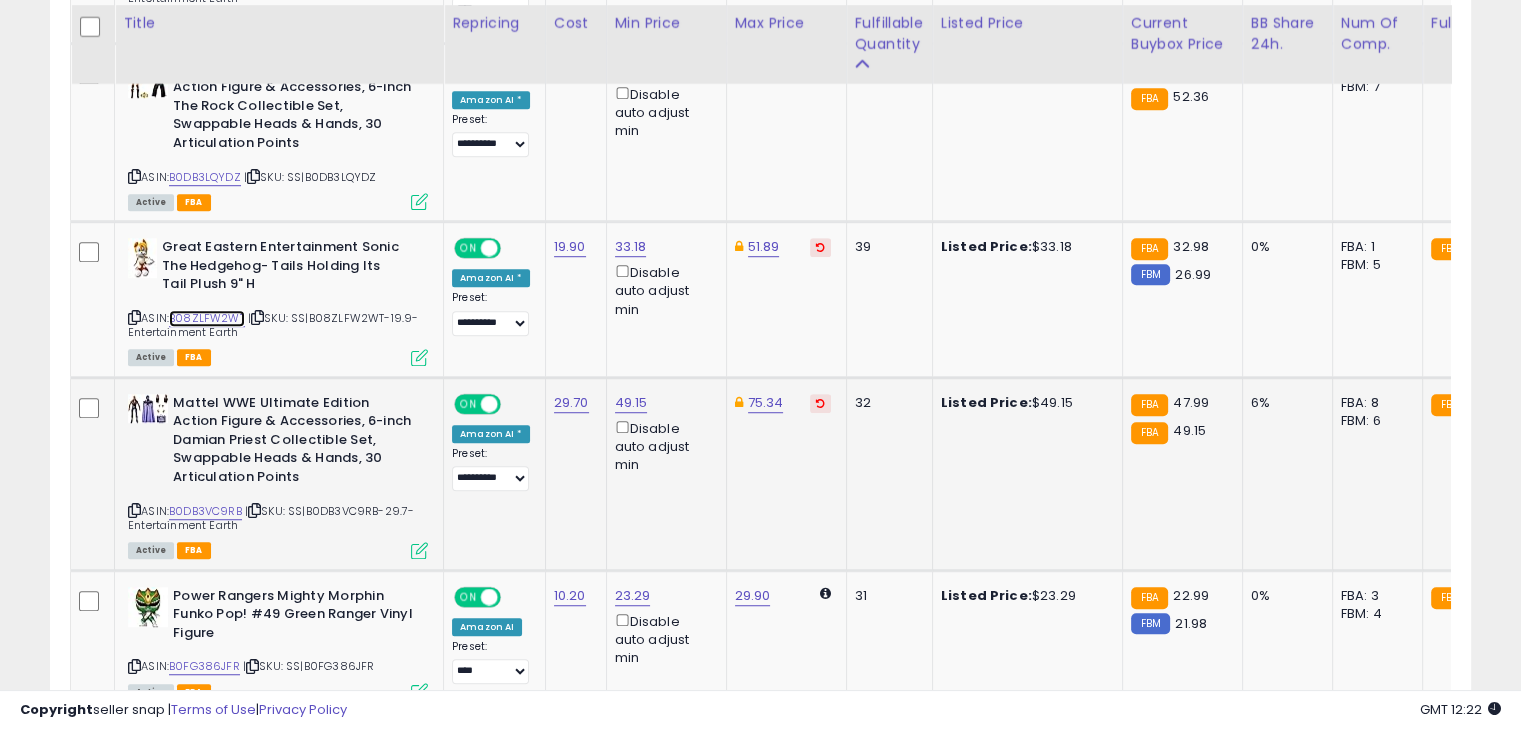 scroll, scrollTop: 1300, scrollLeft: 0, axis: vertical 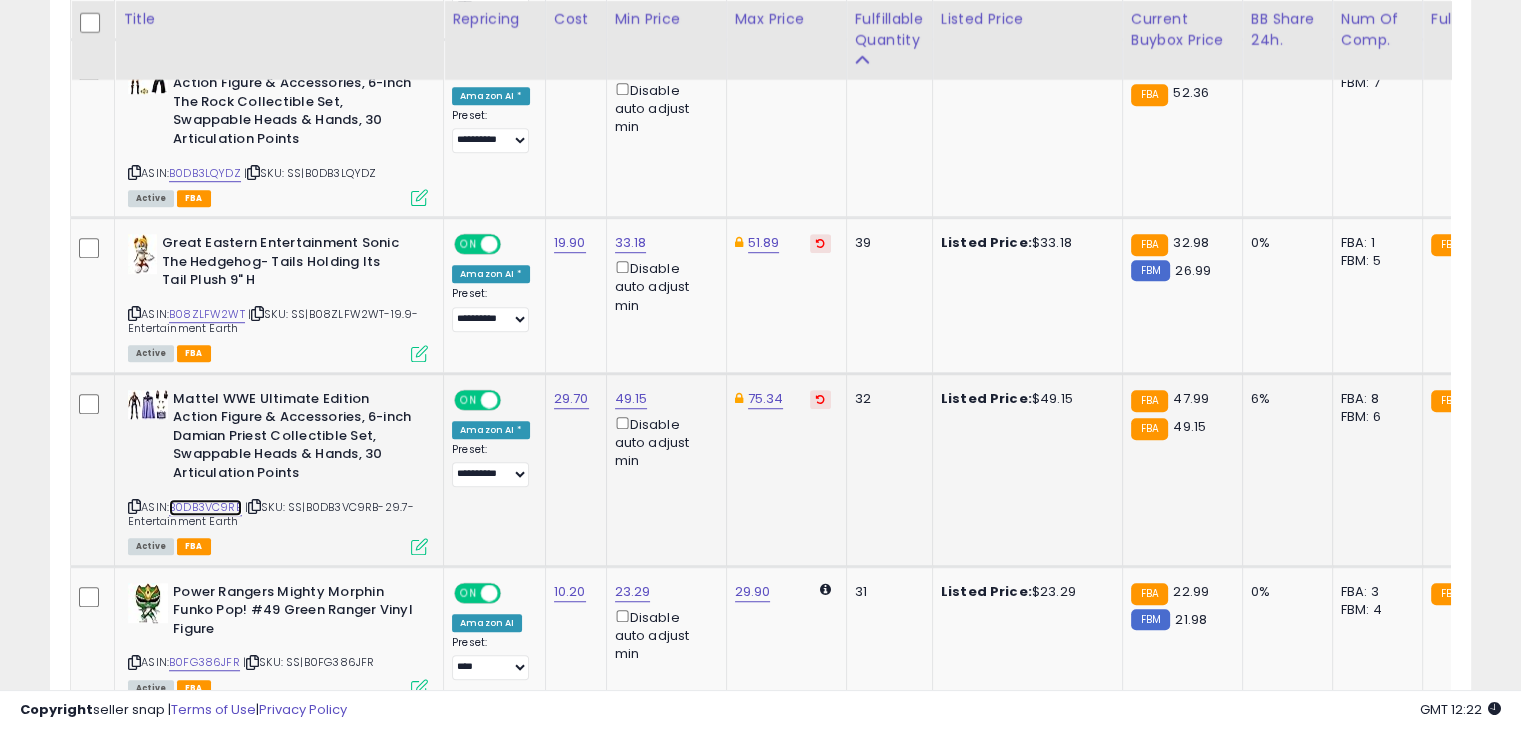 click on "B0DB3VC9RB" at bounding box center (205, 507) 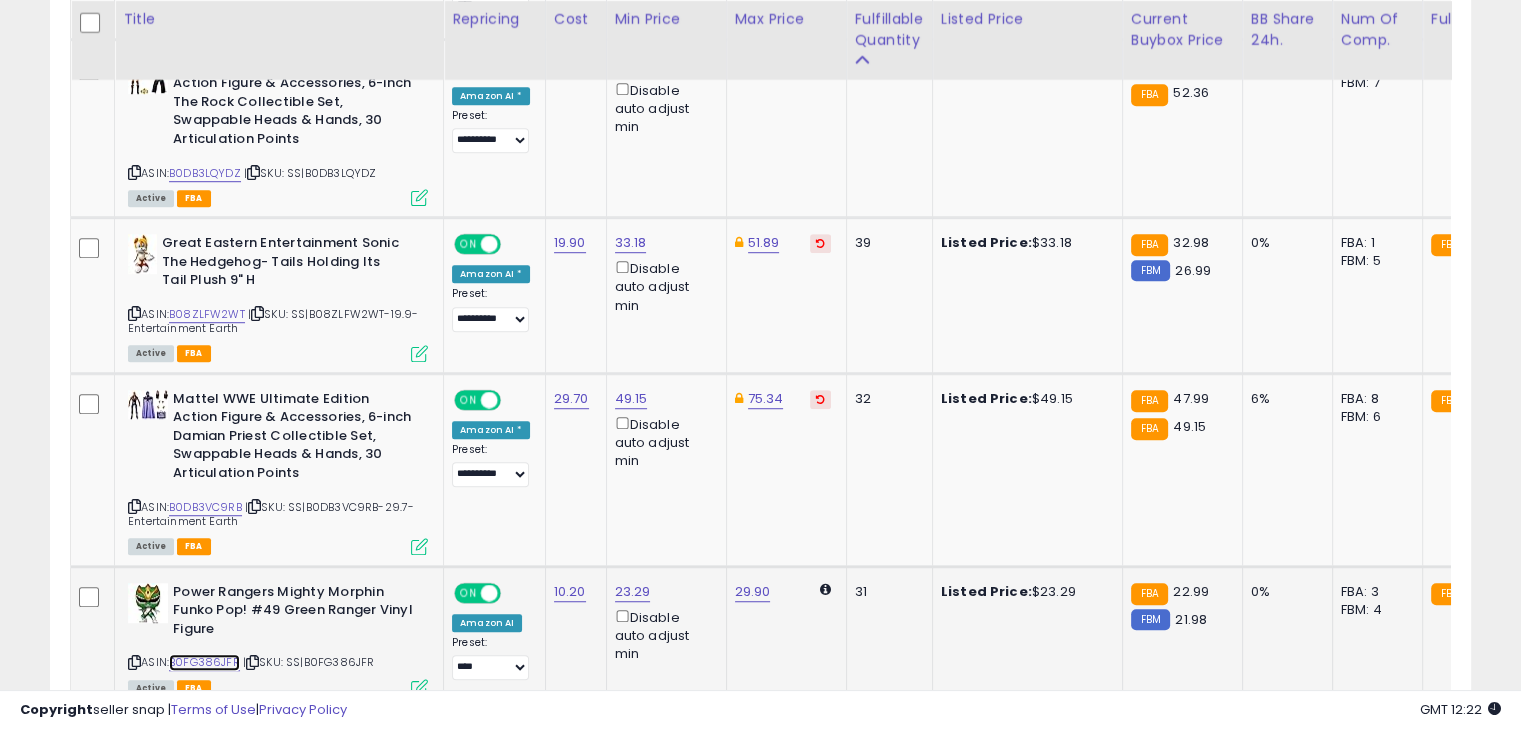 click on "B0FG386JFR" at bounding box center (204, 662) 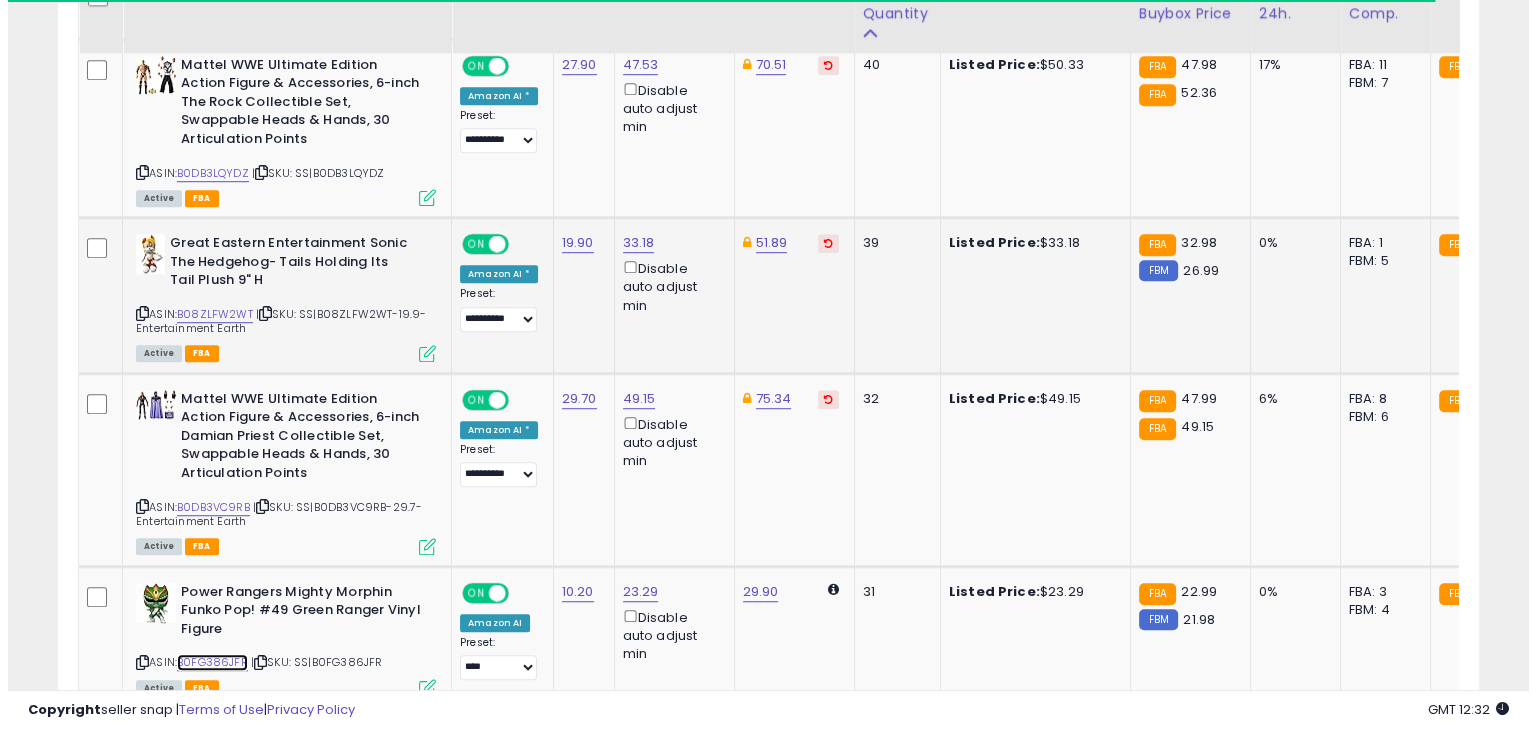 scroll, scrollTop: 1100, scrollLeft: 0, axis: vertical 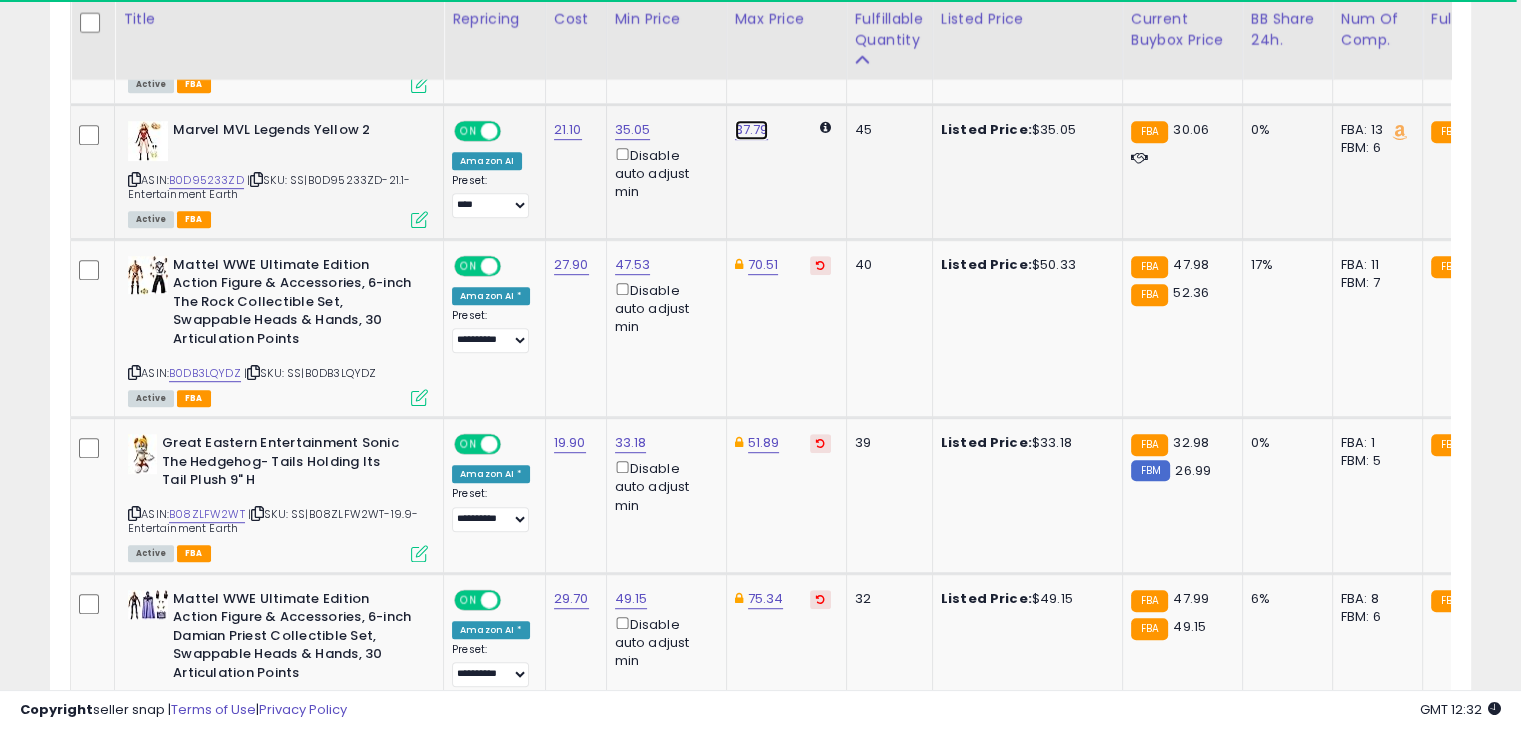 click on "37.79" at bounding box center (753, -26) 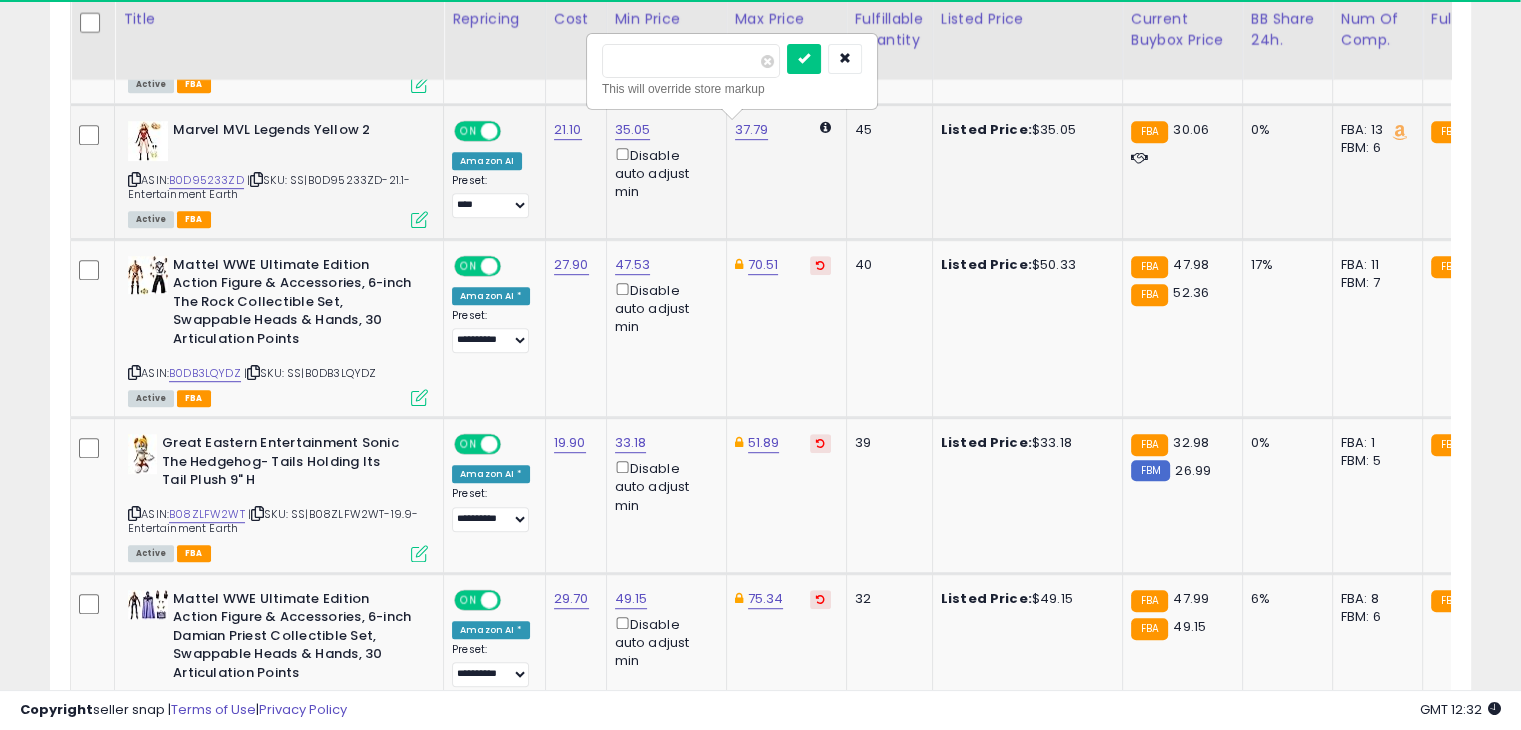 click on "*****" at bounding box center (691, 61) 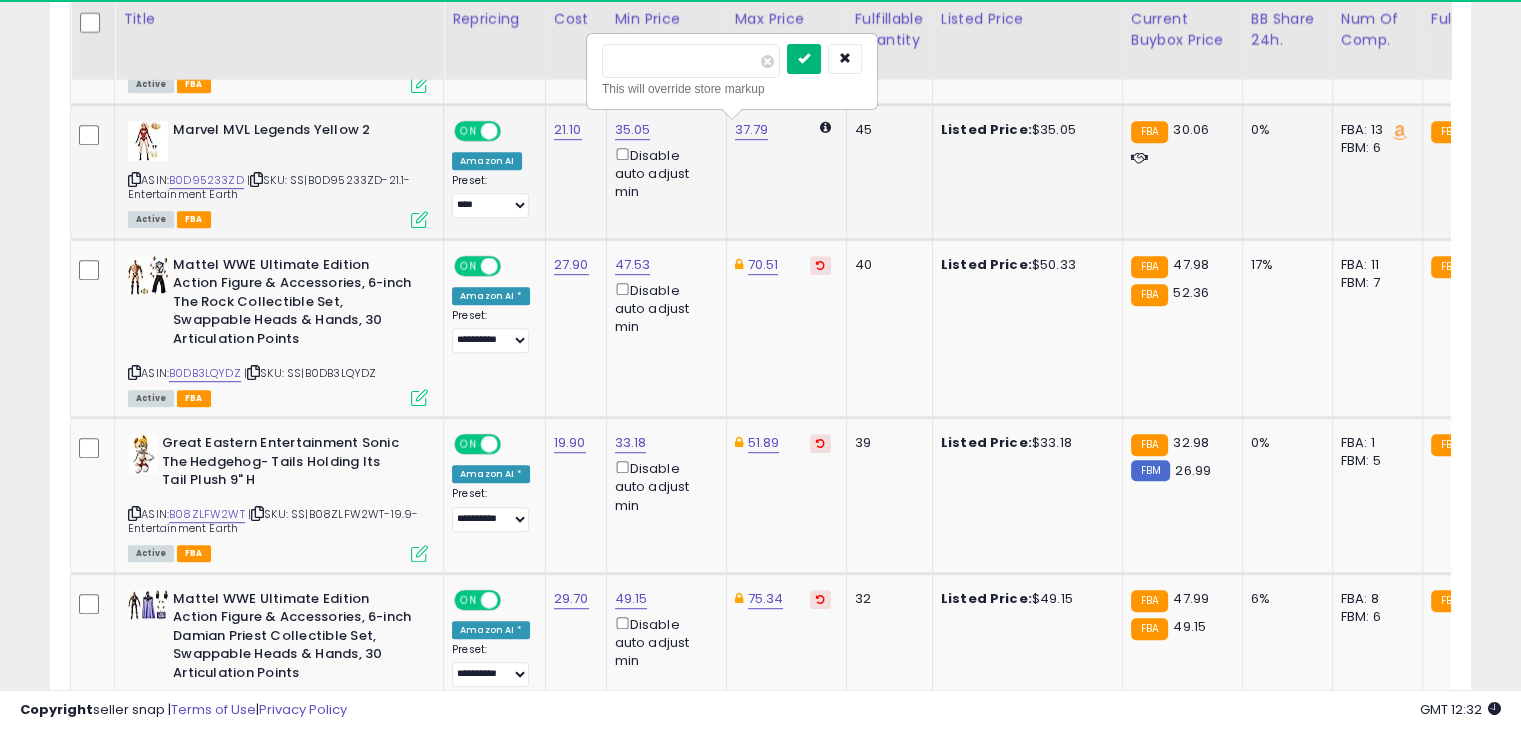 type on "*****" 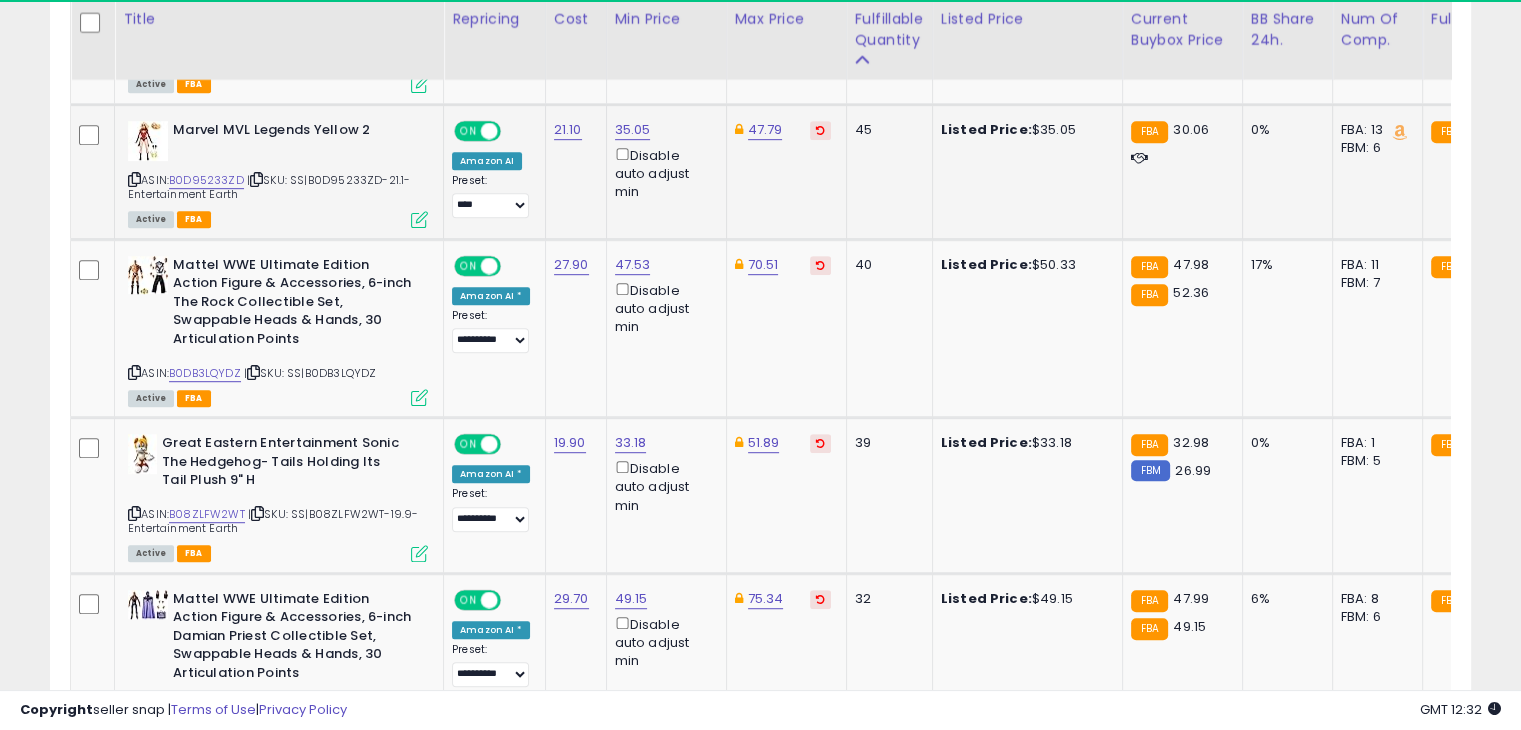 click at bounding box center [419, 219] 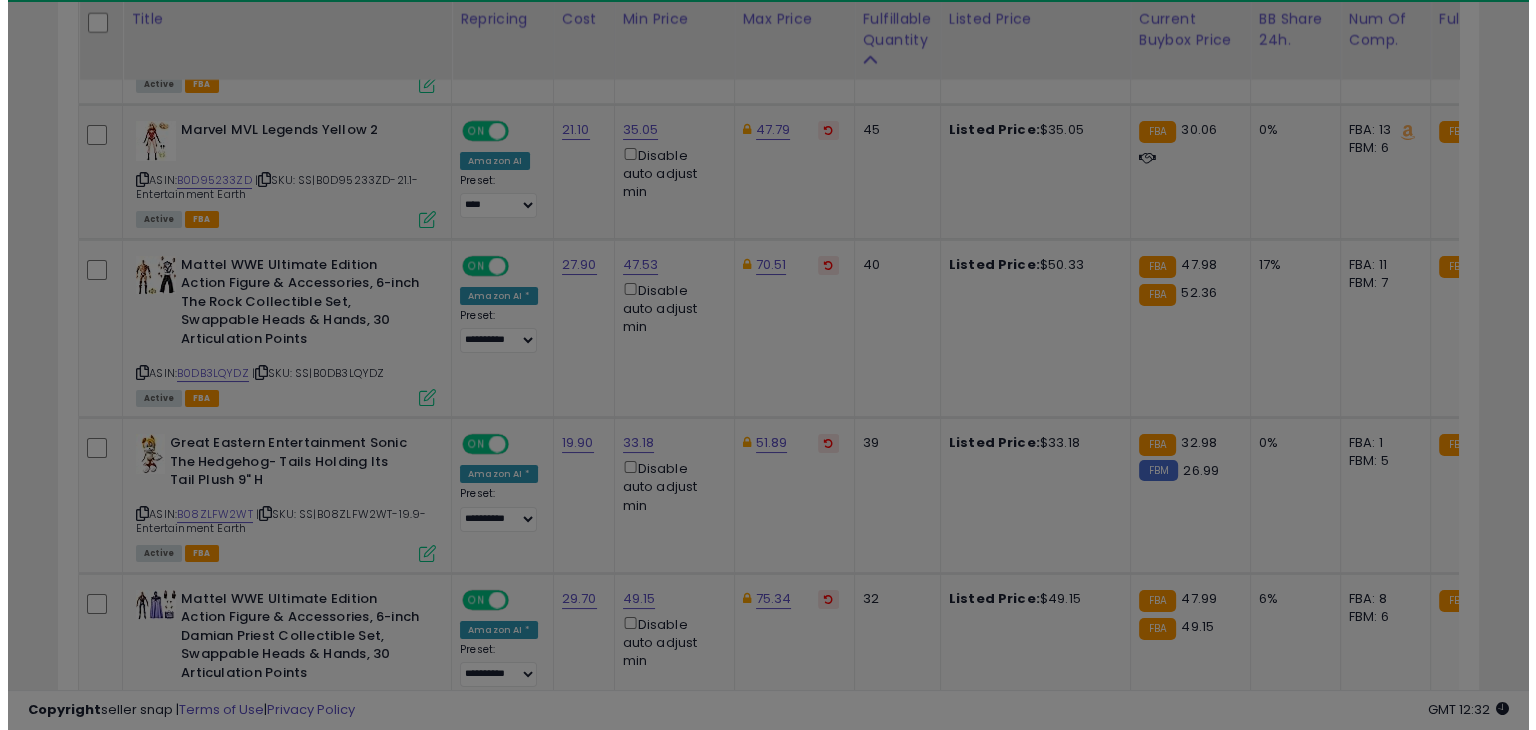 scroll, scrollTop: 999589, scrollLeft: 999168, axis: both 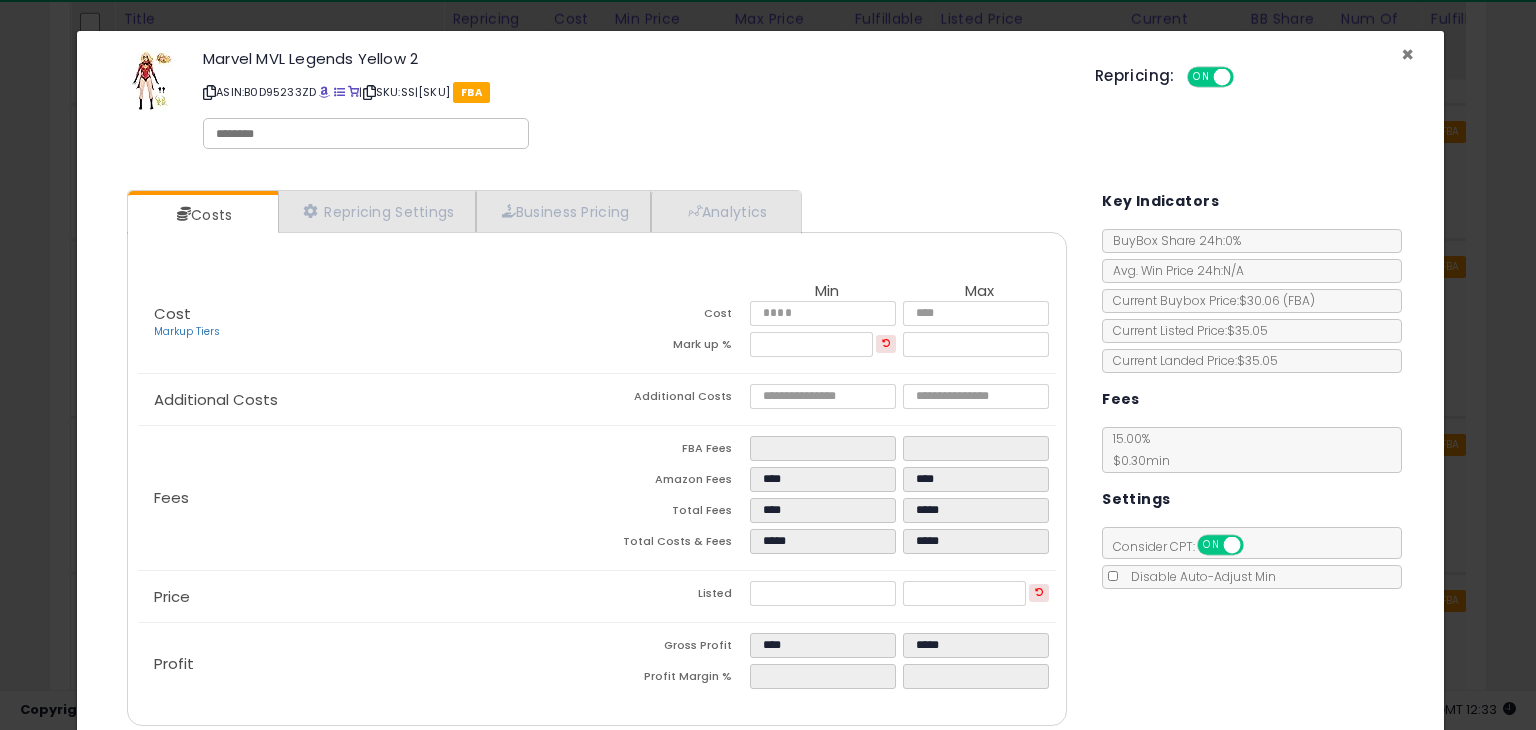 click on "×" at bounding box center (1407, 54) 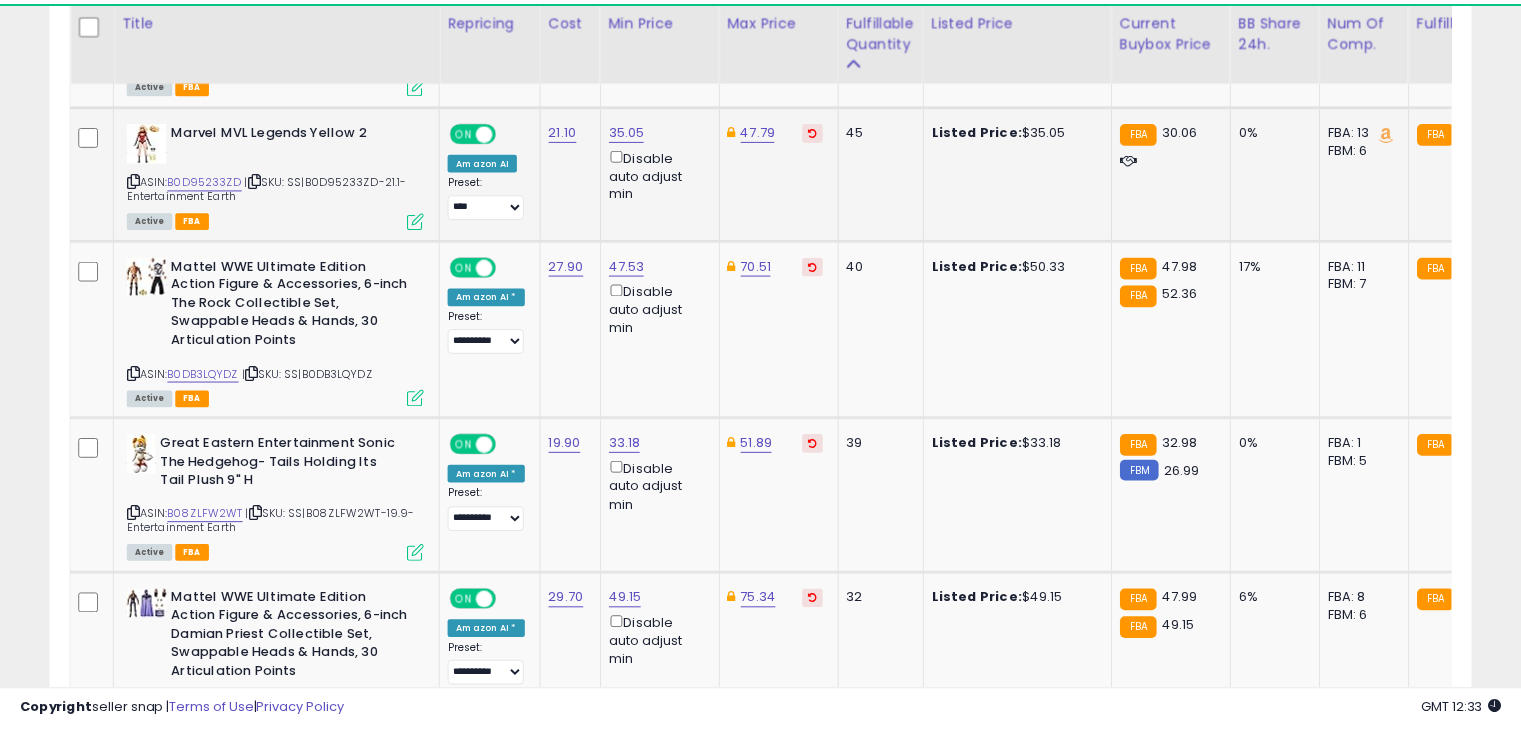 scroll, scrollTop: 409, scrollLeft: 822, axis: both 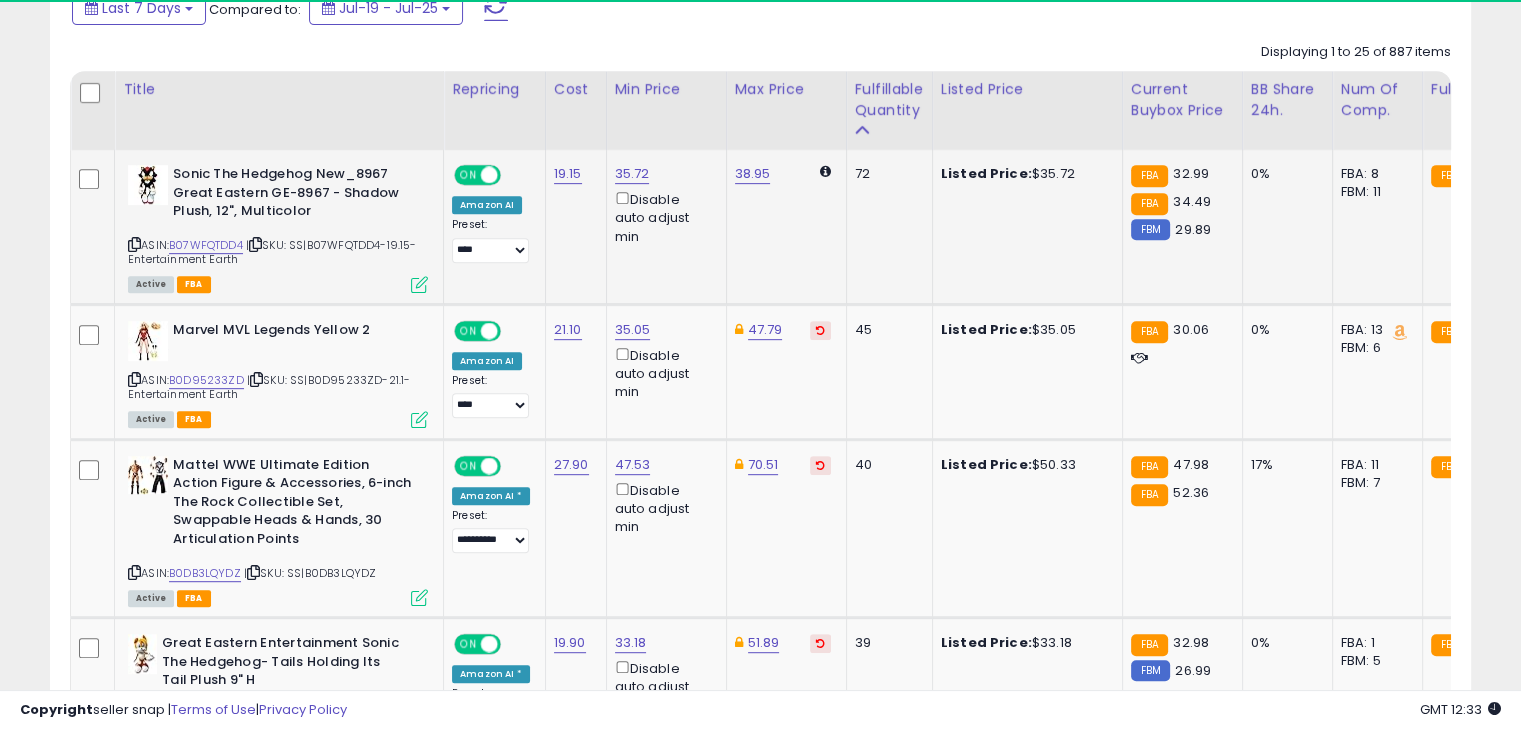 click at bounding box center [419, 284] 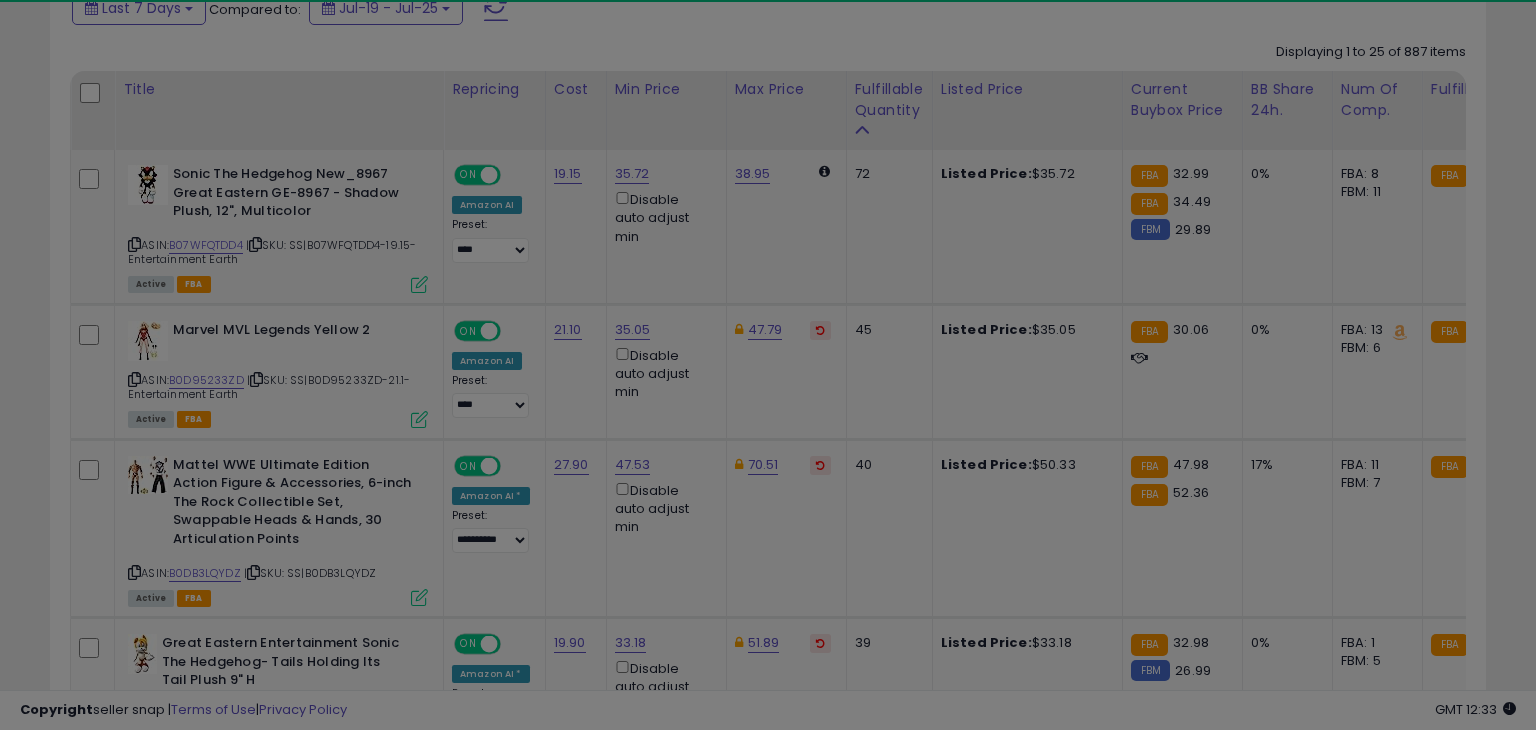 scroll, scrollTop: 999589, scrollLeft: 999168, axis: both 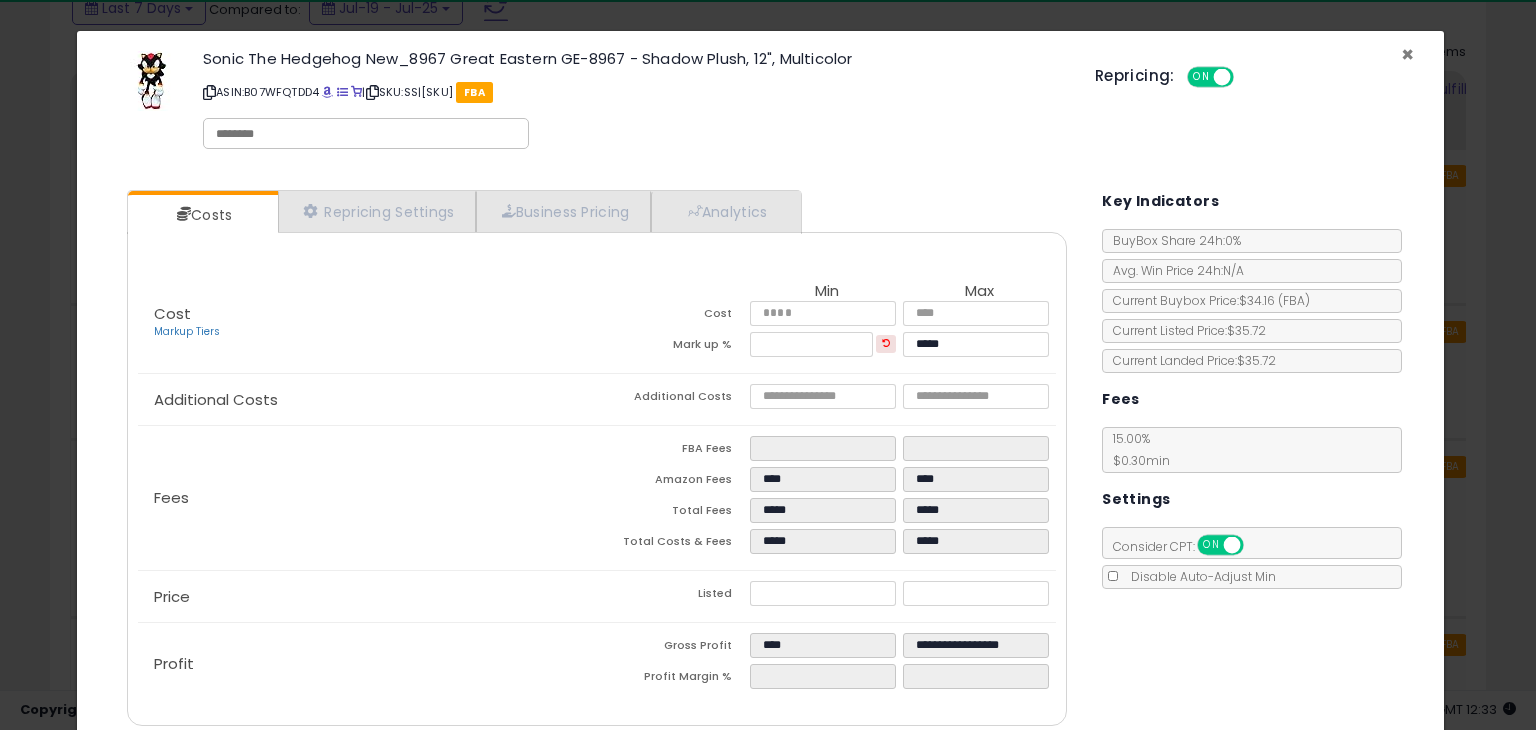 click on "×" at bounding box center (1407, 54) 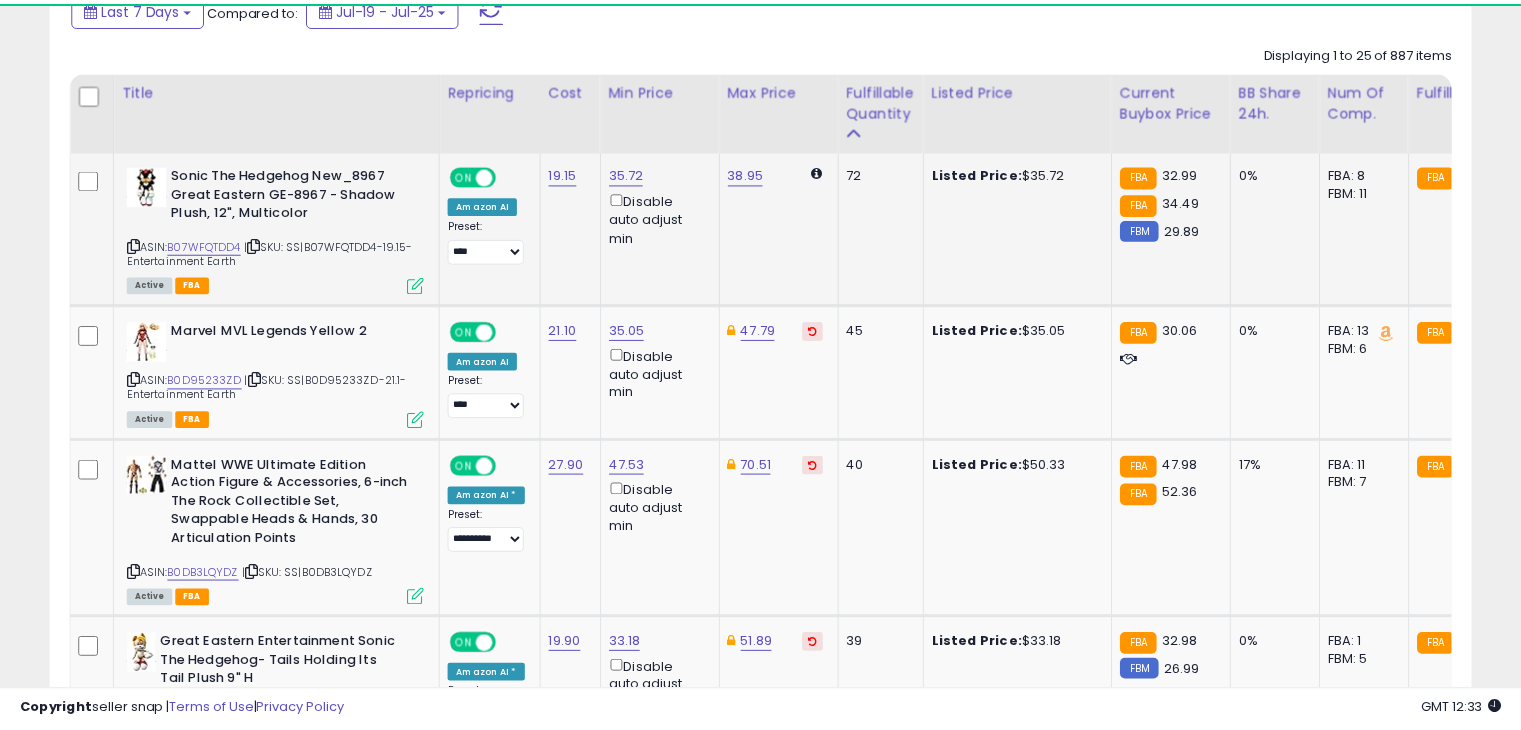 scroll, scrollTop: 409, scrollLeft: 822, axis: both 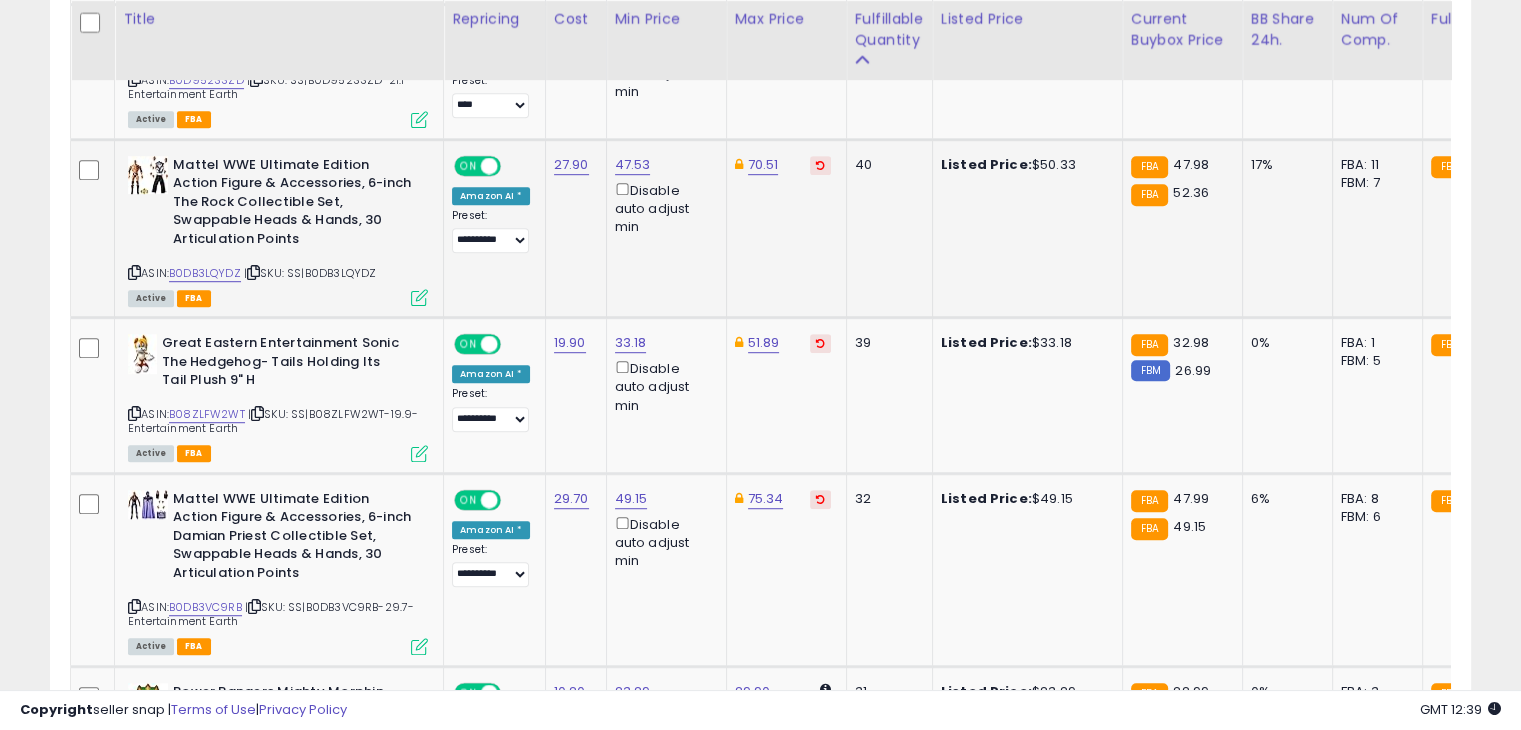 click at bounding box center [419, 297] 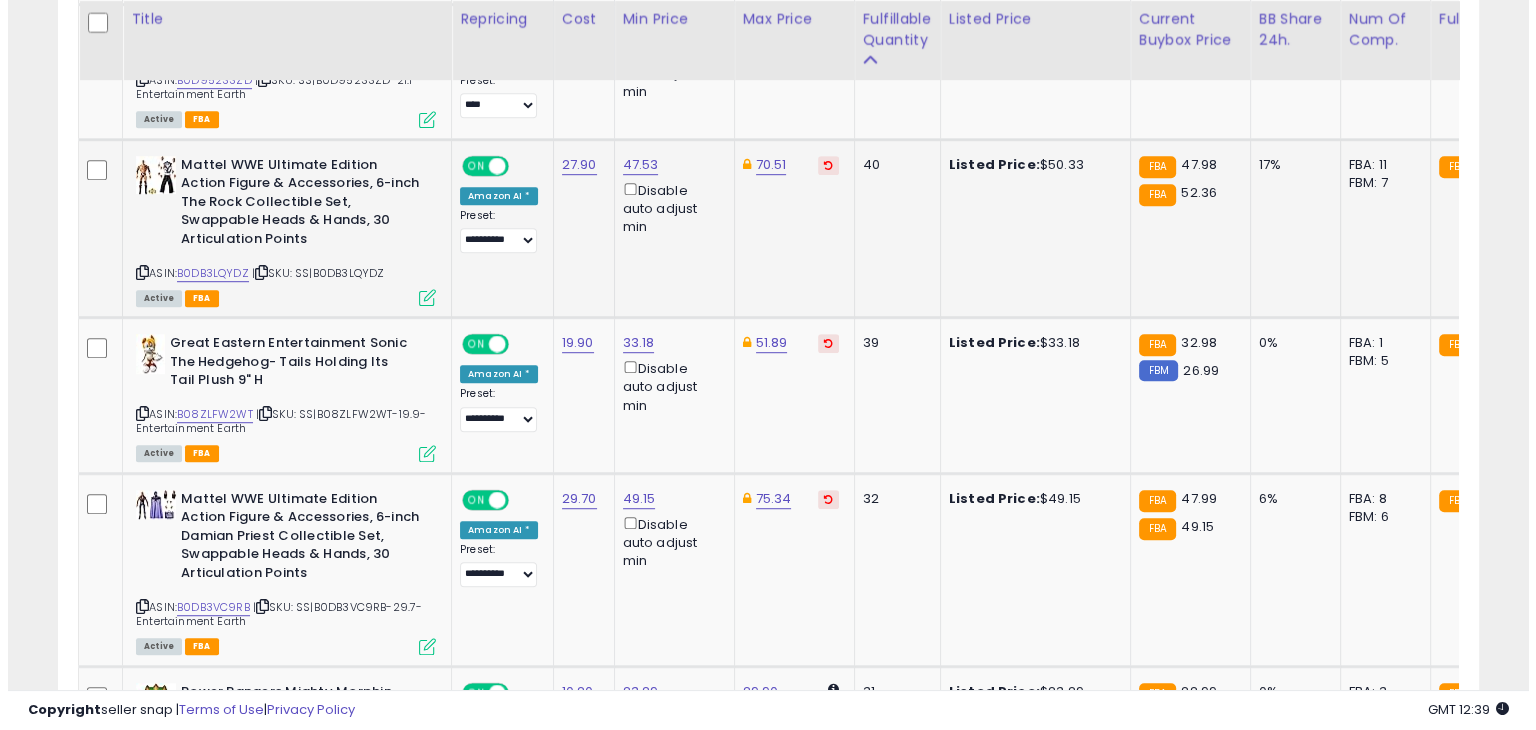 scroll, scrollTop: 999589, scrollLeft: 999168, axis: both 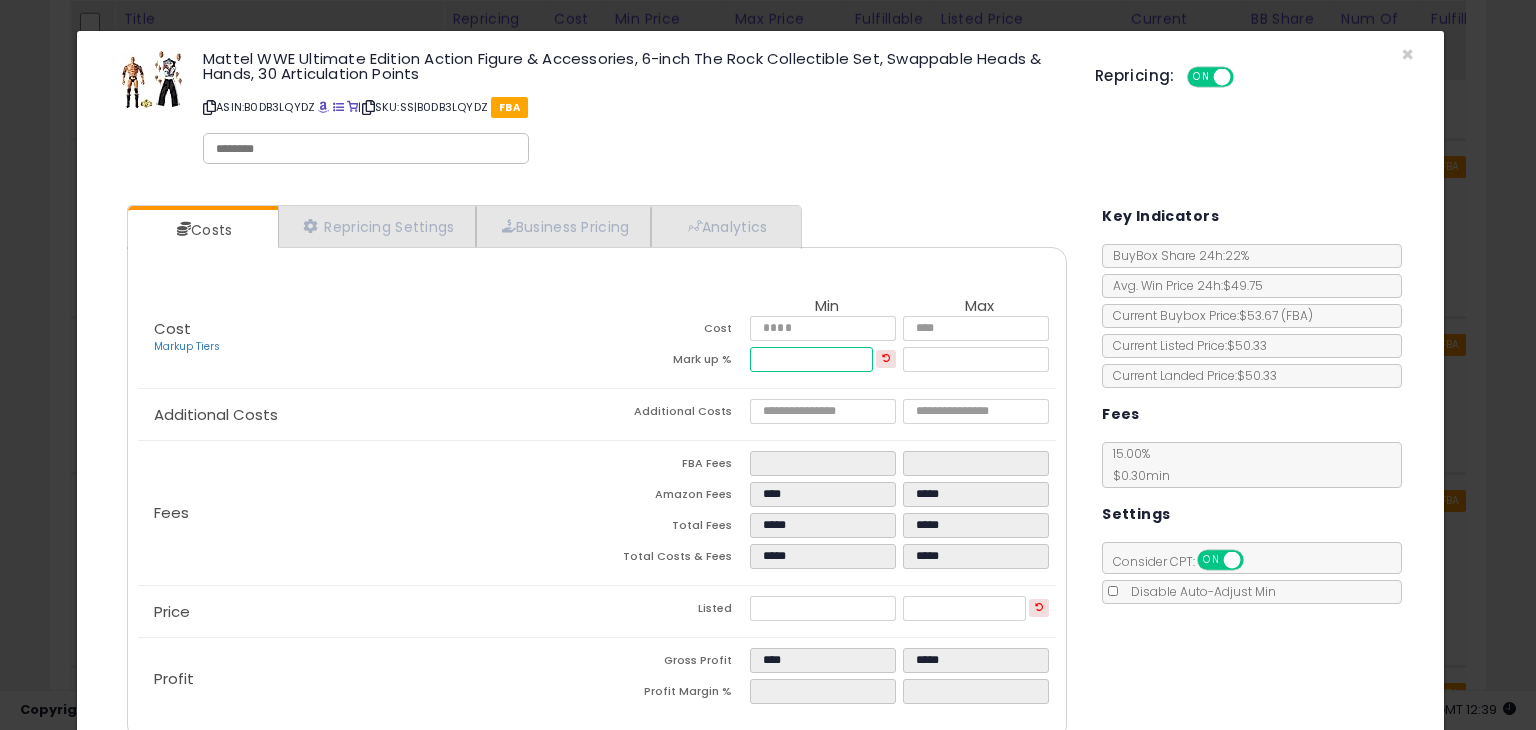 drag, startPoint x: 768, startPoint y: 356, endPoint x: 745, endPoint y: 355, distance: 23.021729 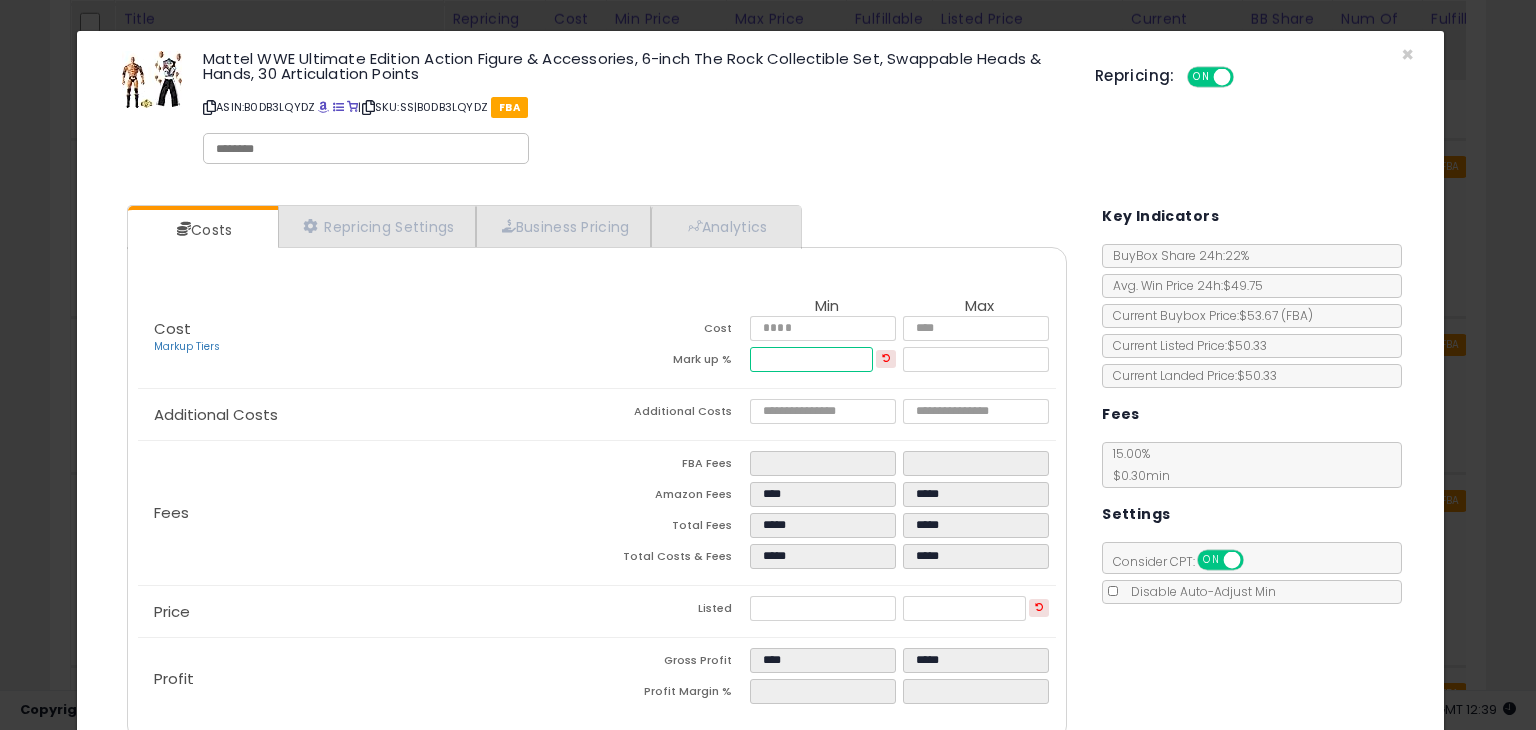 type on "*****" 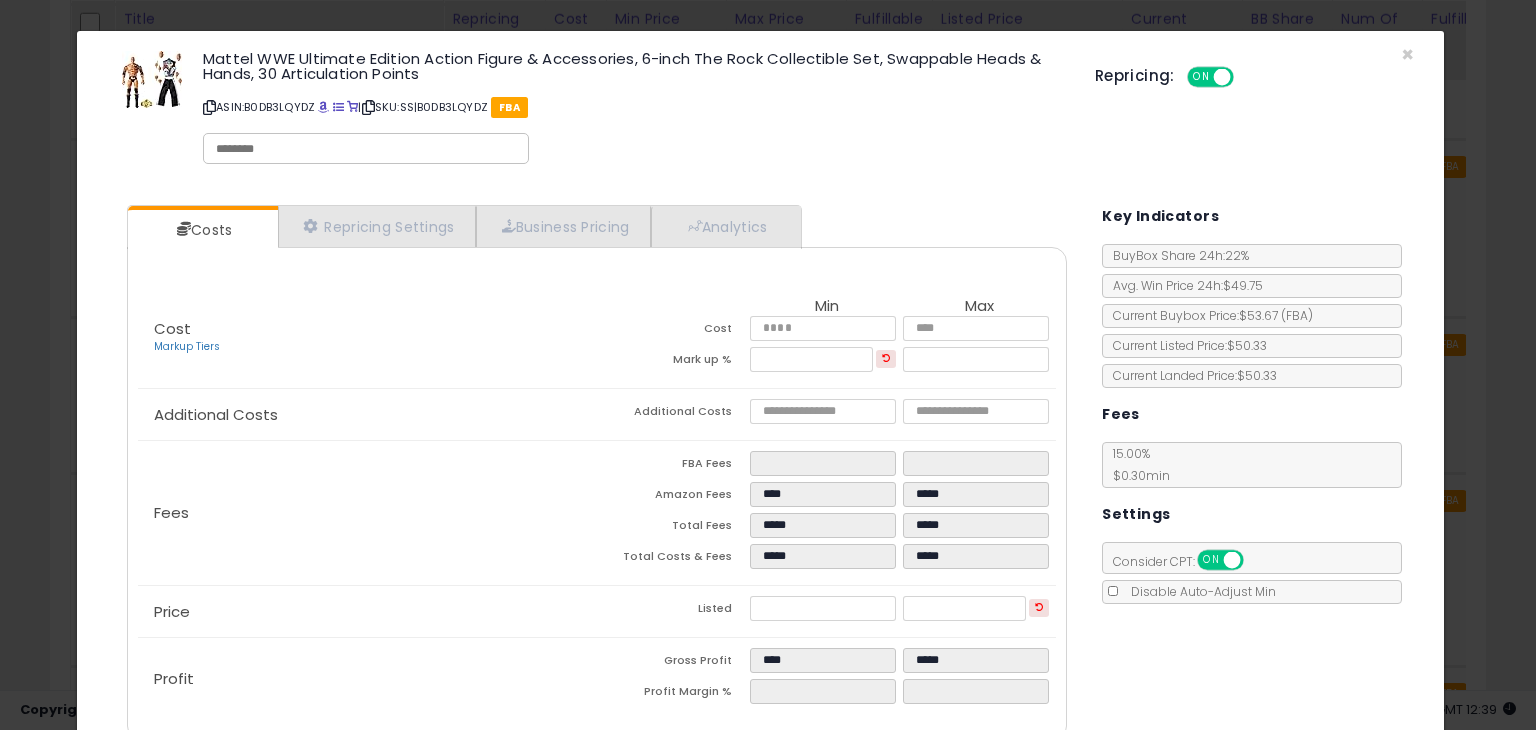 type on "****" 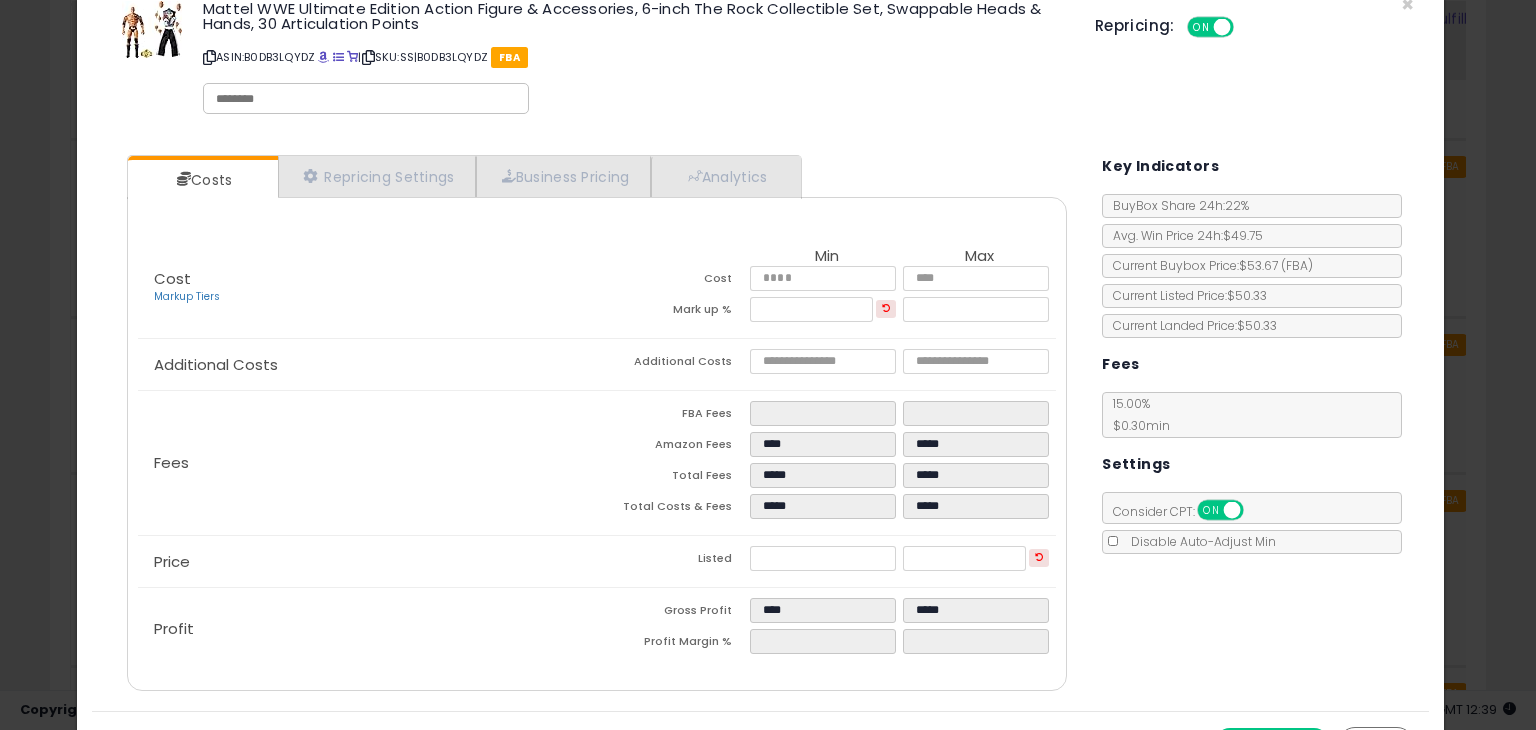 scroll, scrollTop: 94, scrollLeft: 0, axis: vertical 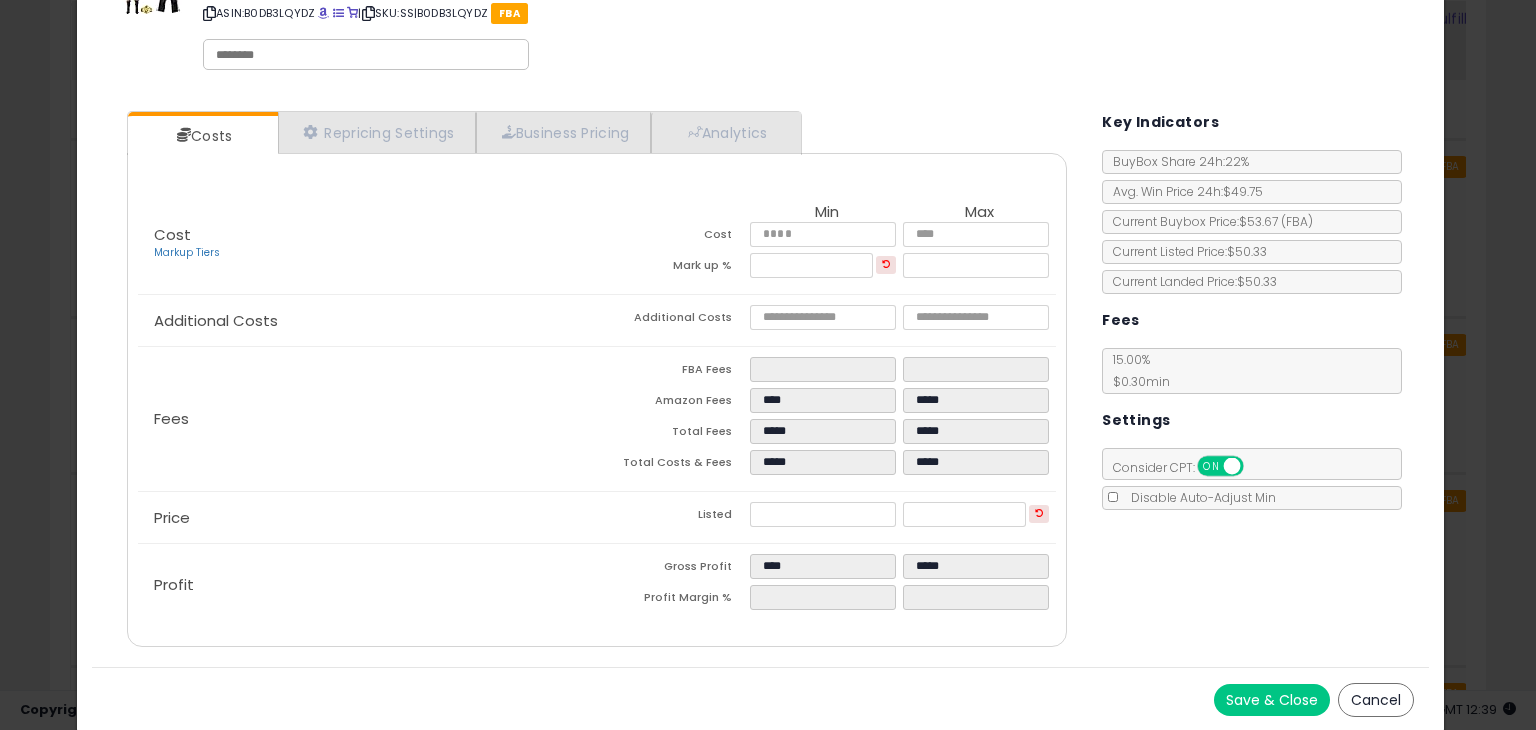 click on "Save & Close" at bounding box center (1272, 700) 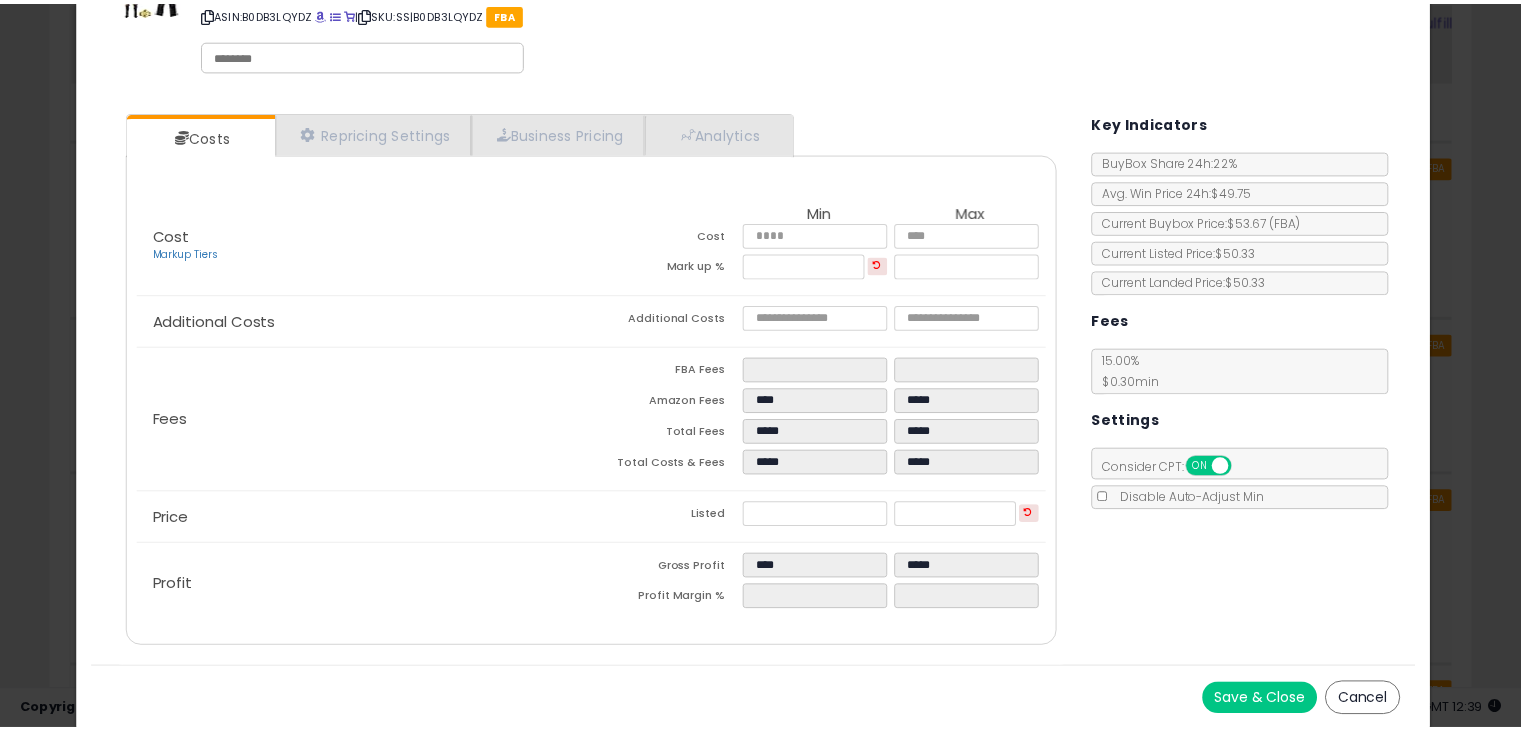 scroll, scrollTop: 0, scrollLeft: 0, axis: both 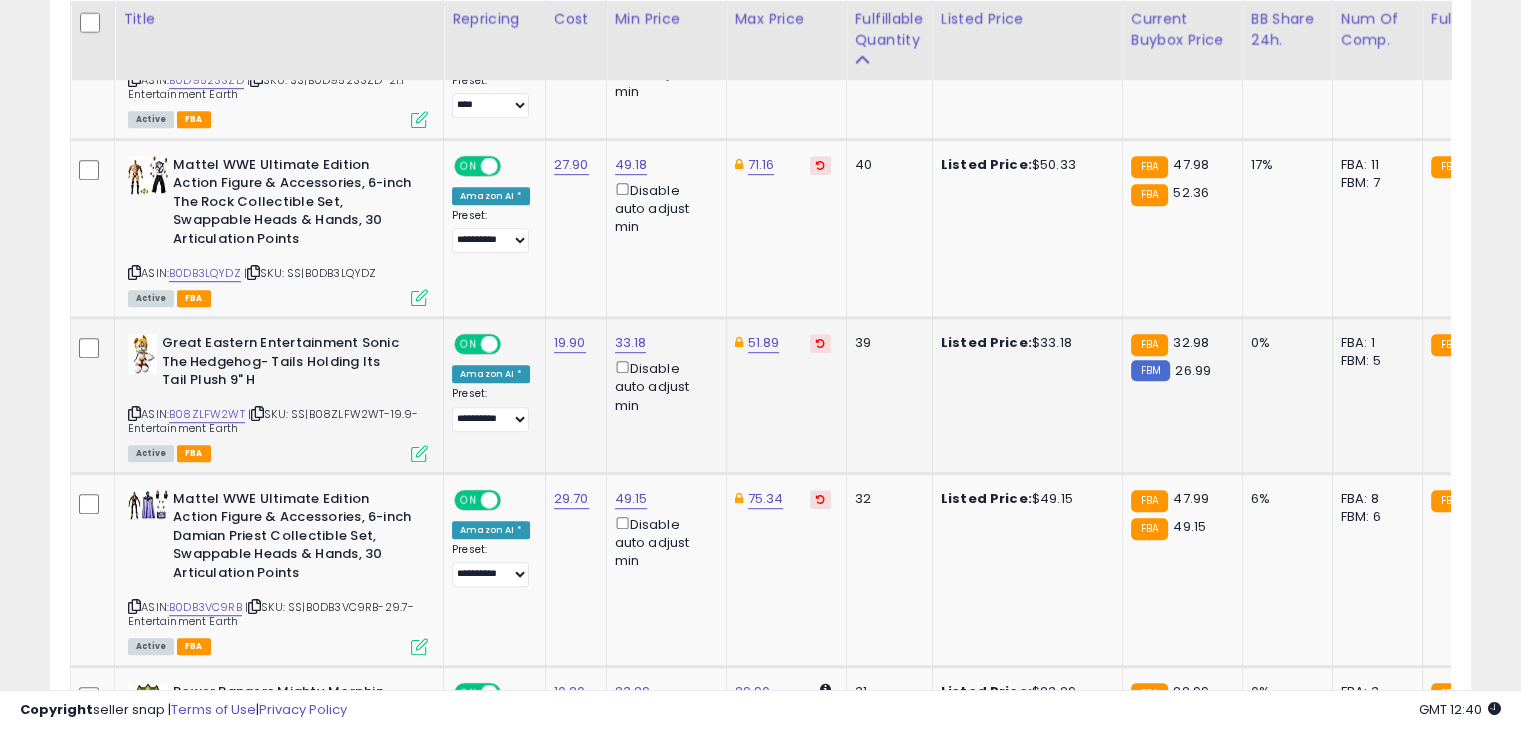click at bounding box center [419, 453] 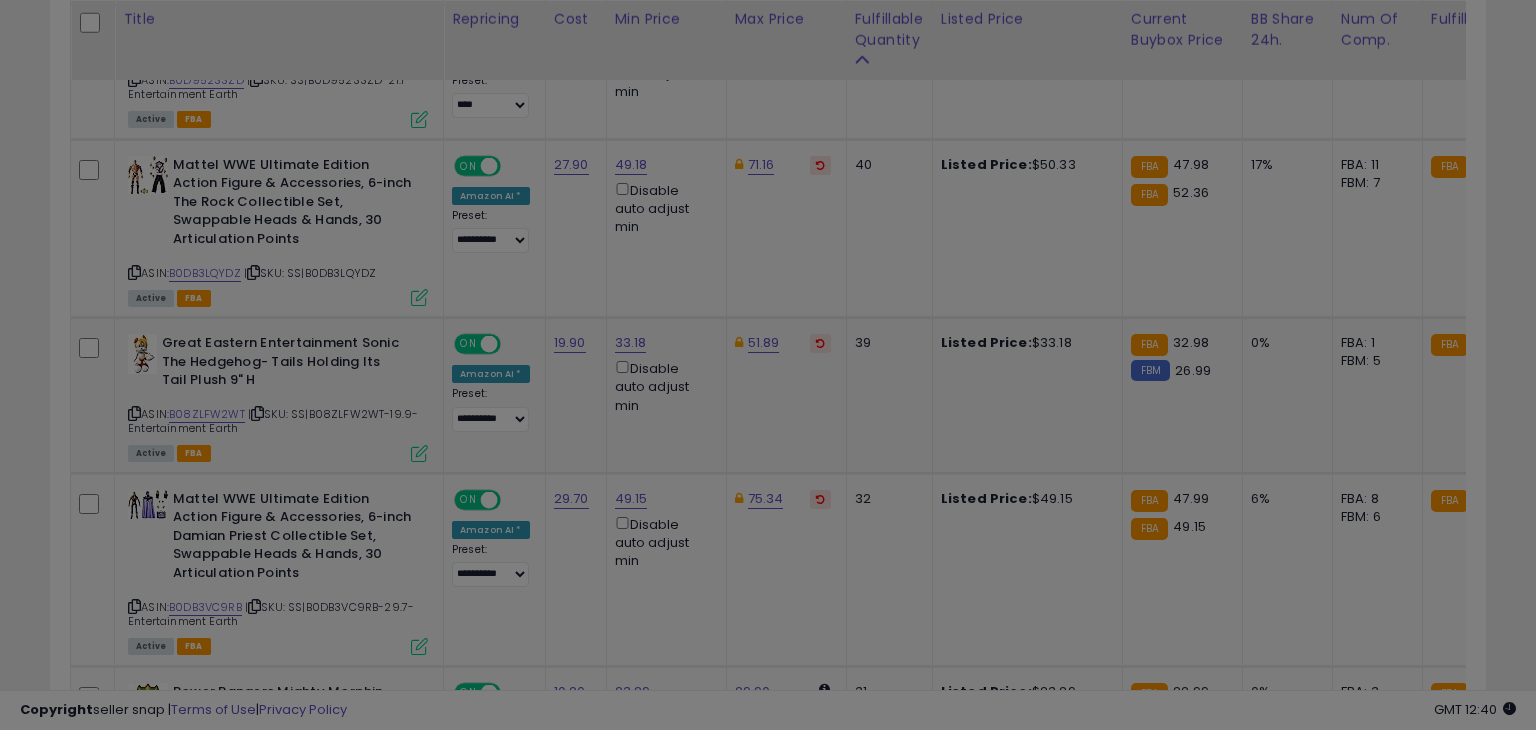 scroll, scrollTop: 999589, scrollLeft: 999168, axis: both 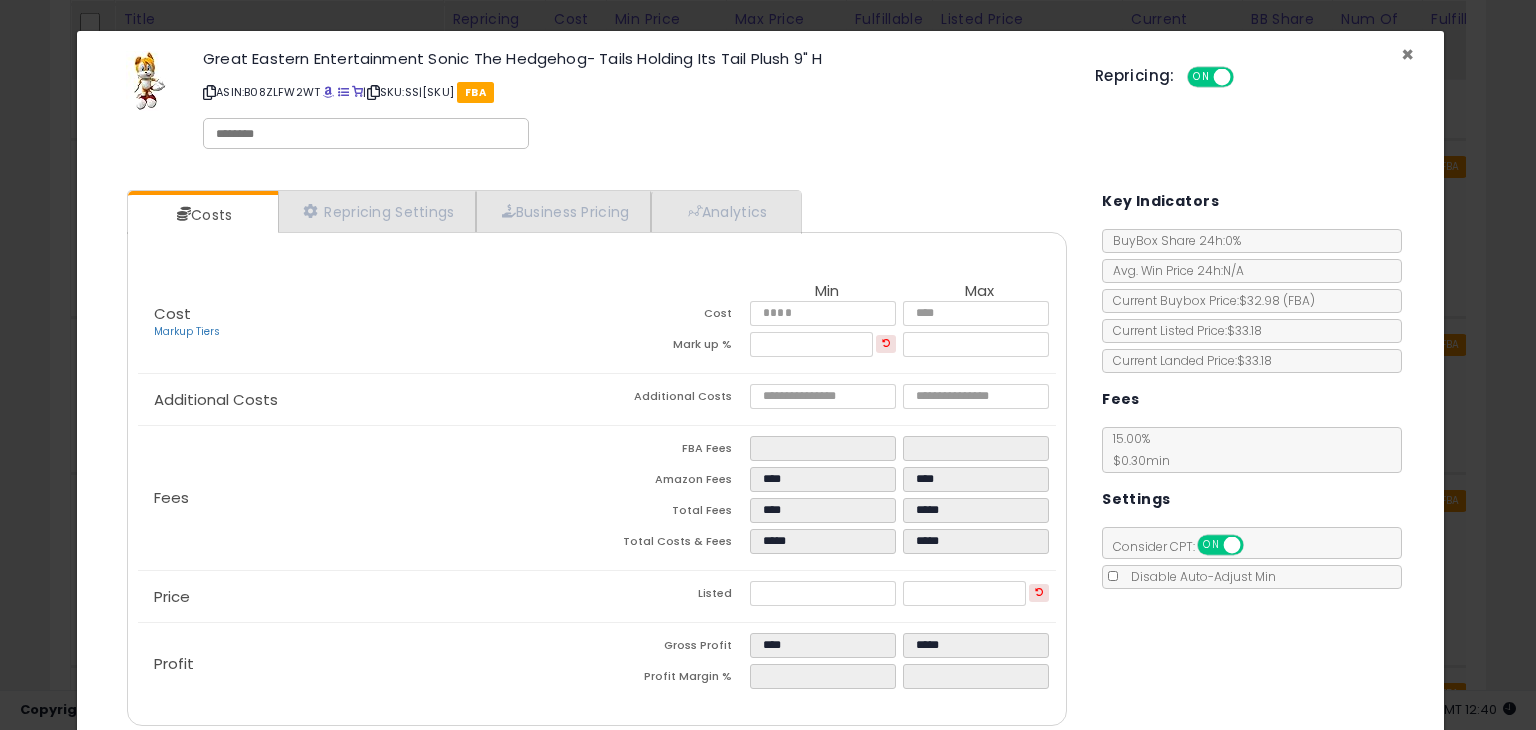 click on "×" at bounding box center (1407, 54) 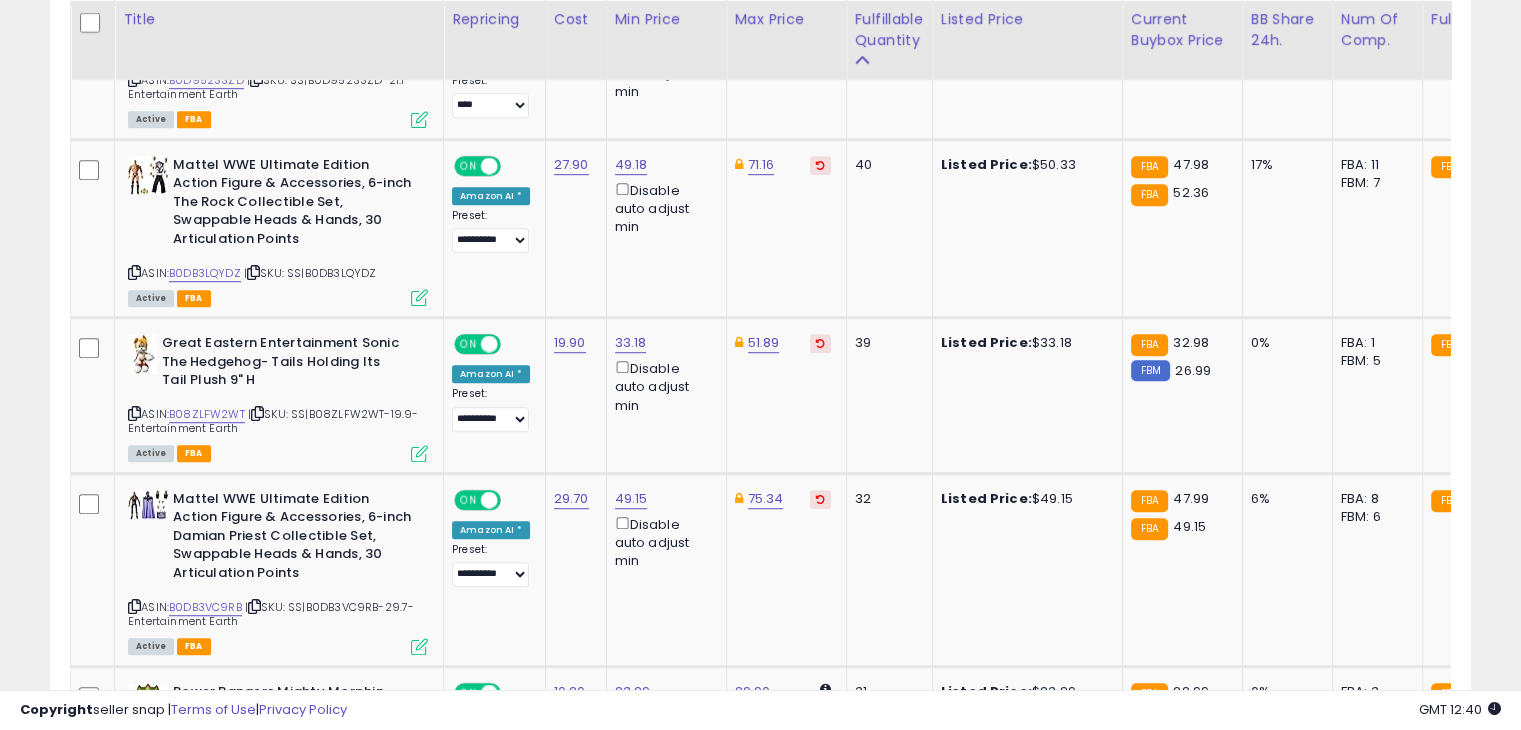 scroll, scrollTop: 409, scrollLeft: 822, axis: both 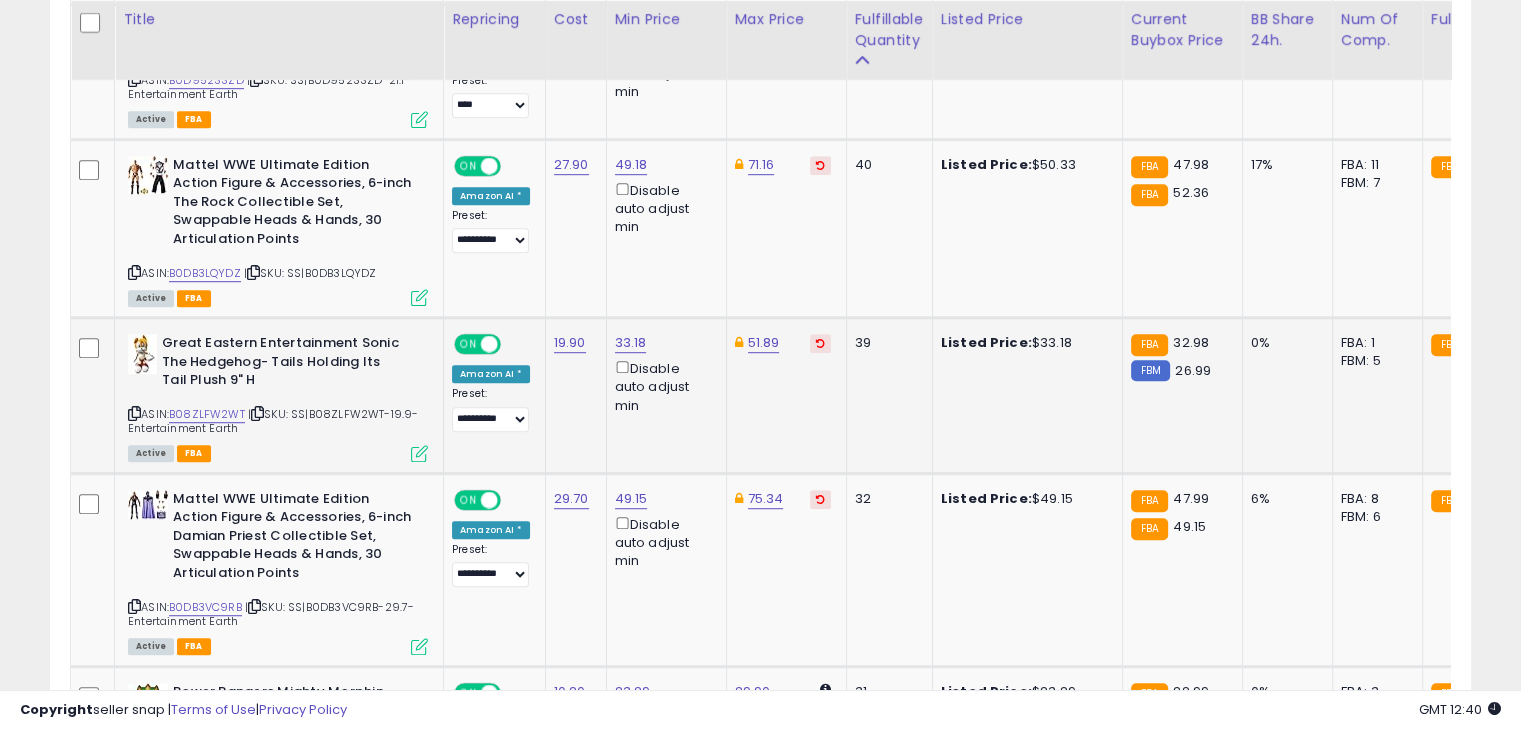 click at bounding box center [419, 453] 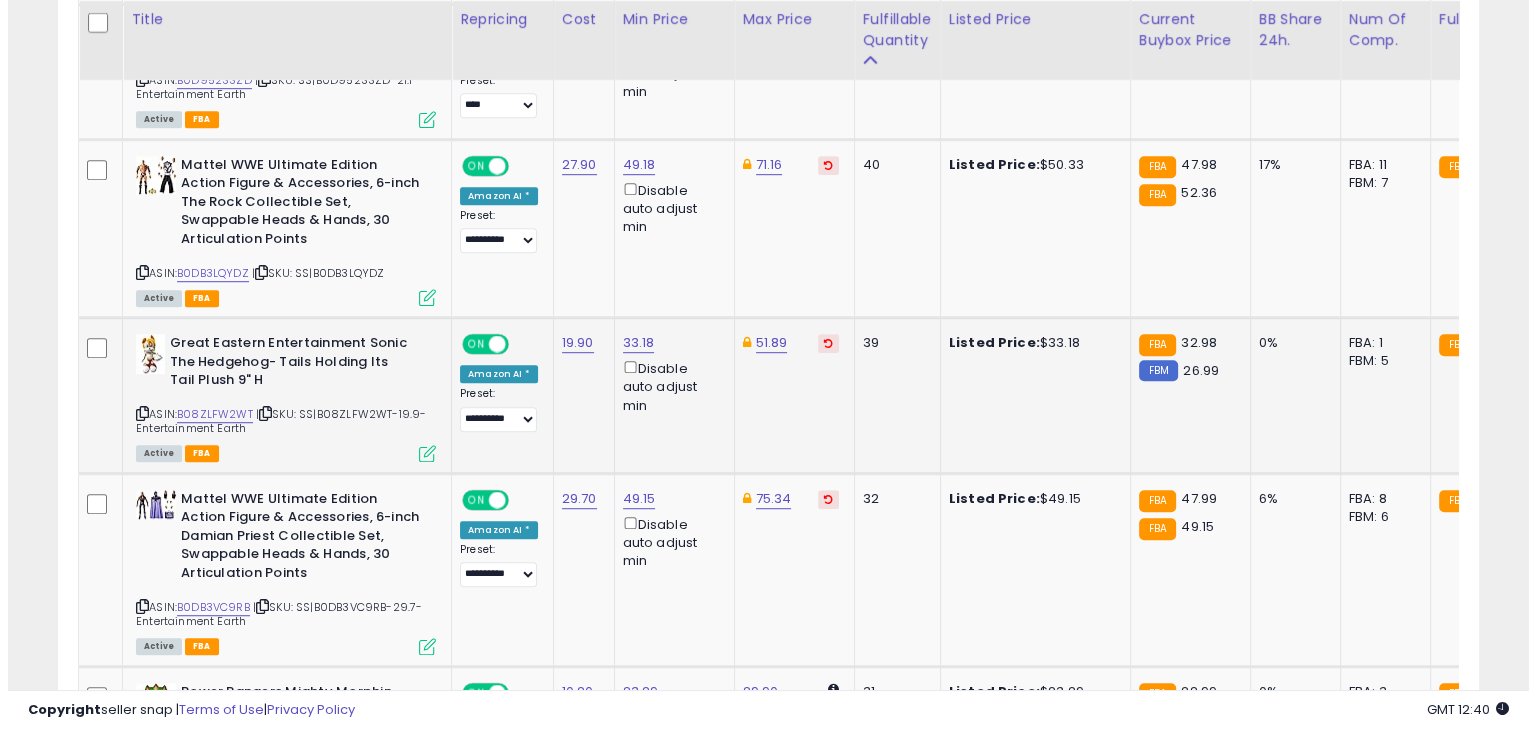 scroll, scrollTop: 999589, scrollLeft: 999168, axis: both 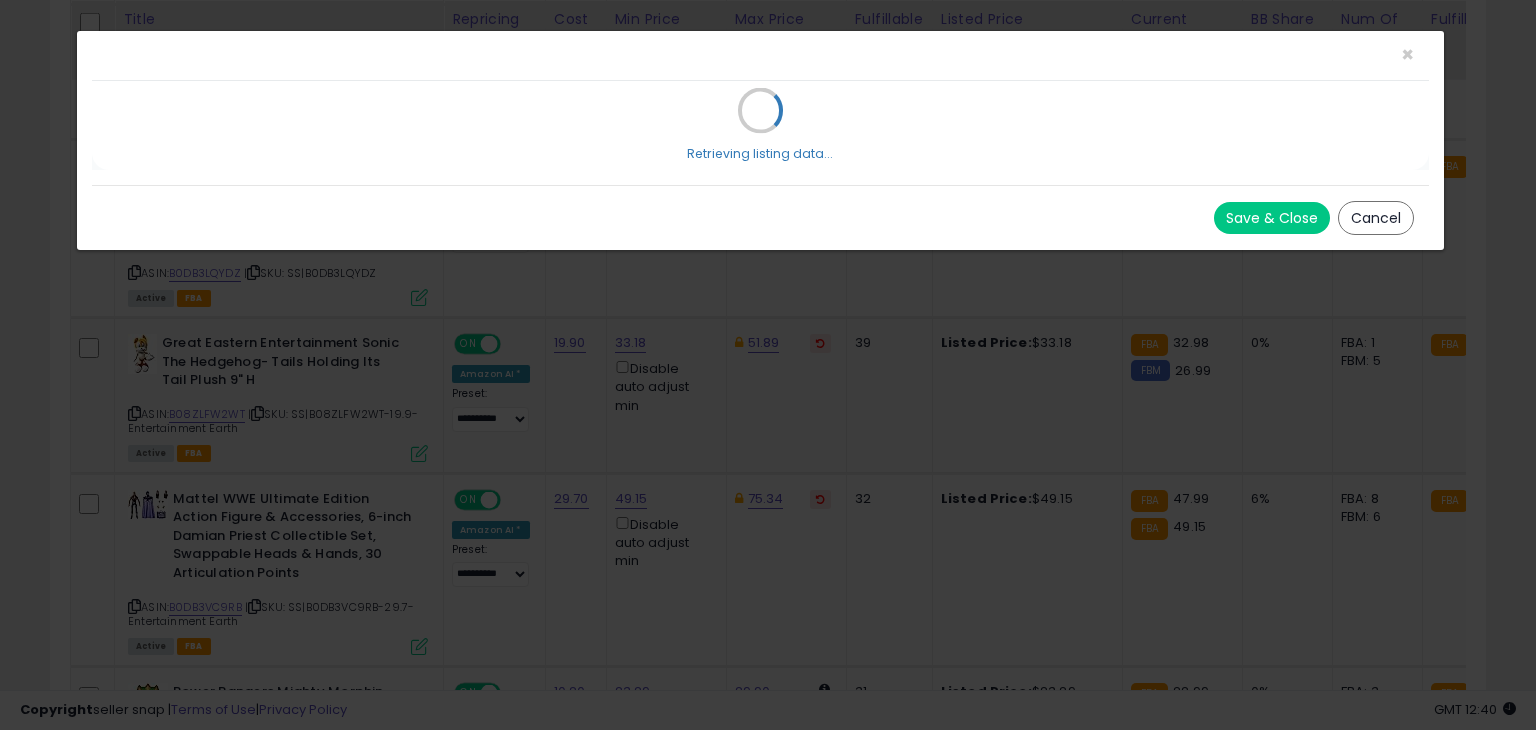 select on "*******" 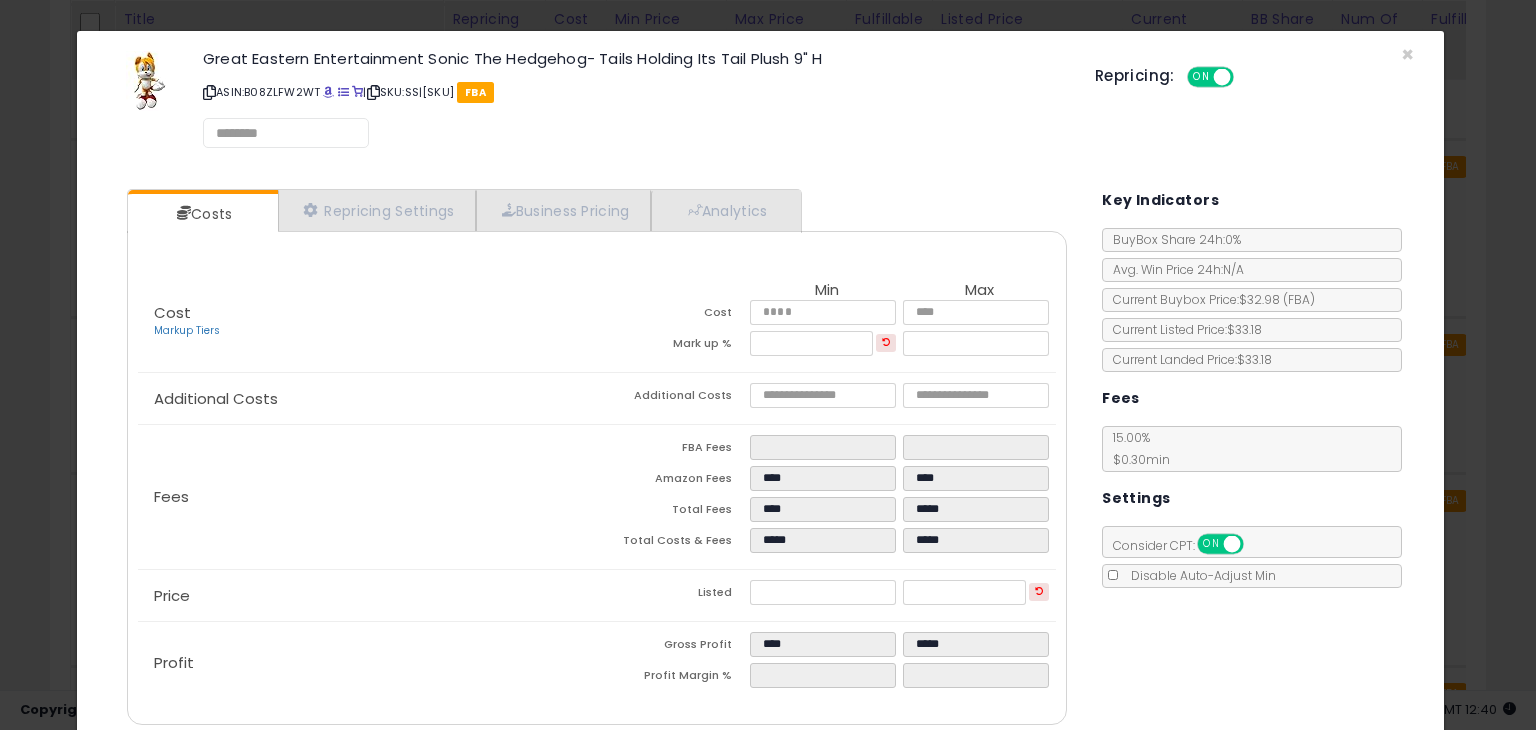 select on "*********" 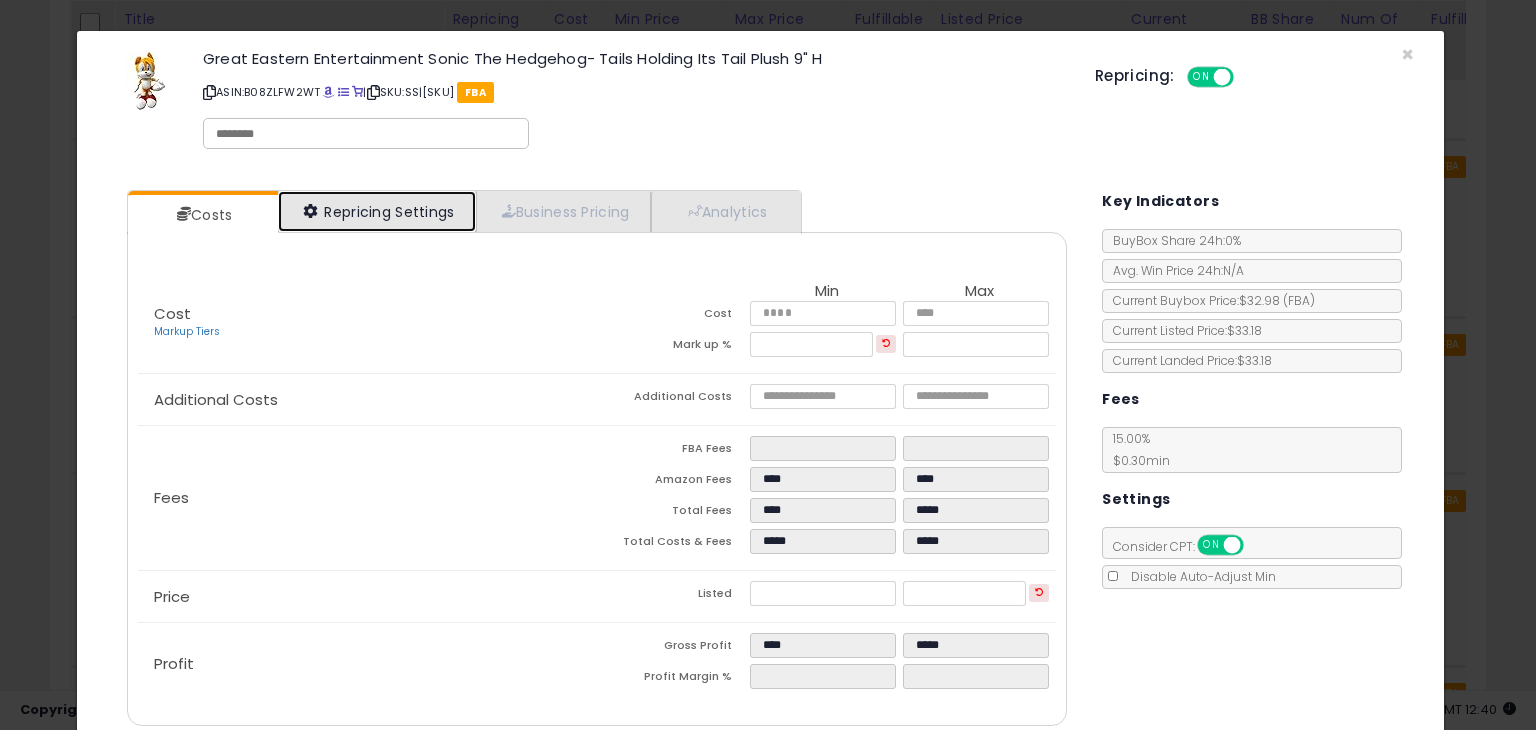 click on "Repricing Settings" at bounding box center [377, 211] 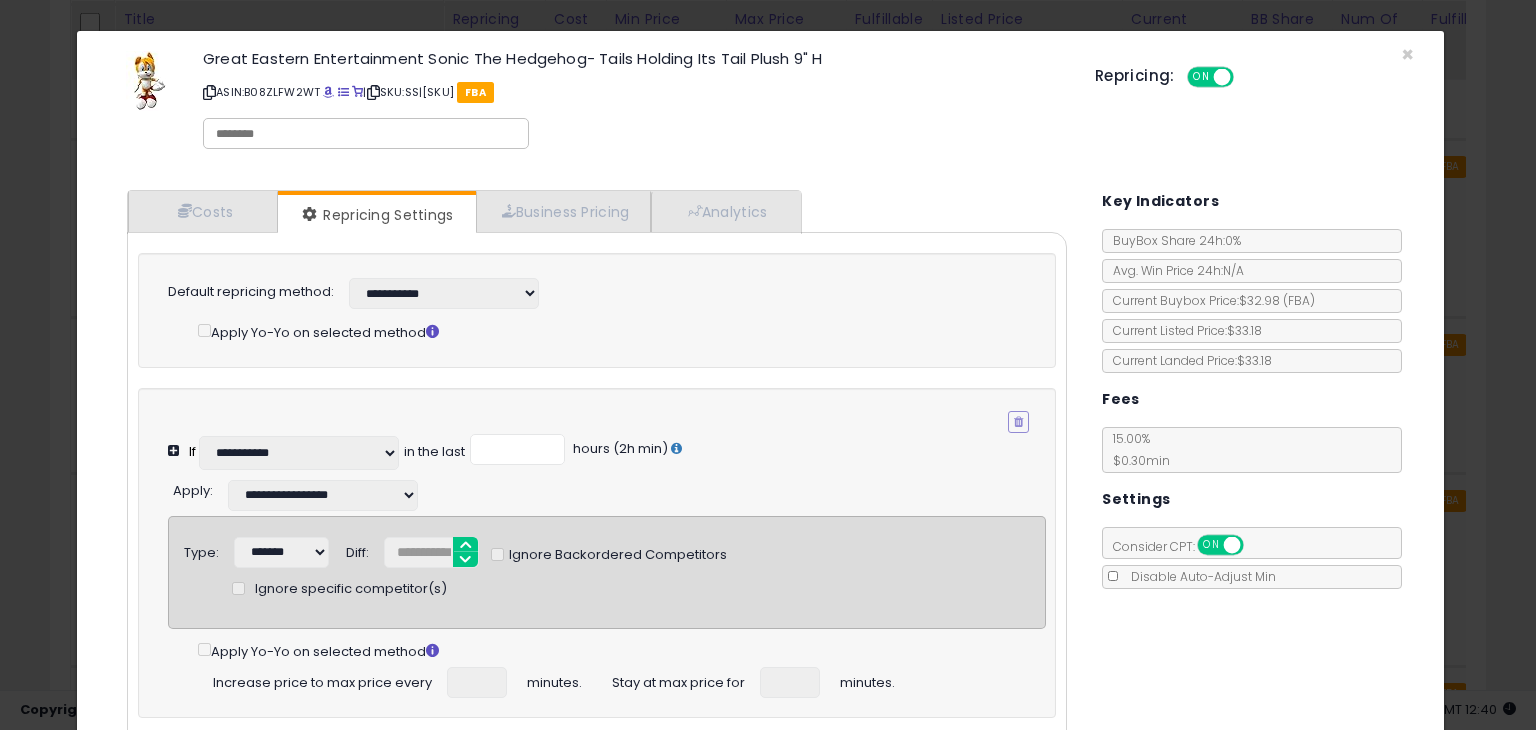 click on "Apply Yo-Yo on selected method" at bounding box center [613, 331] 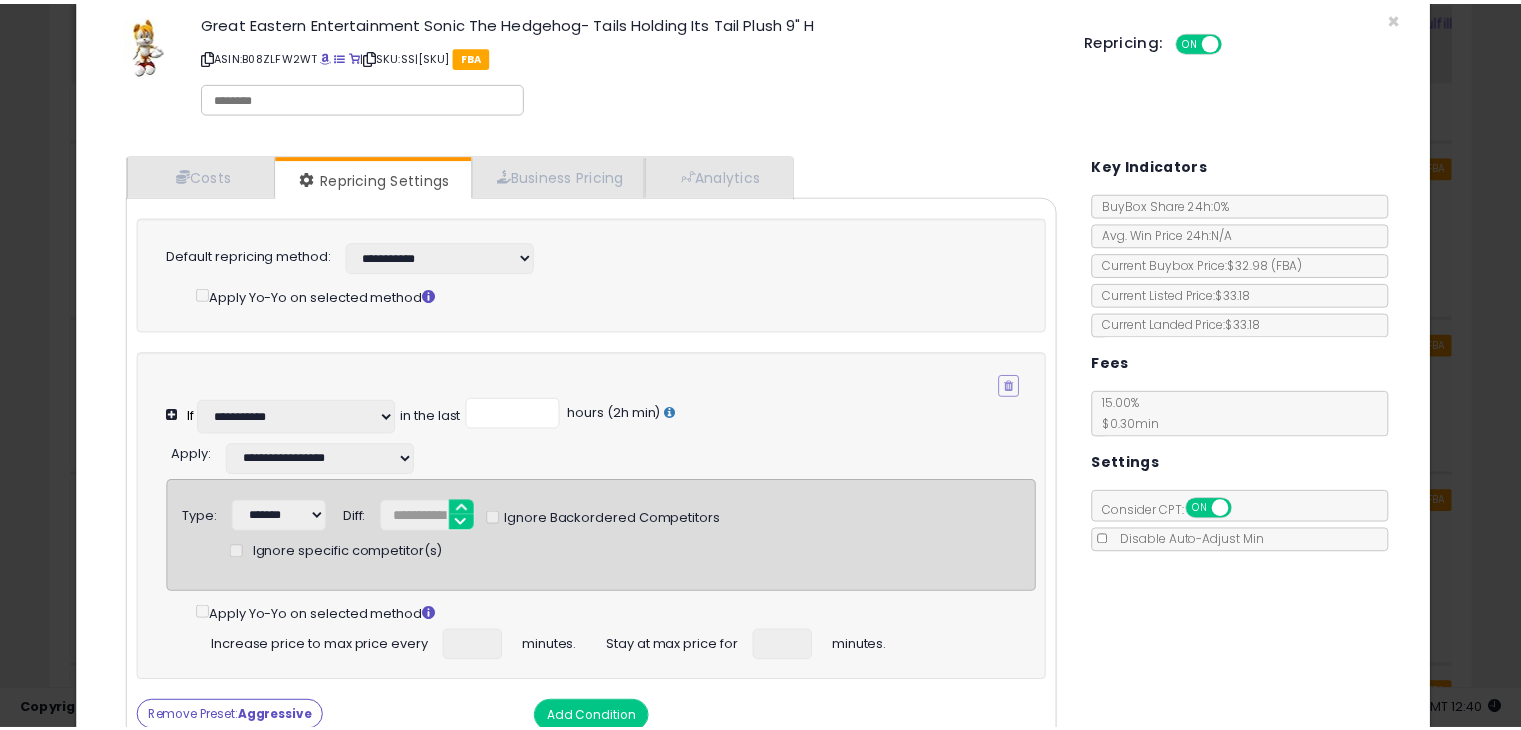 scroll, scrollTop: 0, scrollLeft: 0, axis: both 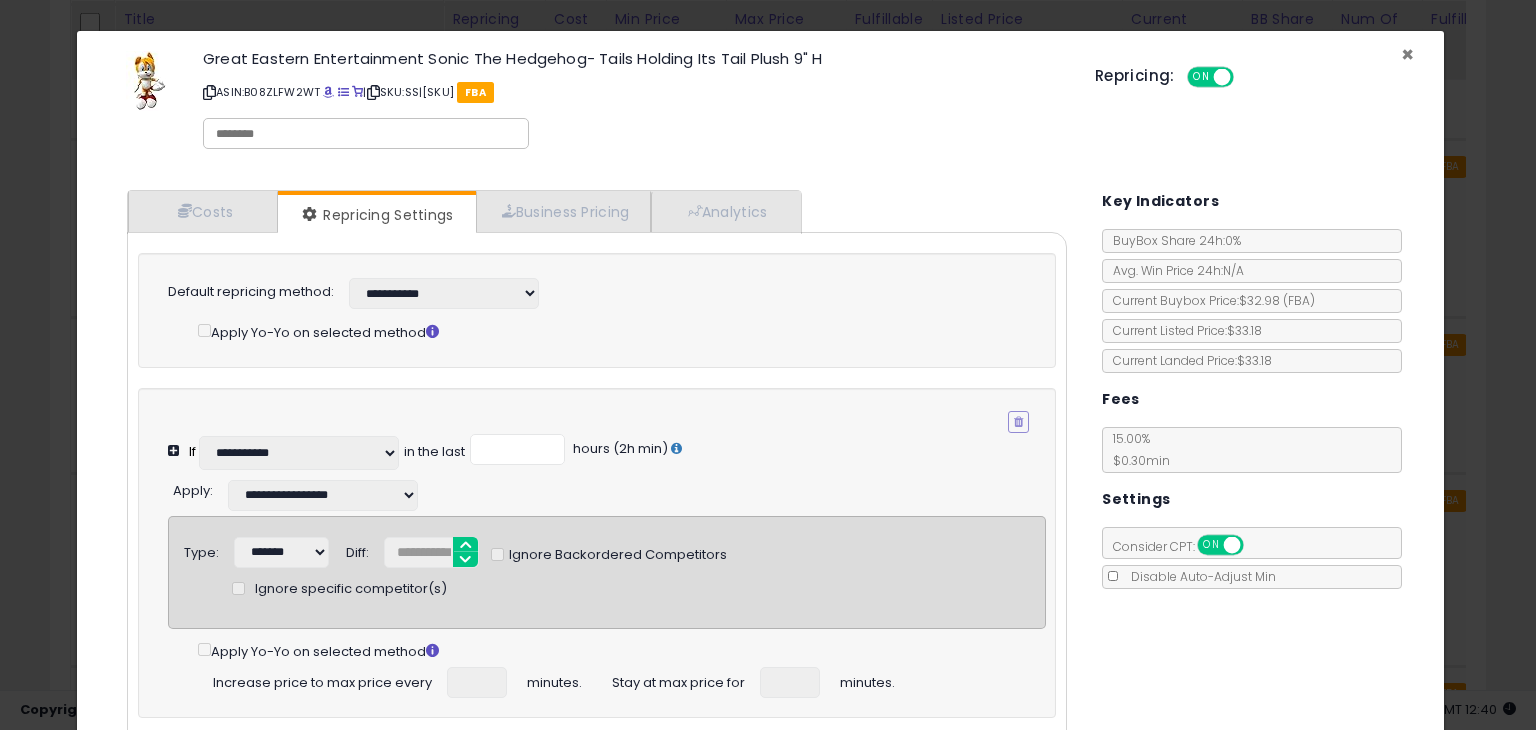 click on "×" at bounding box center (1407, 54) 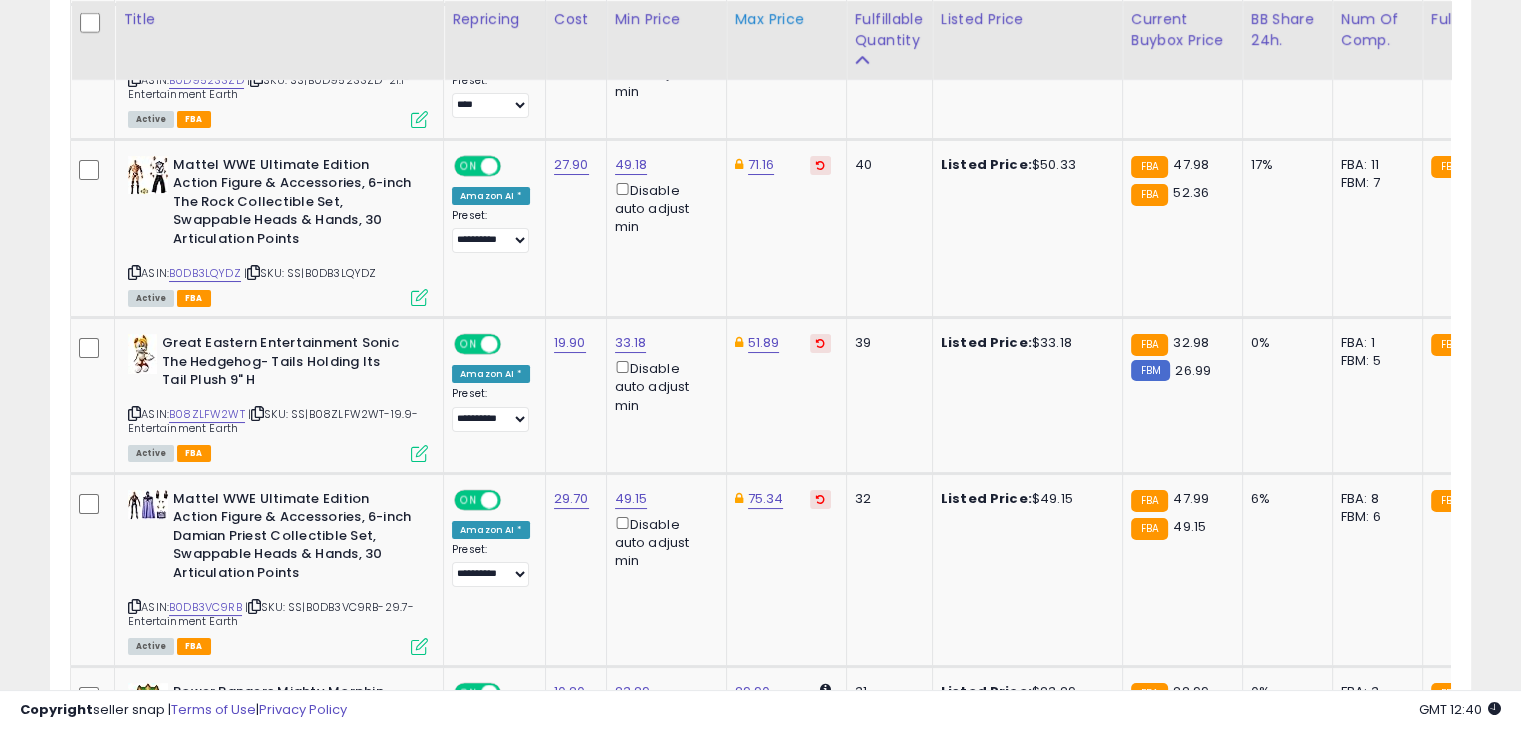 scroll, scrollTop: 409, scrollLeft: 822, axis: both 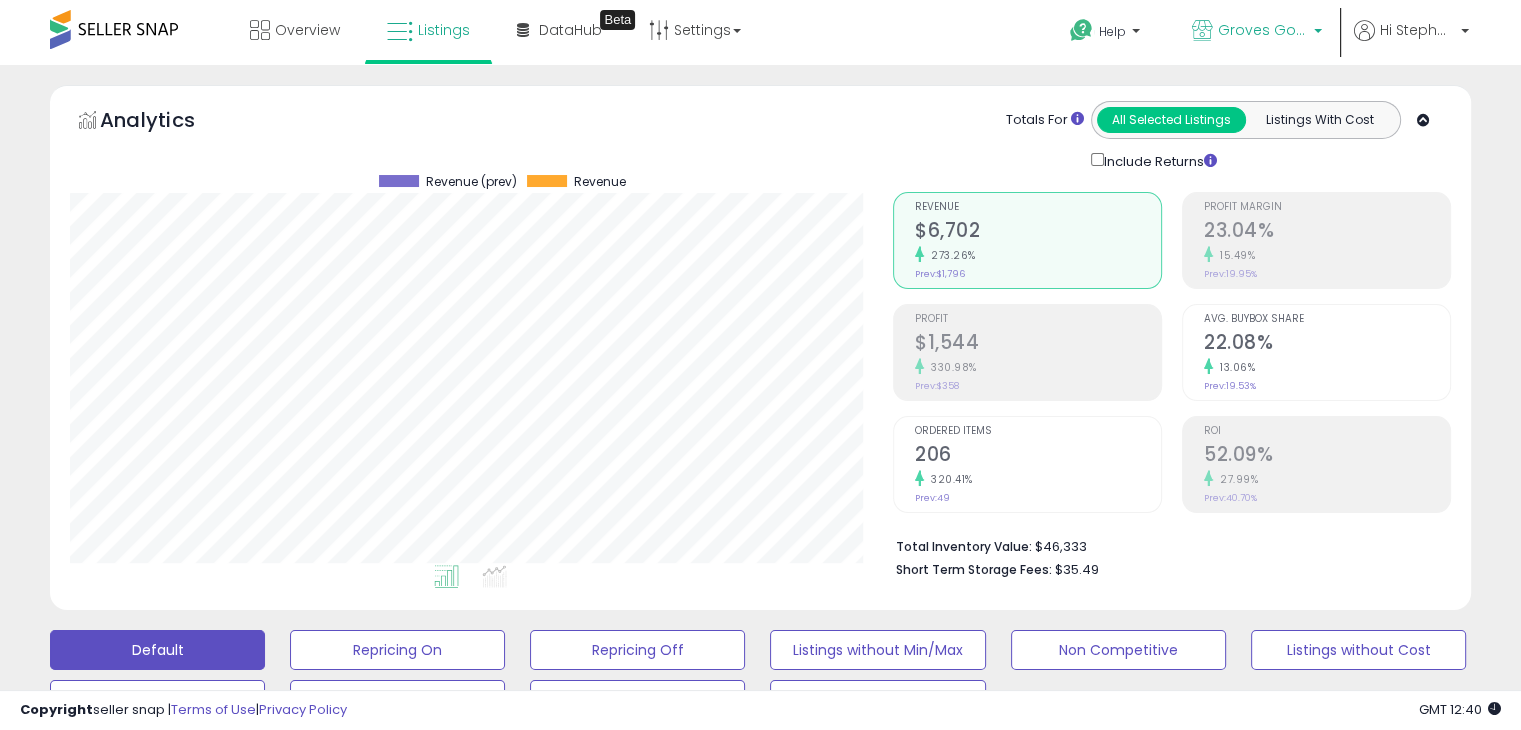 click on "Groves Goods LLC" at bounding box center [1263, 30] 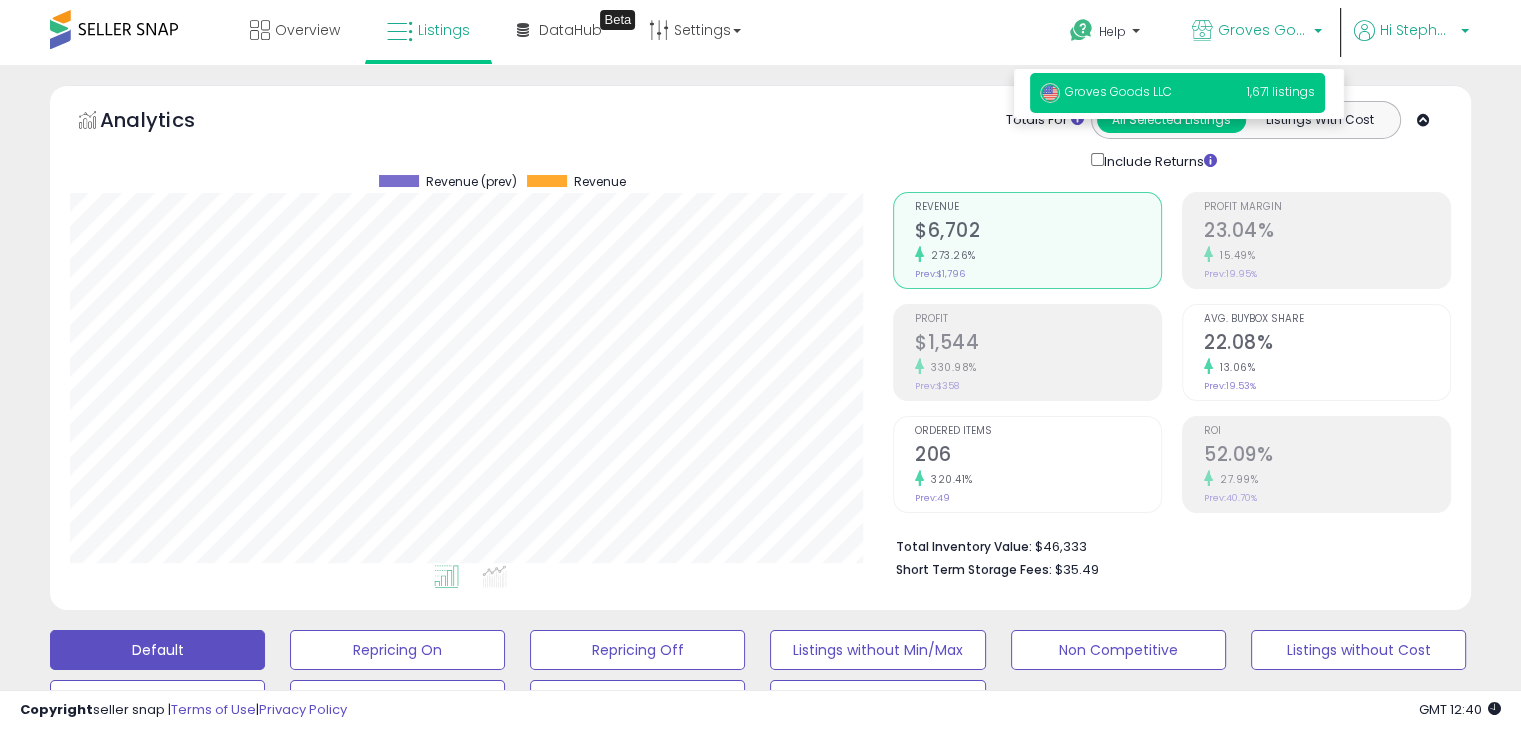 click on "Hi Stephanie" at bounding box center (1417, 30) 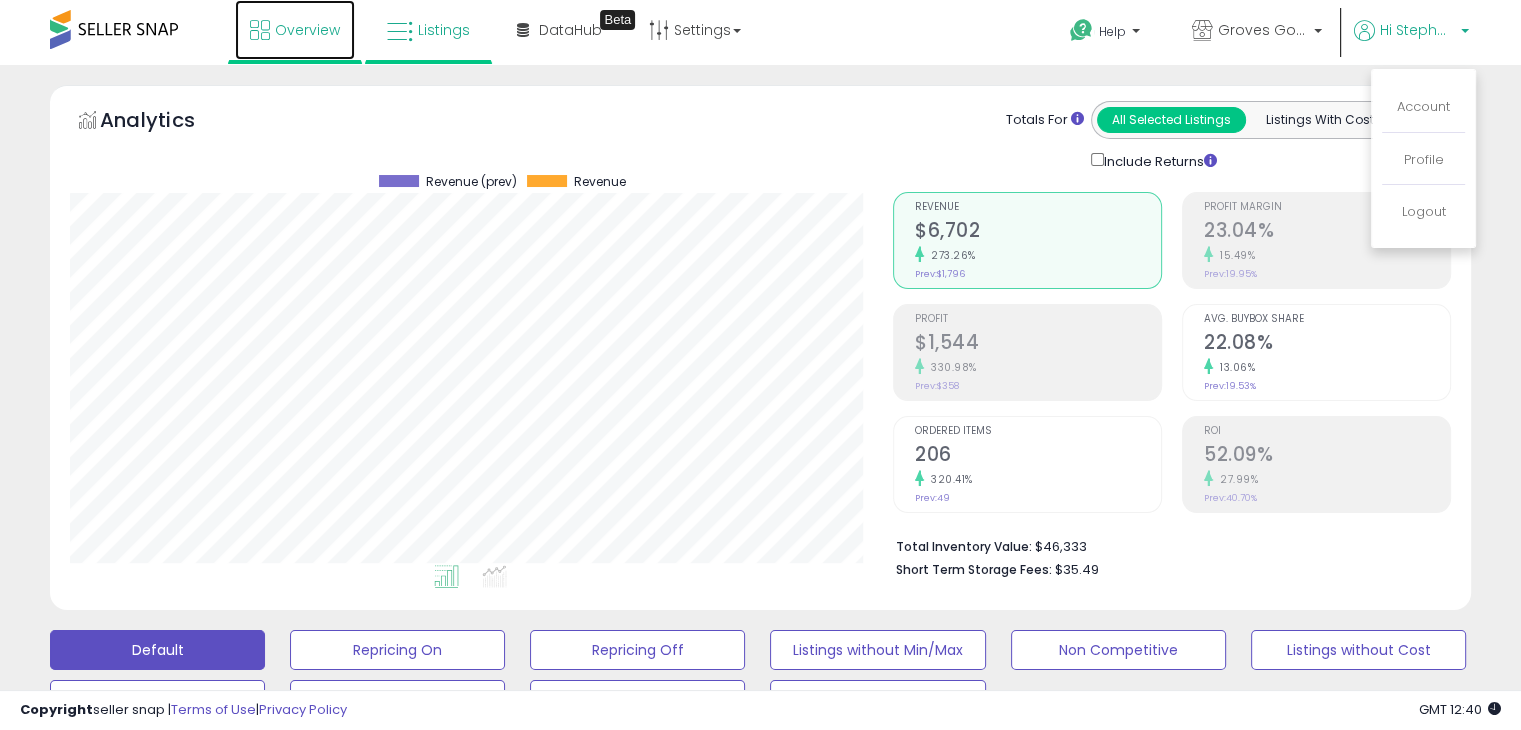 click on "Overview" at bounding box center [295, 30] 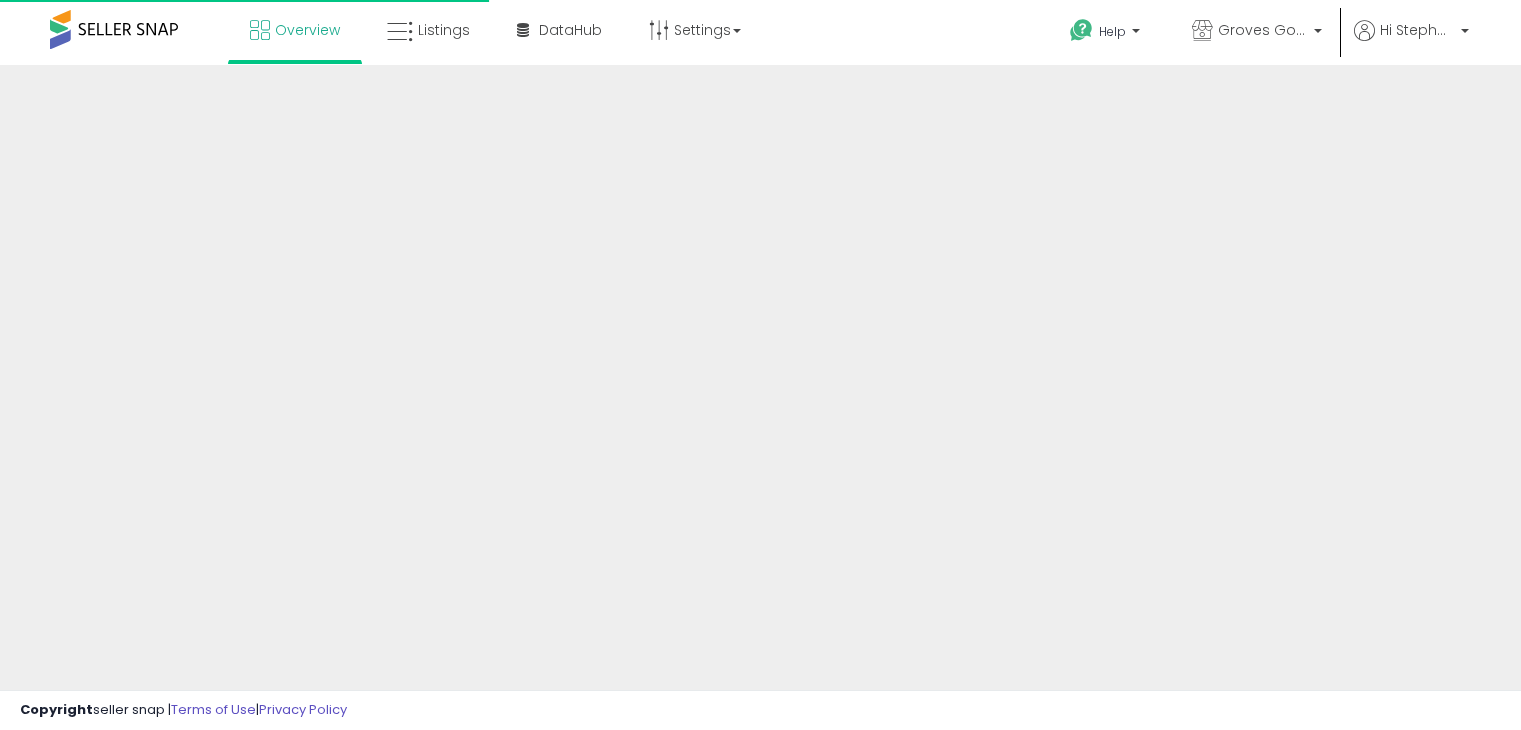 scroll, scrollTop: 0, scrollLeft: 0, axis: both 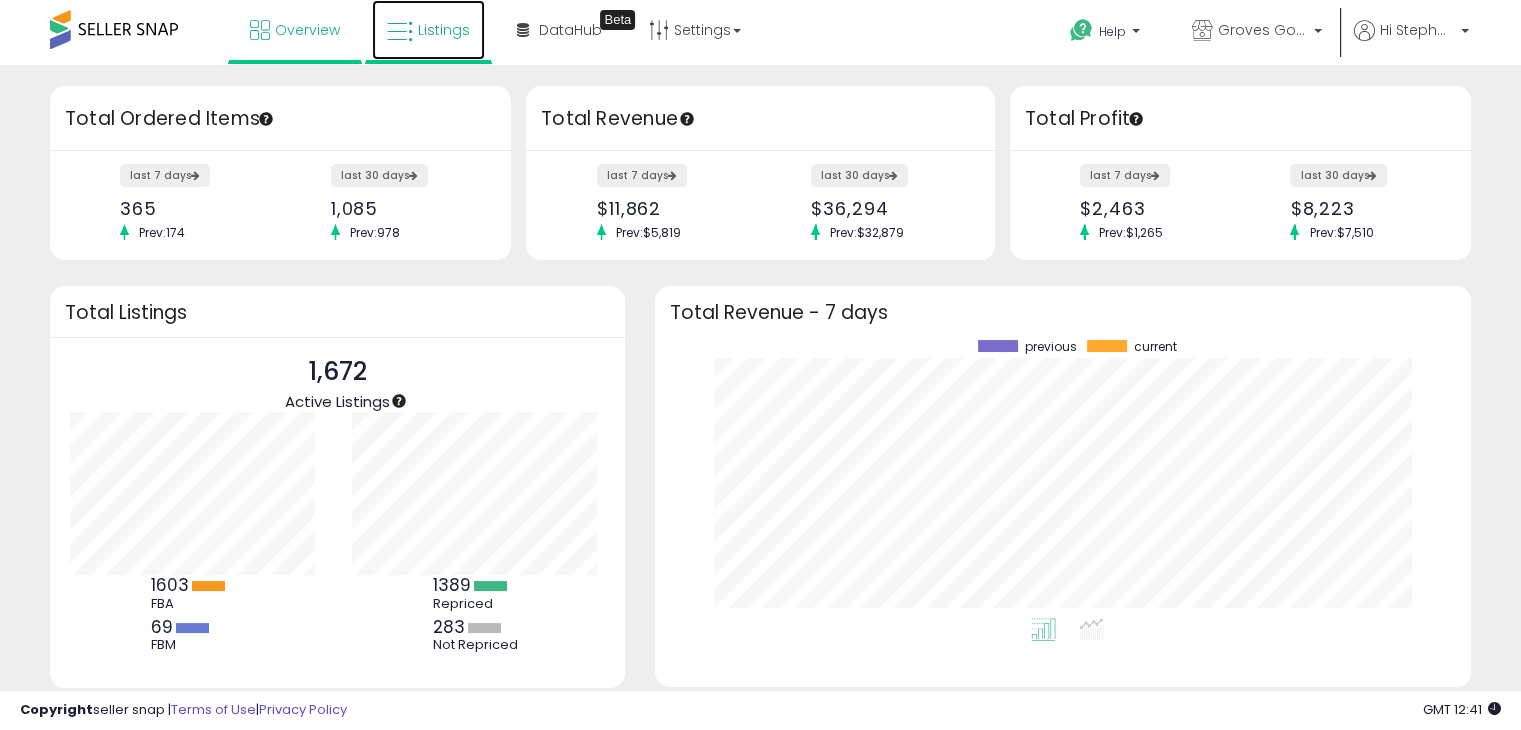 click on "Listings" at bounding box center [444, 30] 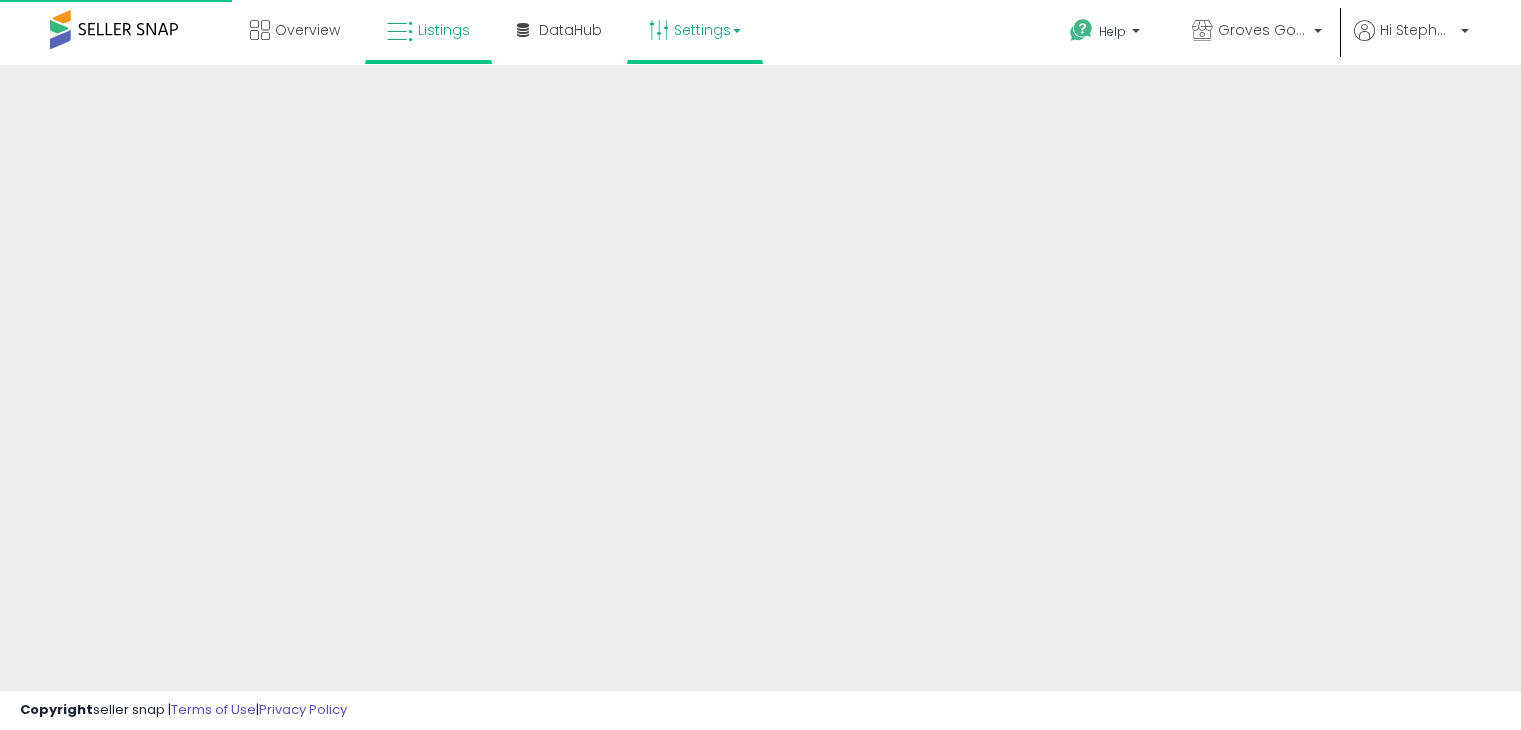 scroll, scrollTop: 0, scrollLeft: 0, axis: both 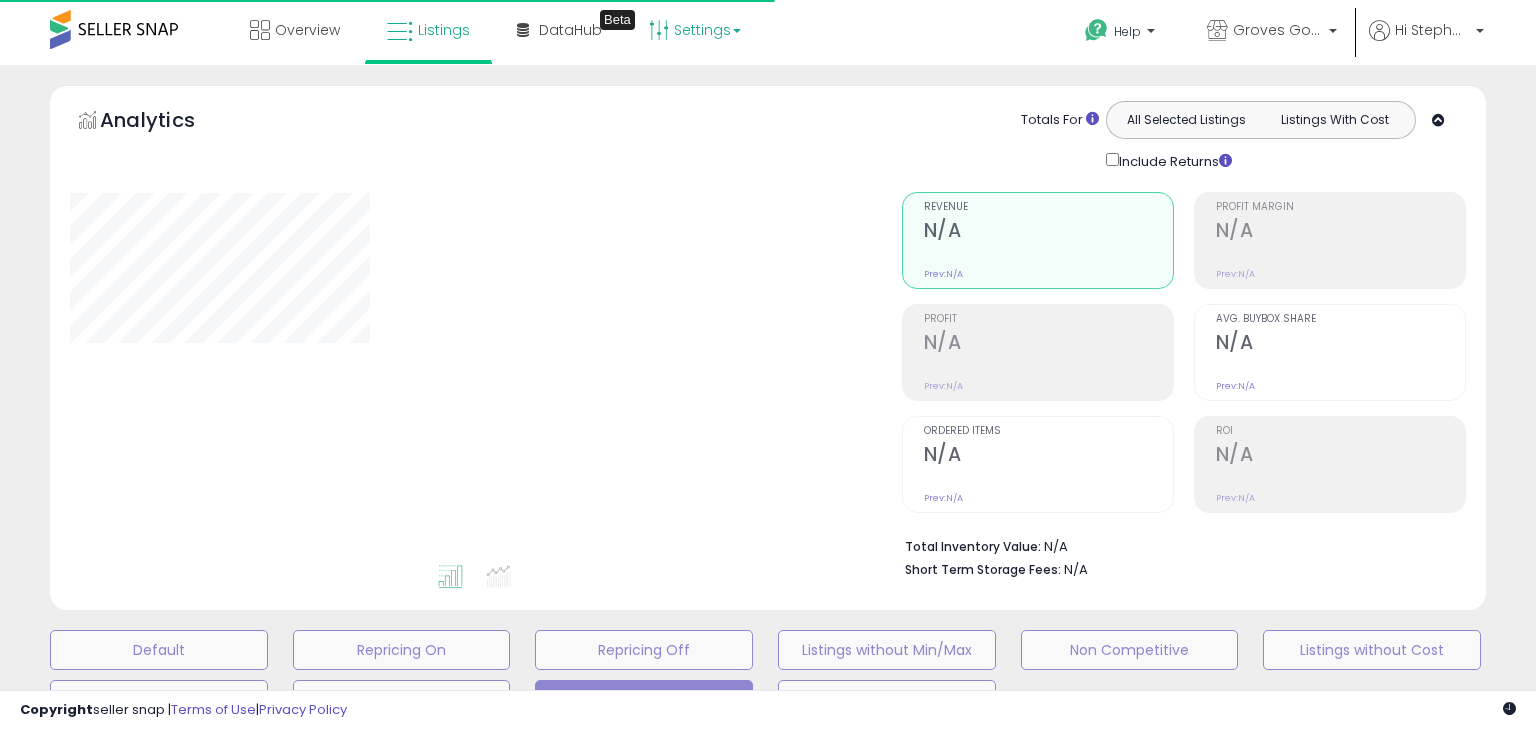 click on "Settings" at bounding box center (695, 30) 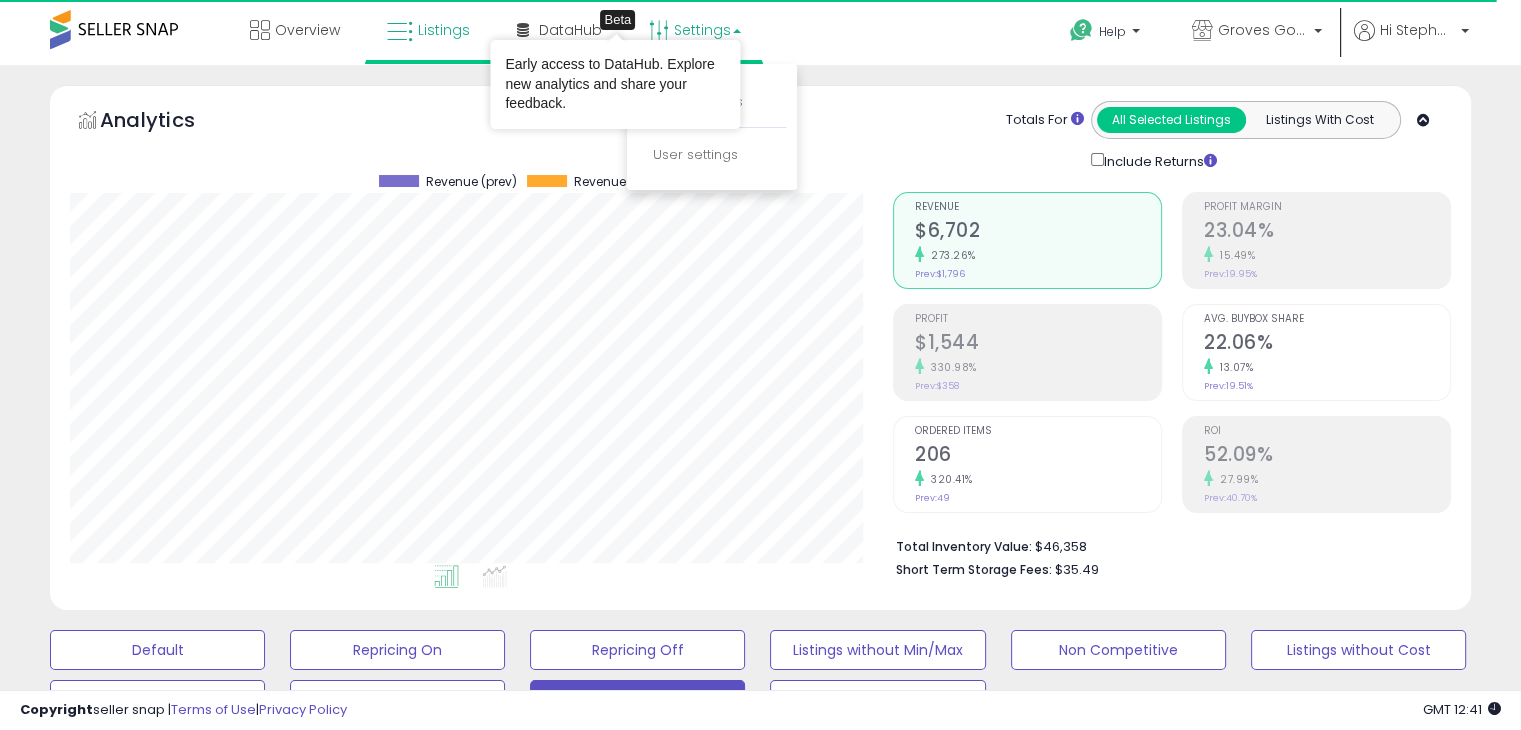 scroll, scrollTop: 999589, scrollLeft: 999176, axis: both 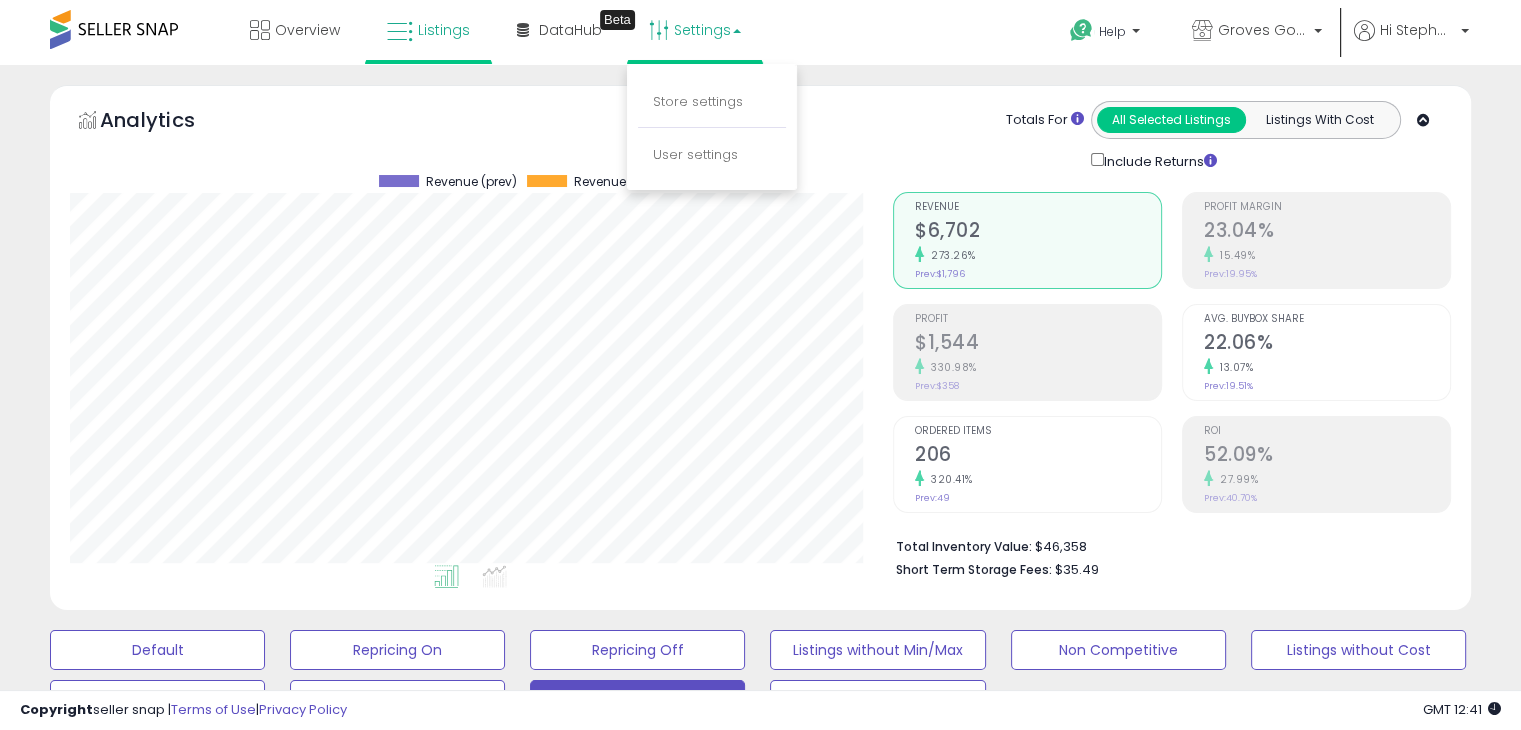 click on "Analytics
Totals For
All Selected Listings
Listings With Cost
Include Returns" 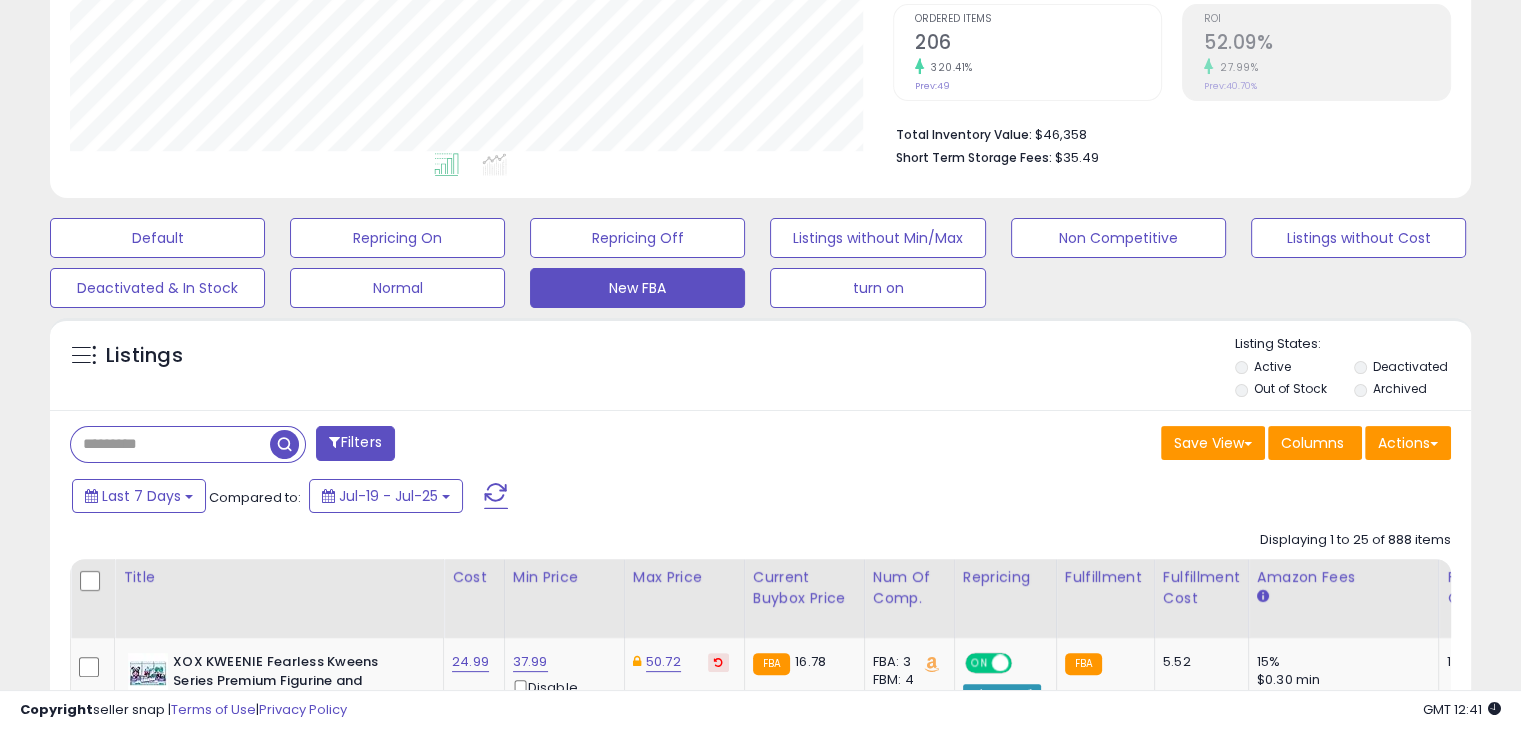 scroll, scrollTop: 400, scrollLeft: 0, axis: vertical 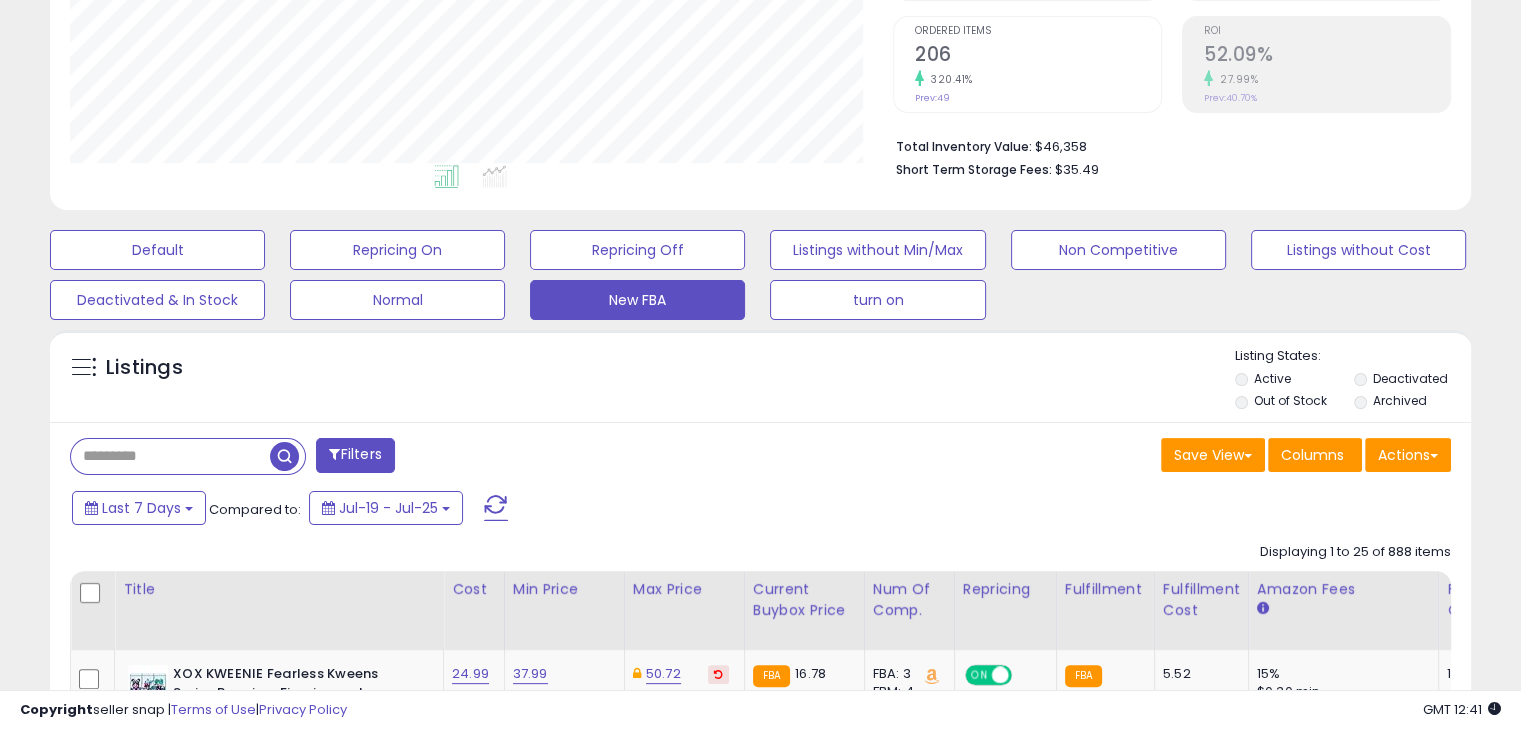 click at bounding box center [83, 367] 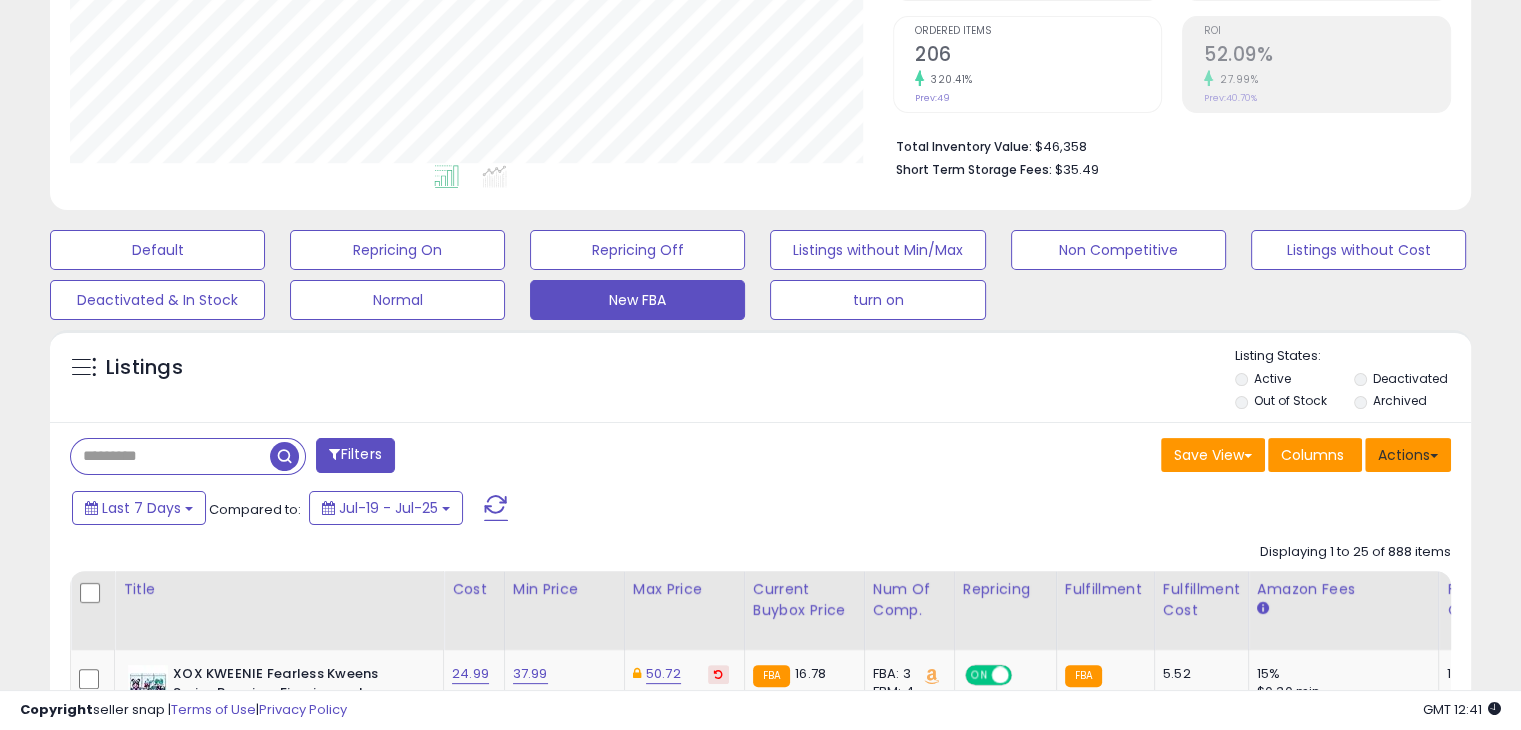 click on "Actions" at bounding box center (1408, 455) 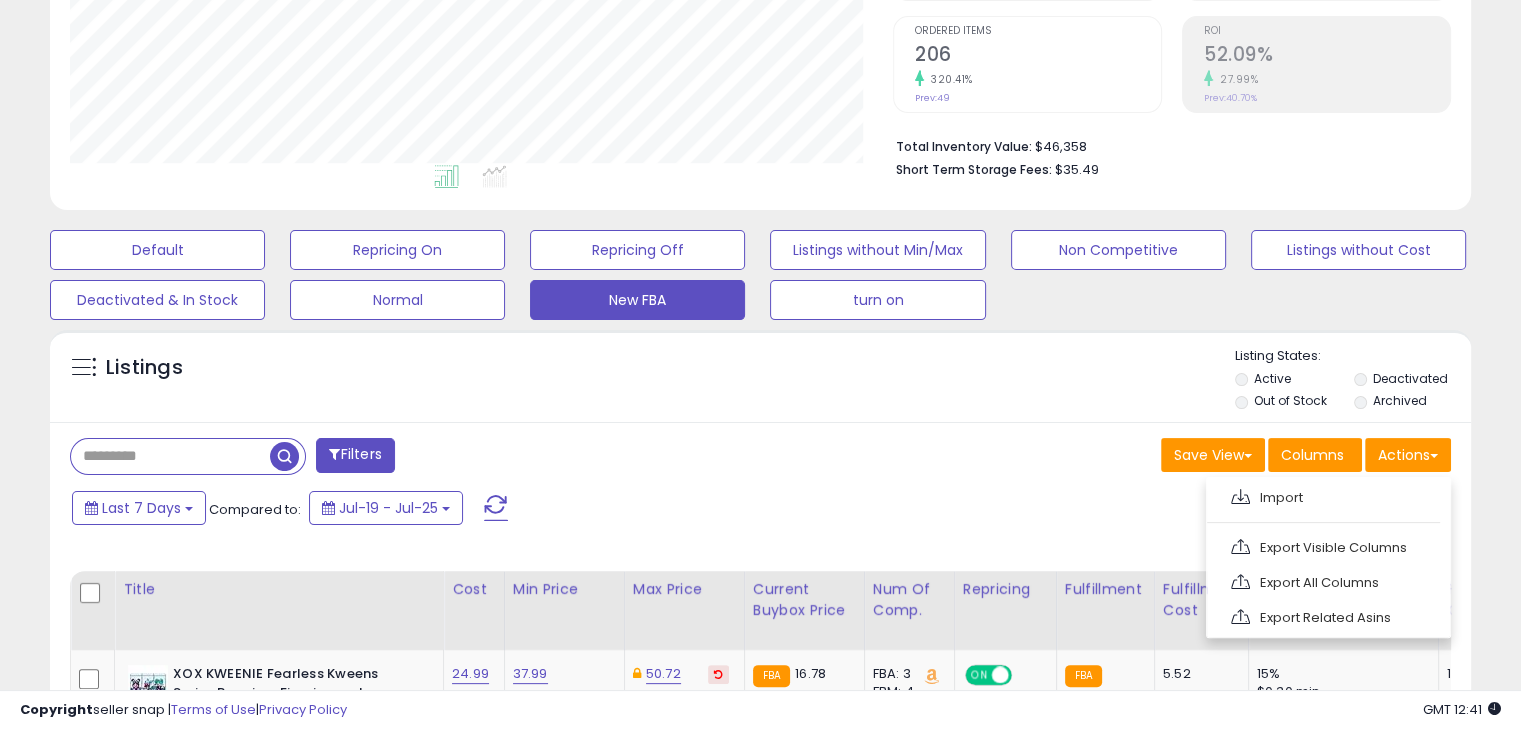 click on "Last 7 Days
Compared to:
Jul-19 - Jul-25" at bounding box center [585, 510] 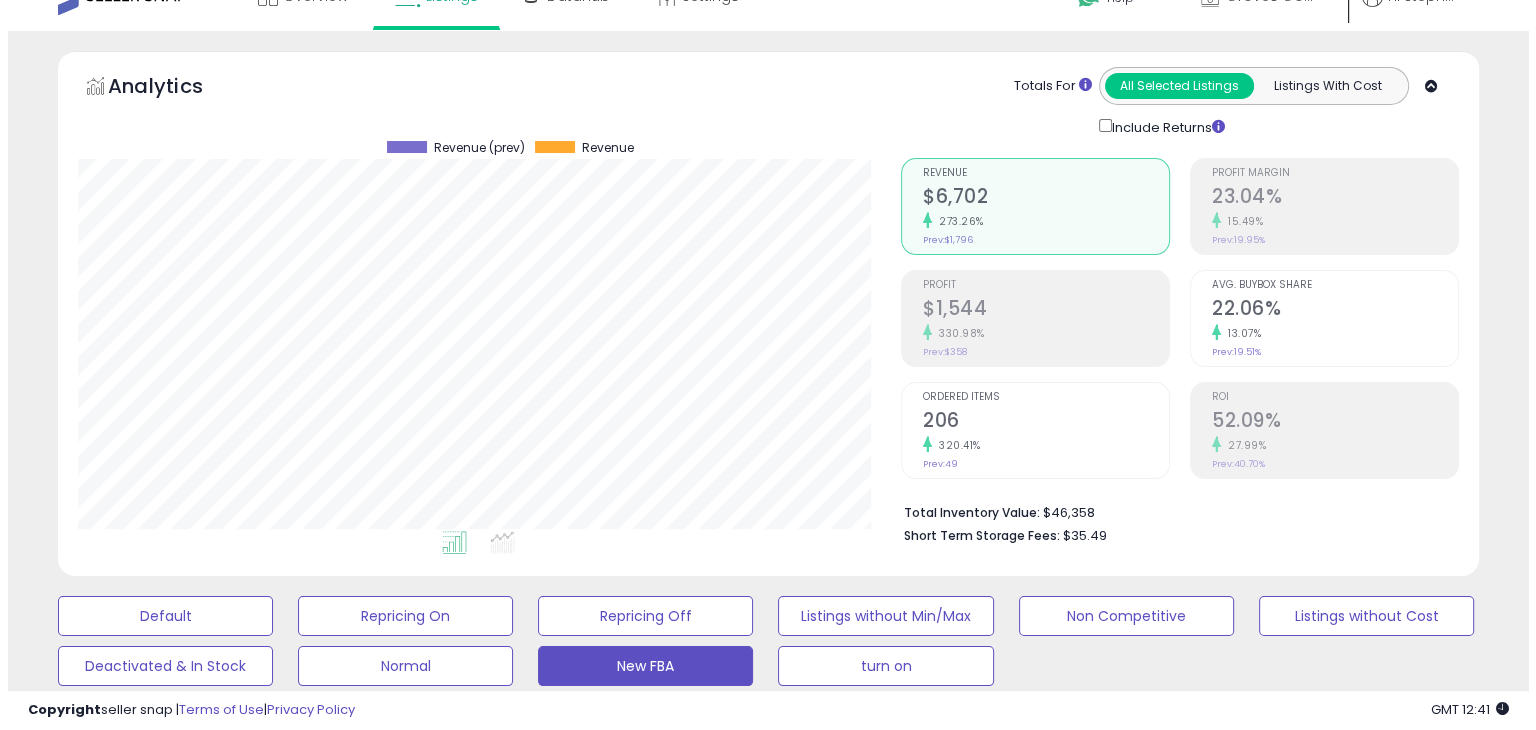 scroll, scrollTop: 0, scrollLeft: 0, axis: both 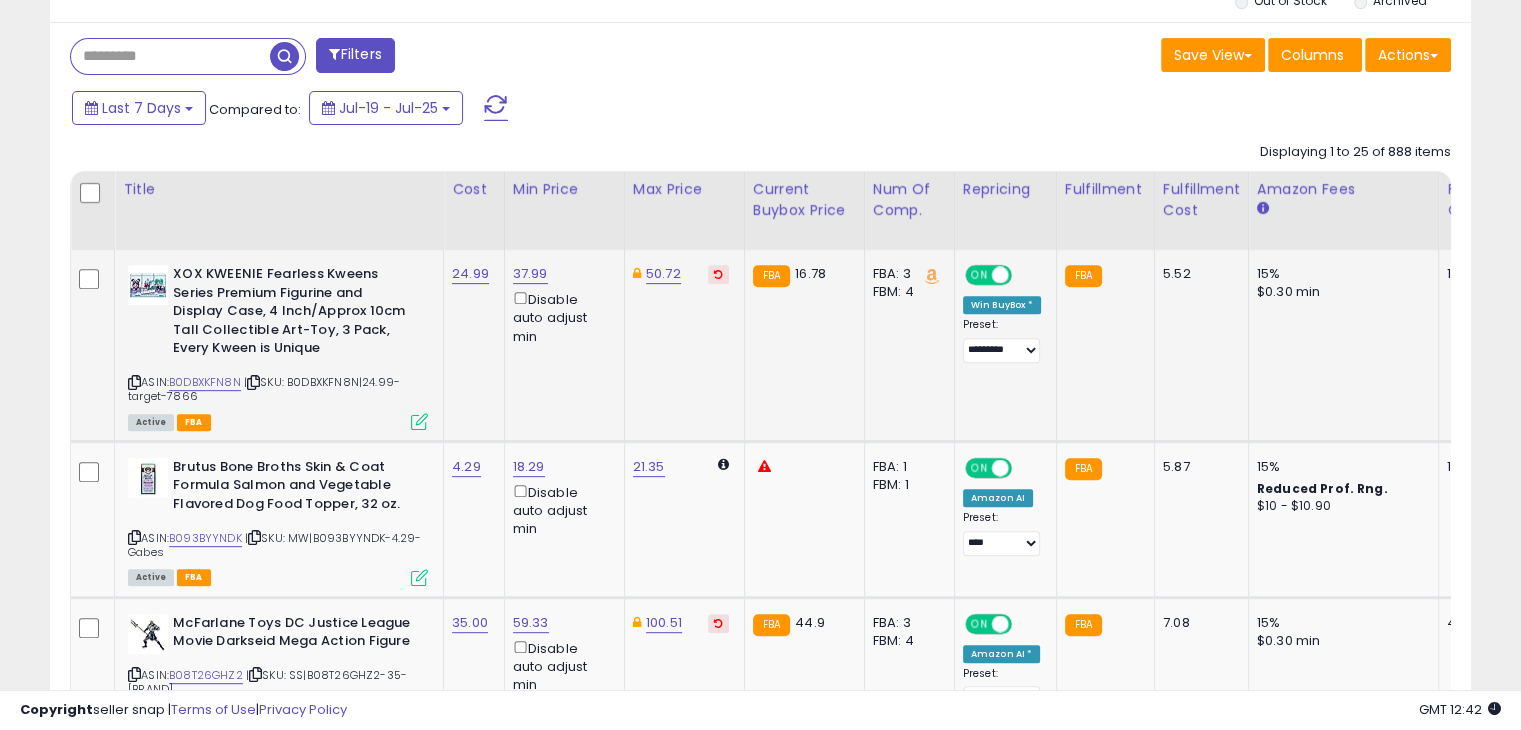click at bounding box center [419, 421] 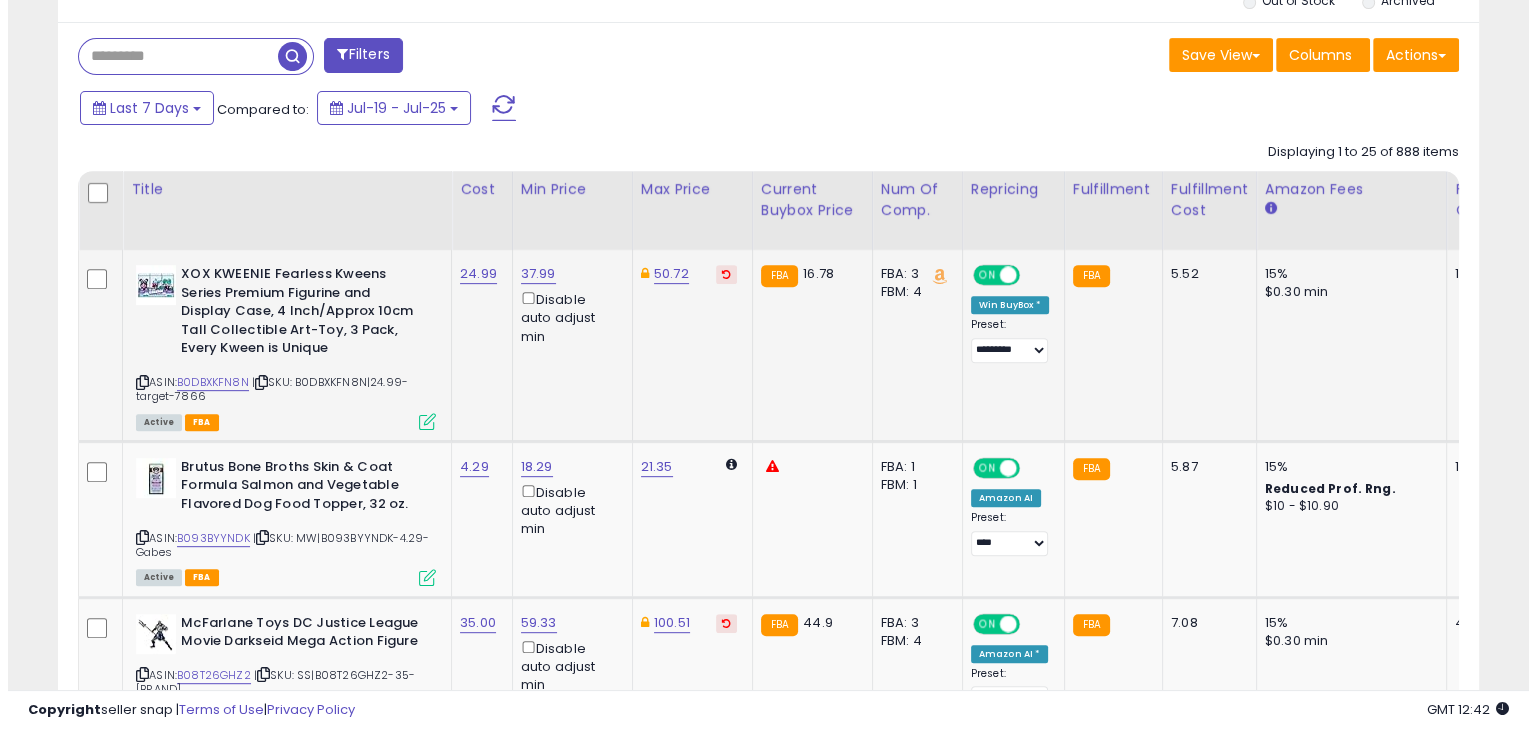 scroll, scrollTop: 999589, scrollLeft: 999168, axis: both 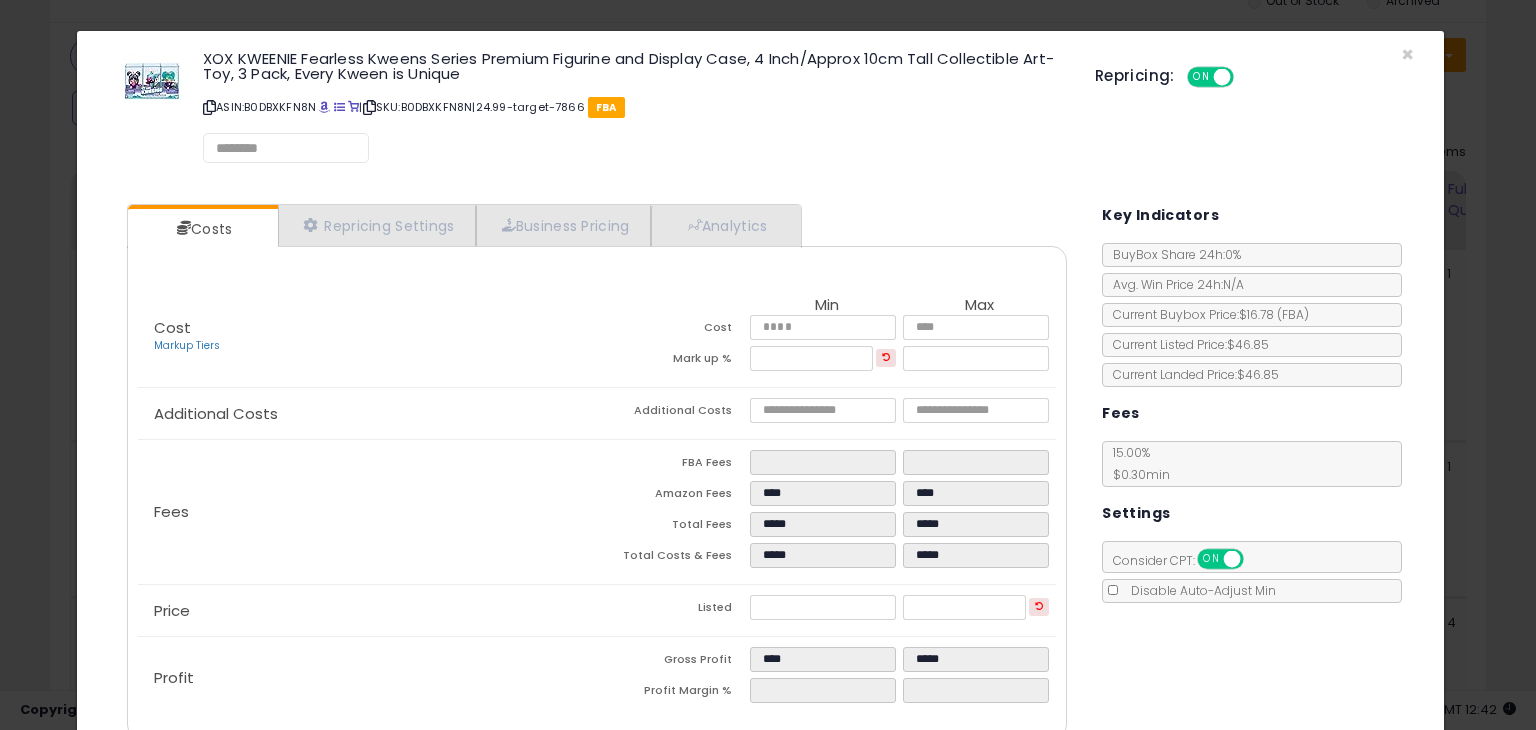 select on "******" 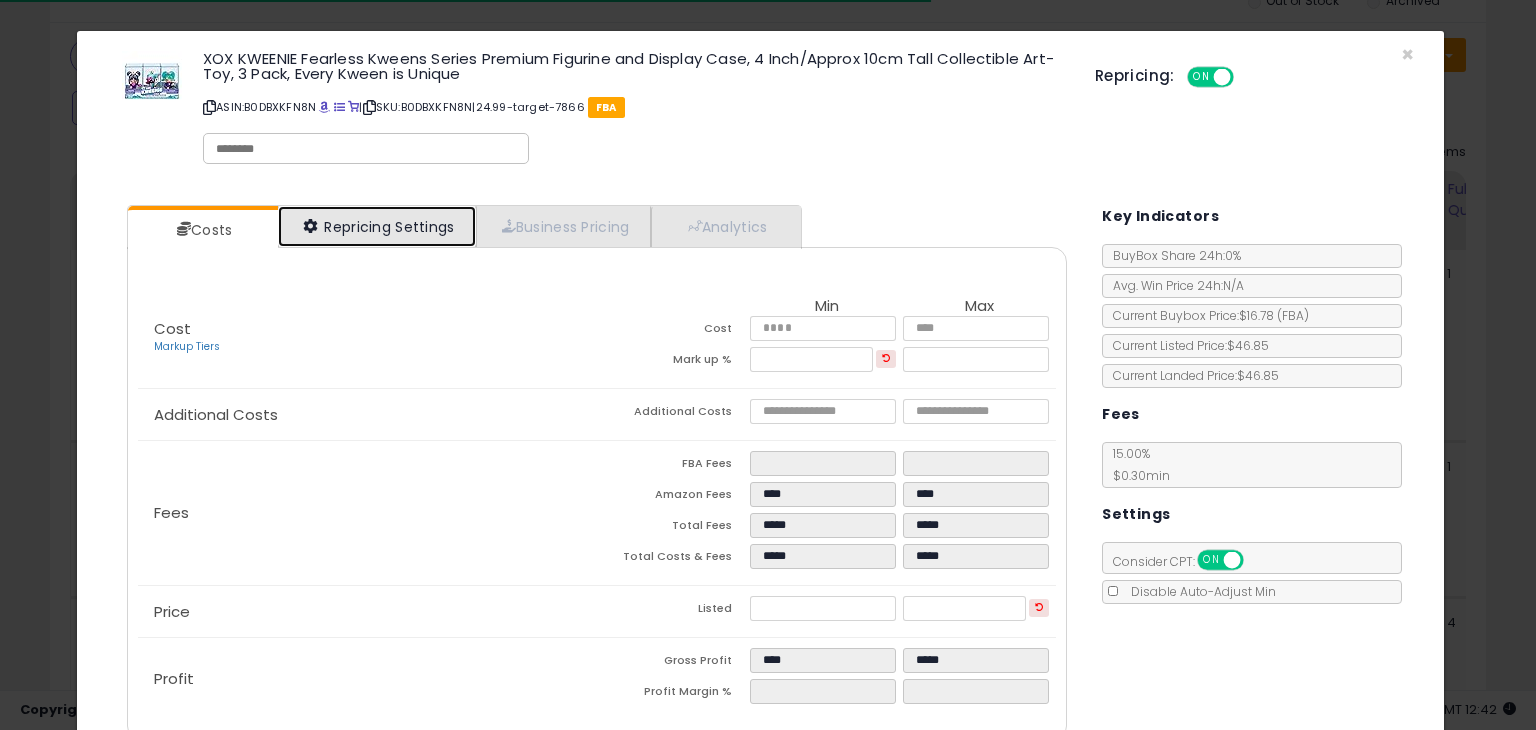 click on "Repricing Settings" at bounding box center (377, 226) 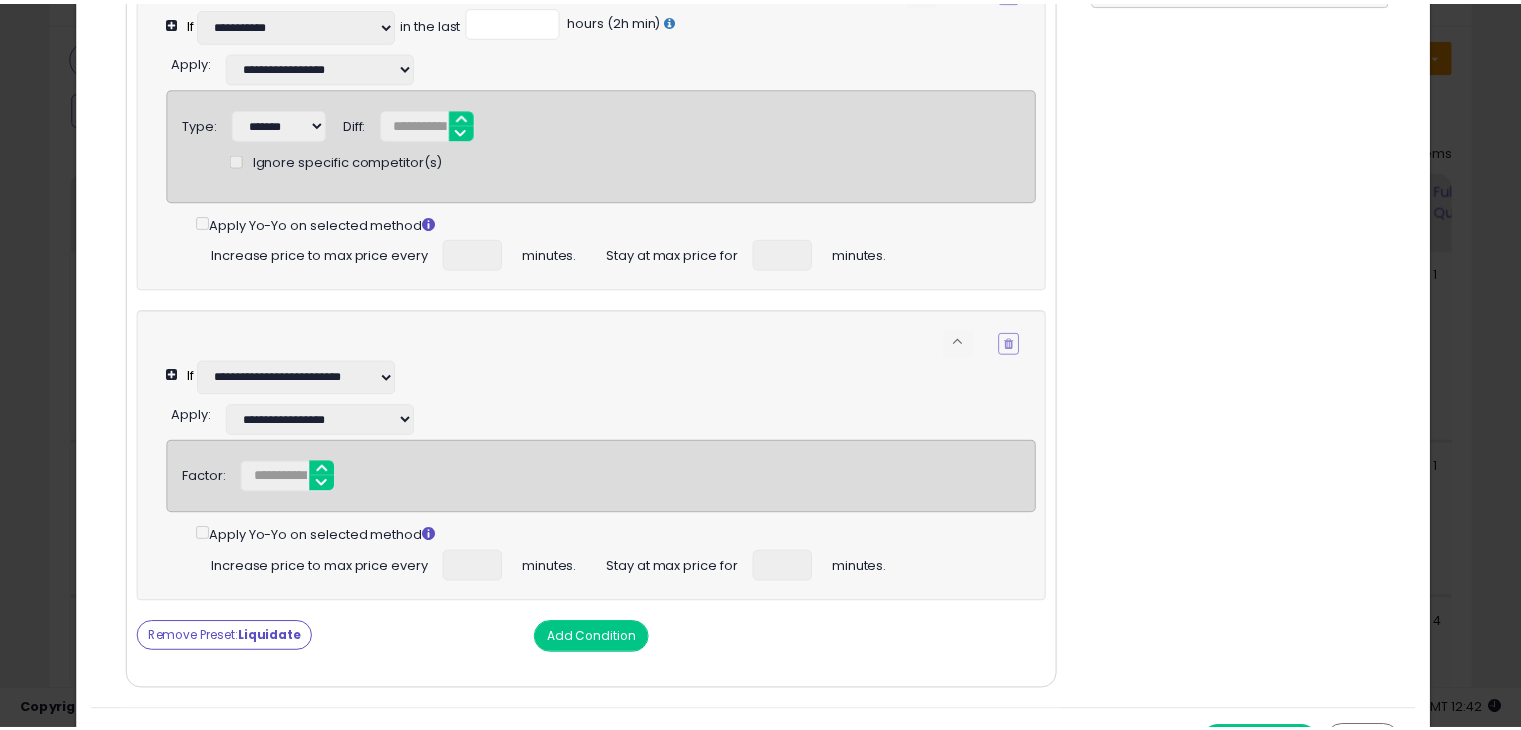 scroll, scrollTop: 668, scrollLeft: 0, axis: vertical 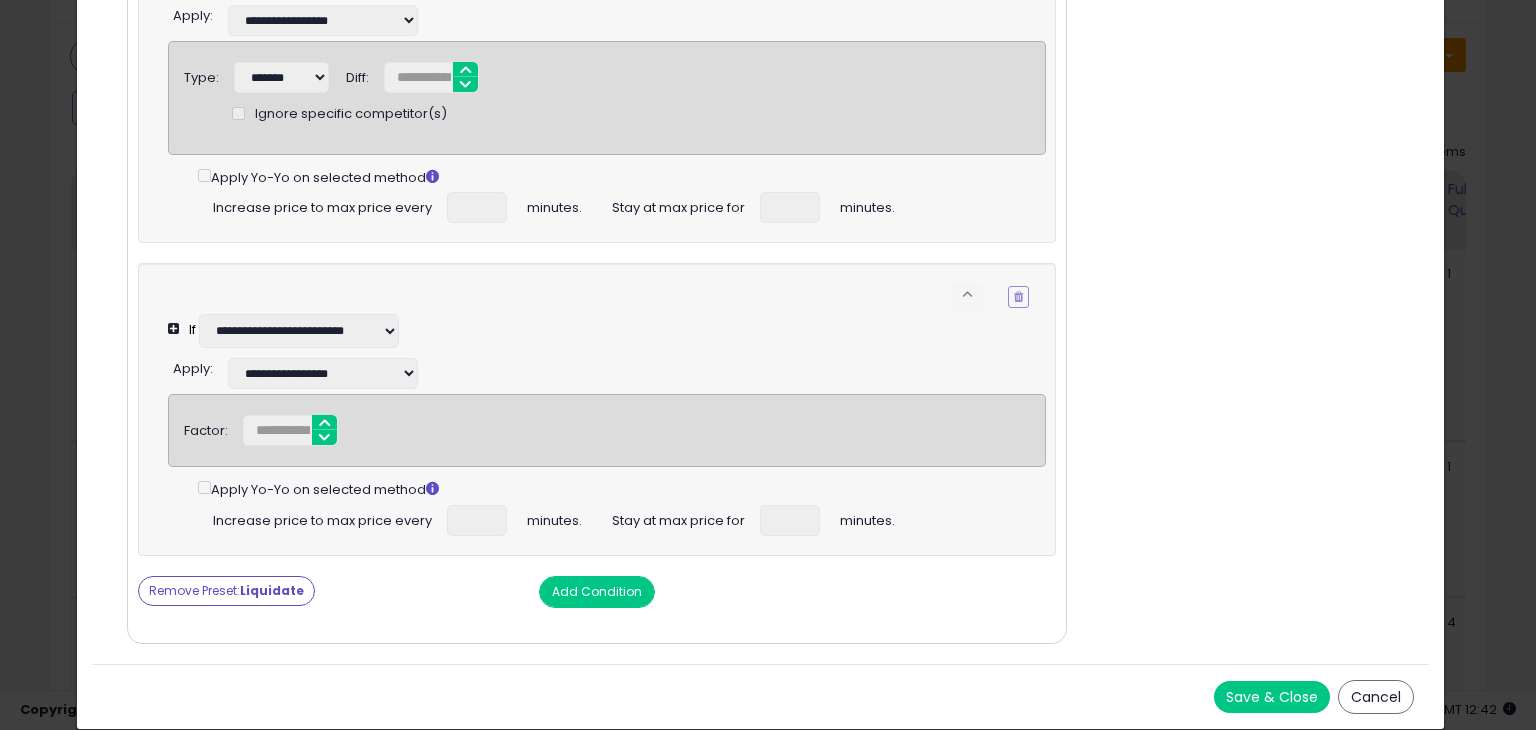 click on "Cancel" at bounding box center [1376, 697] 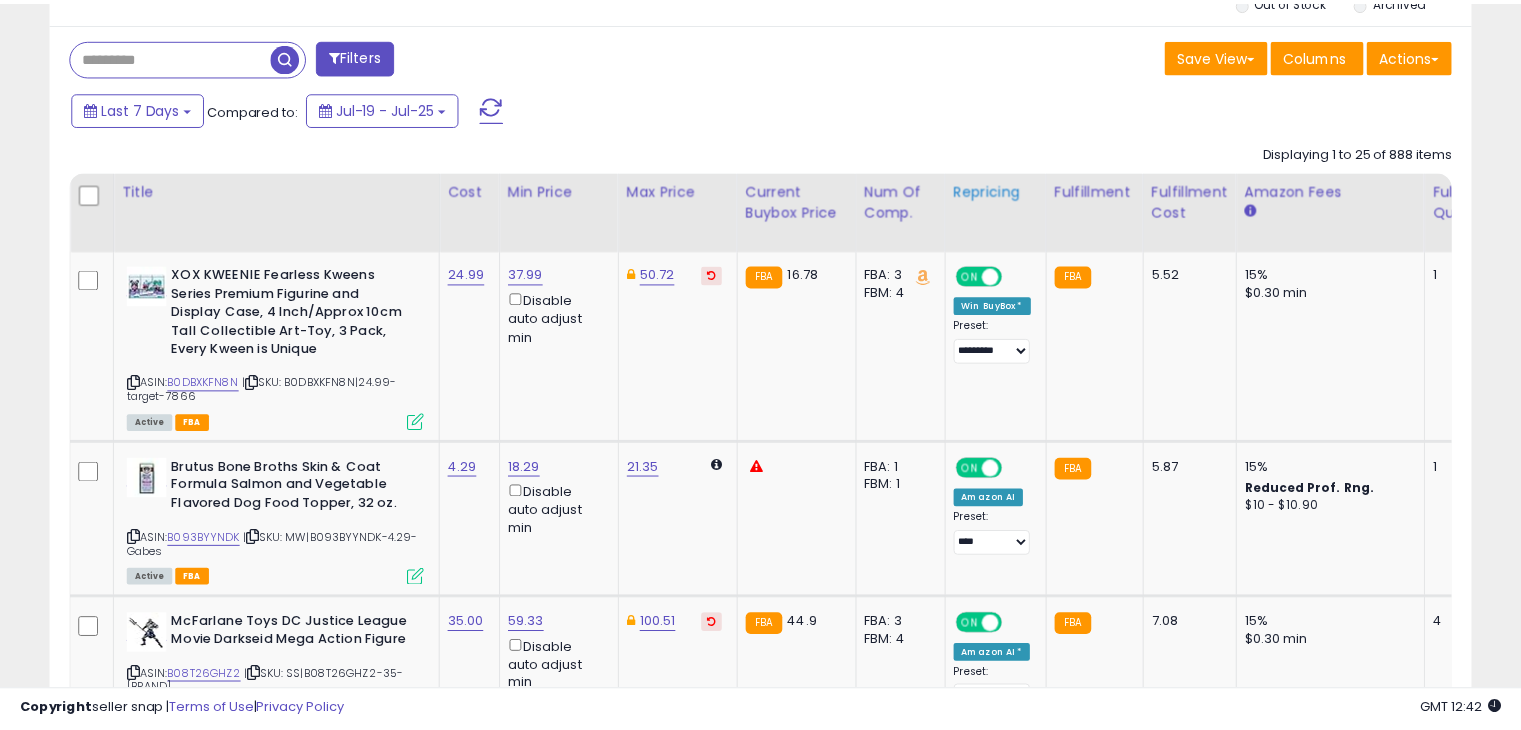 scroll, scrollTop: 409, scrollLeft: 822, axis: both 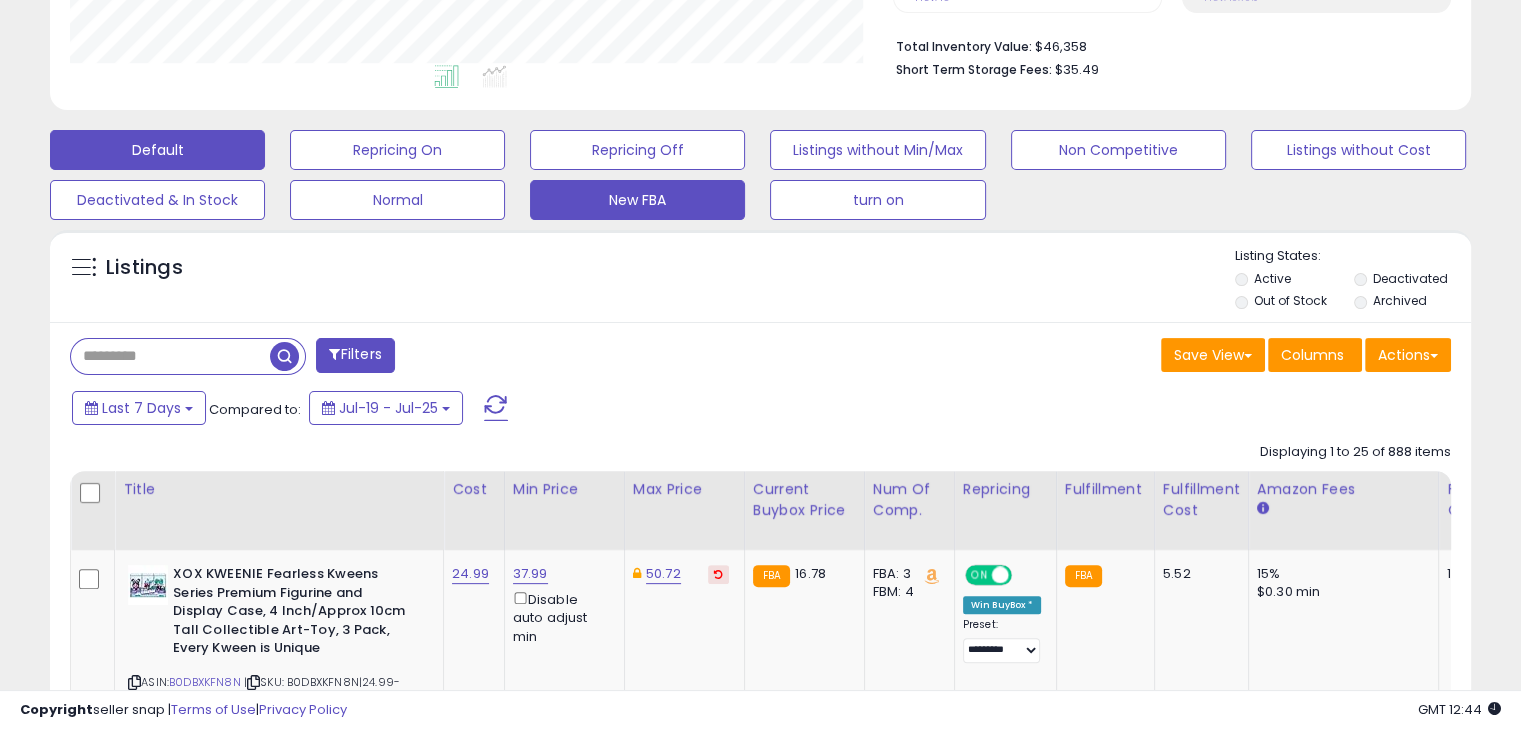 click on "Default" at bounding box center [157, 150] 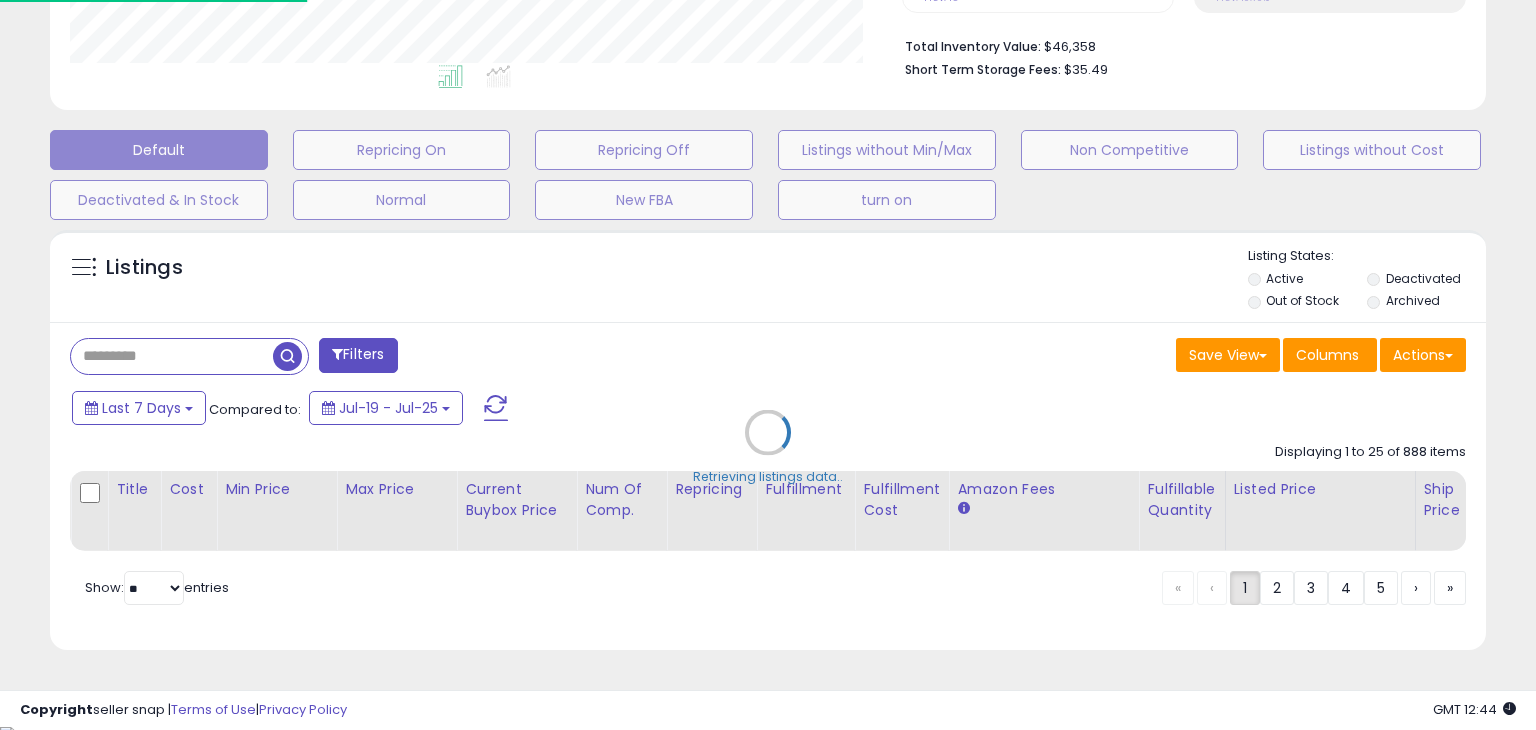 scroll, scrollTop: 999589, scrollLeft: 999168, axis: both 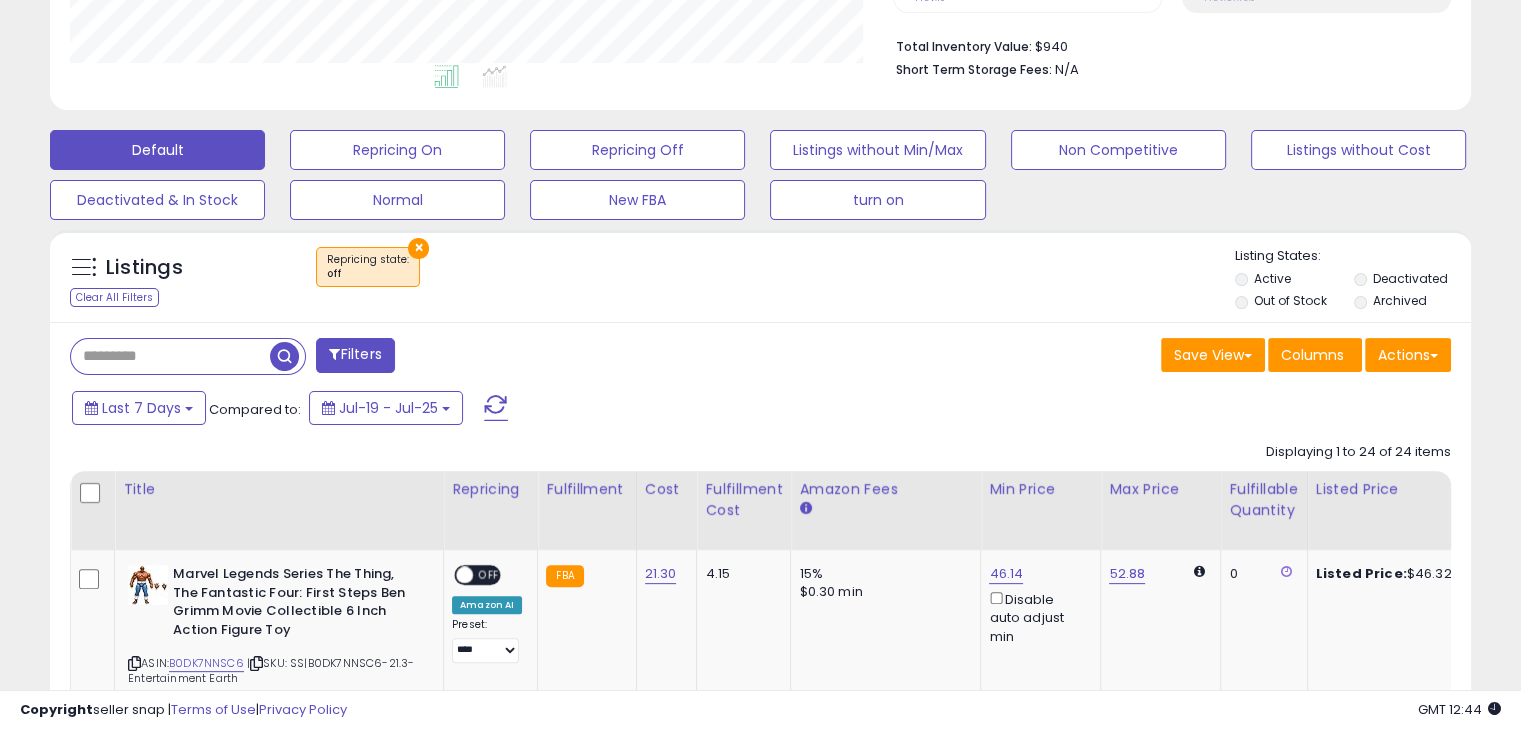 click on "×" at bounding box center [418, 248] 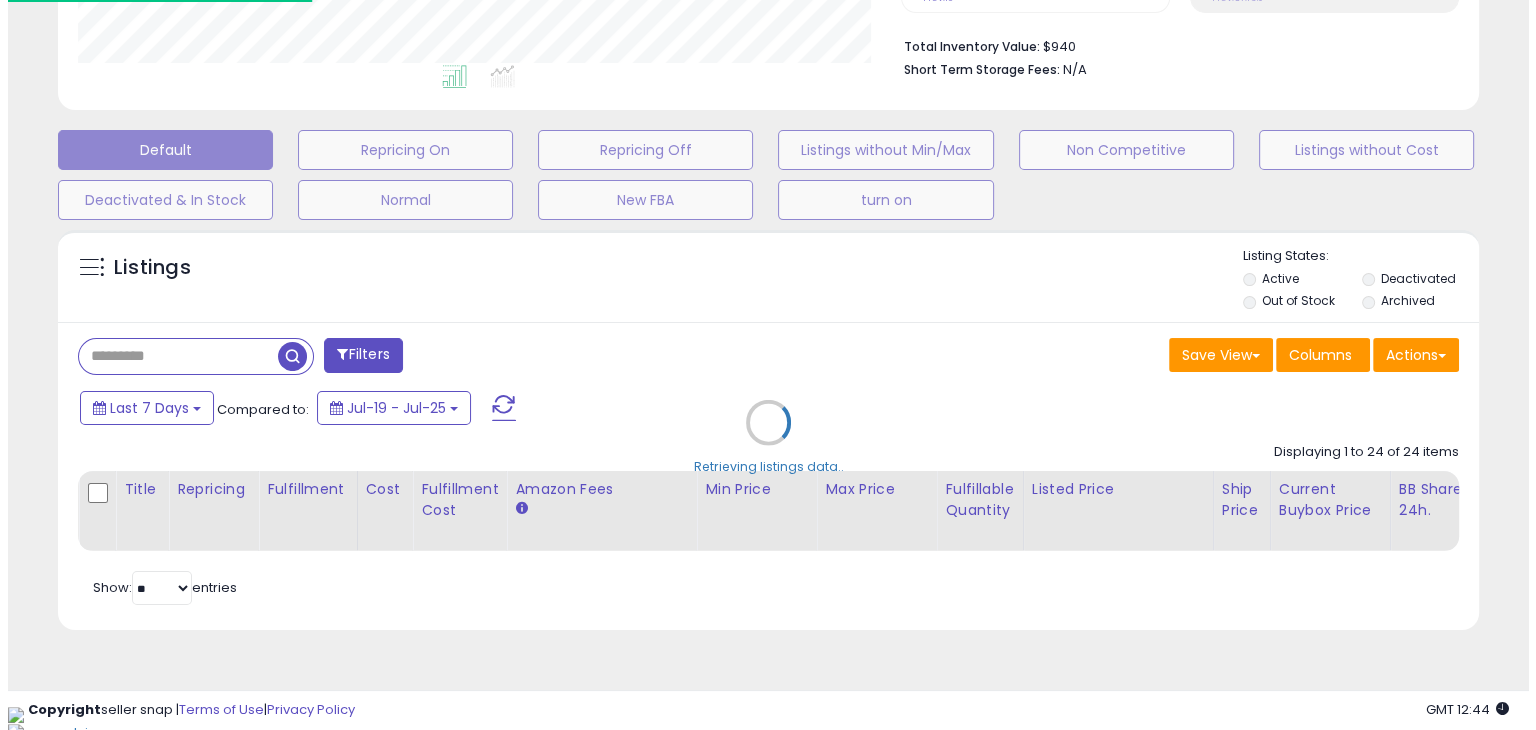 scroll, scrollTop: 489, scrollLeft: 0, axis: vertical 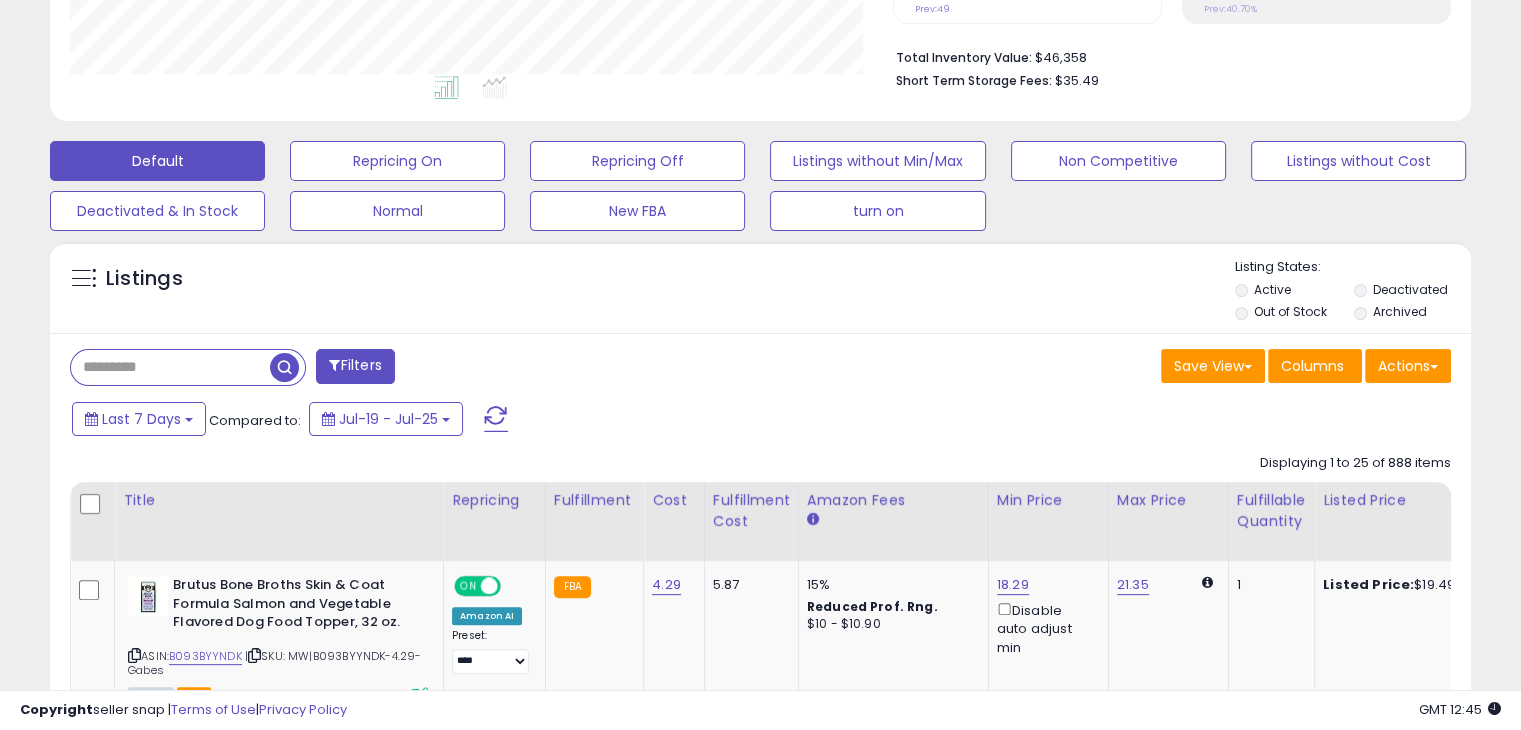 click at bounding box center (496, 419) 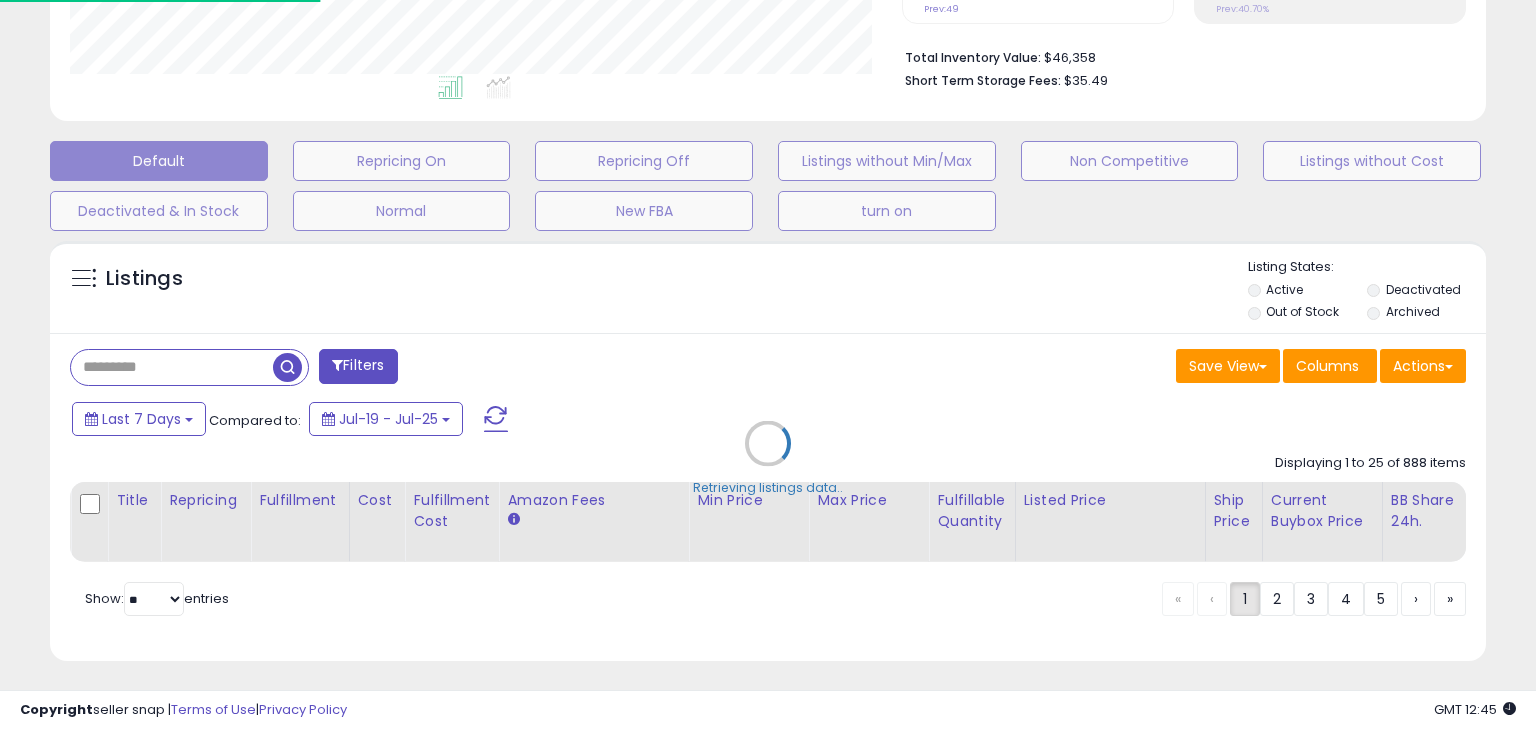 scroll, scrollTop: 999589, scrollLeft: 999168, axis: both 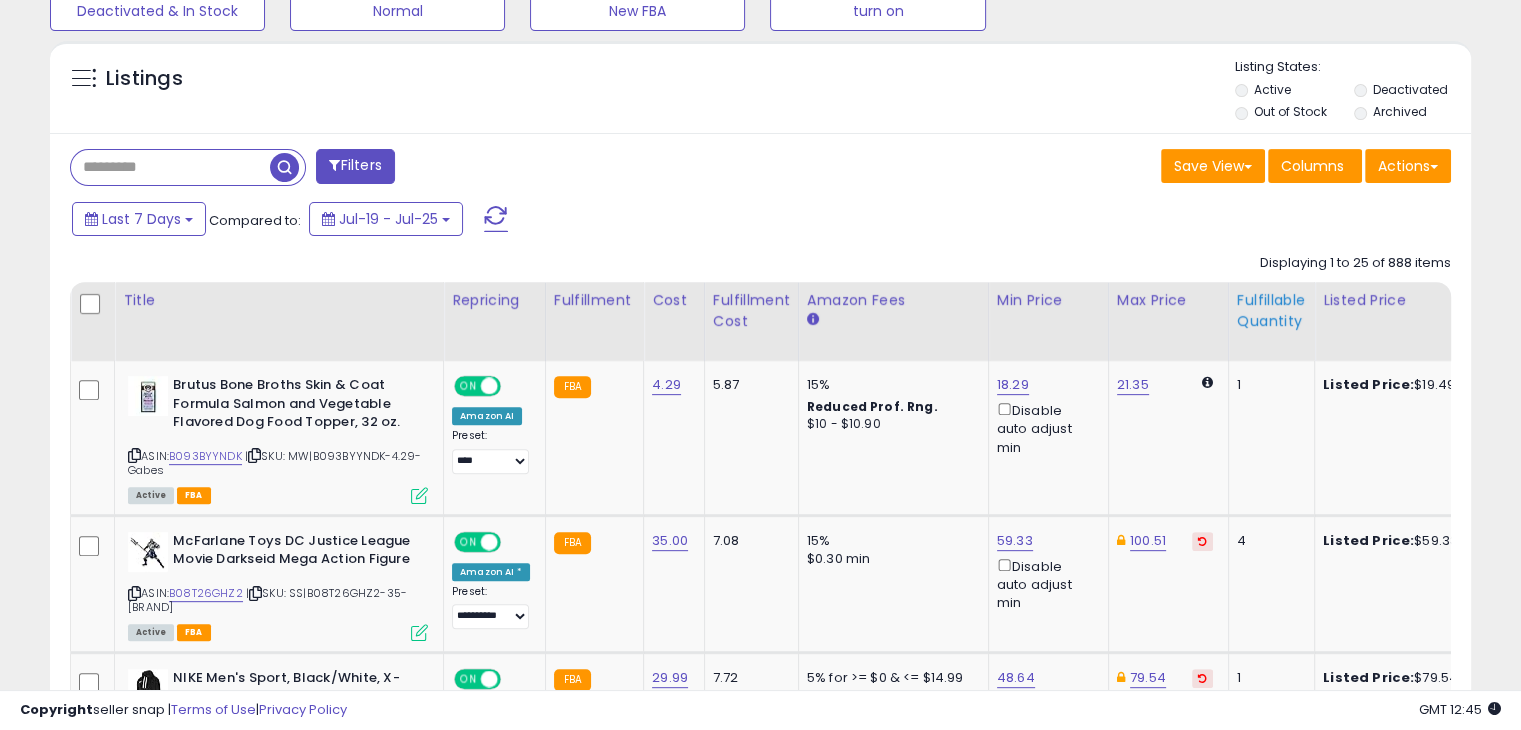 click on "Fulfillable Quantity" at bounding box center (1271, 311) 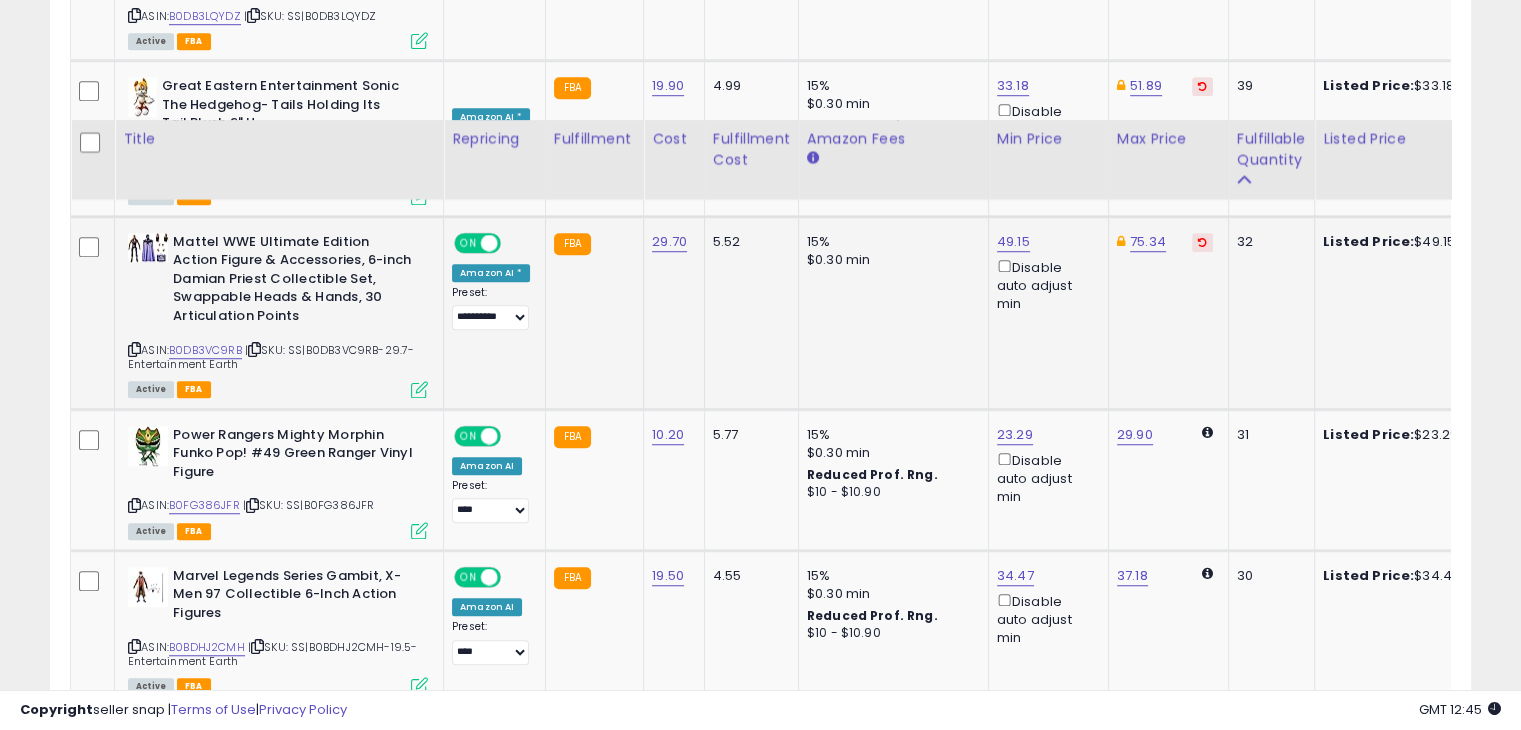 scroll, scrollTop: 1589, scrollLeft: 0, axis: vertical 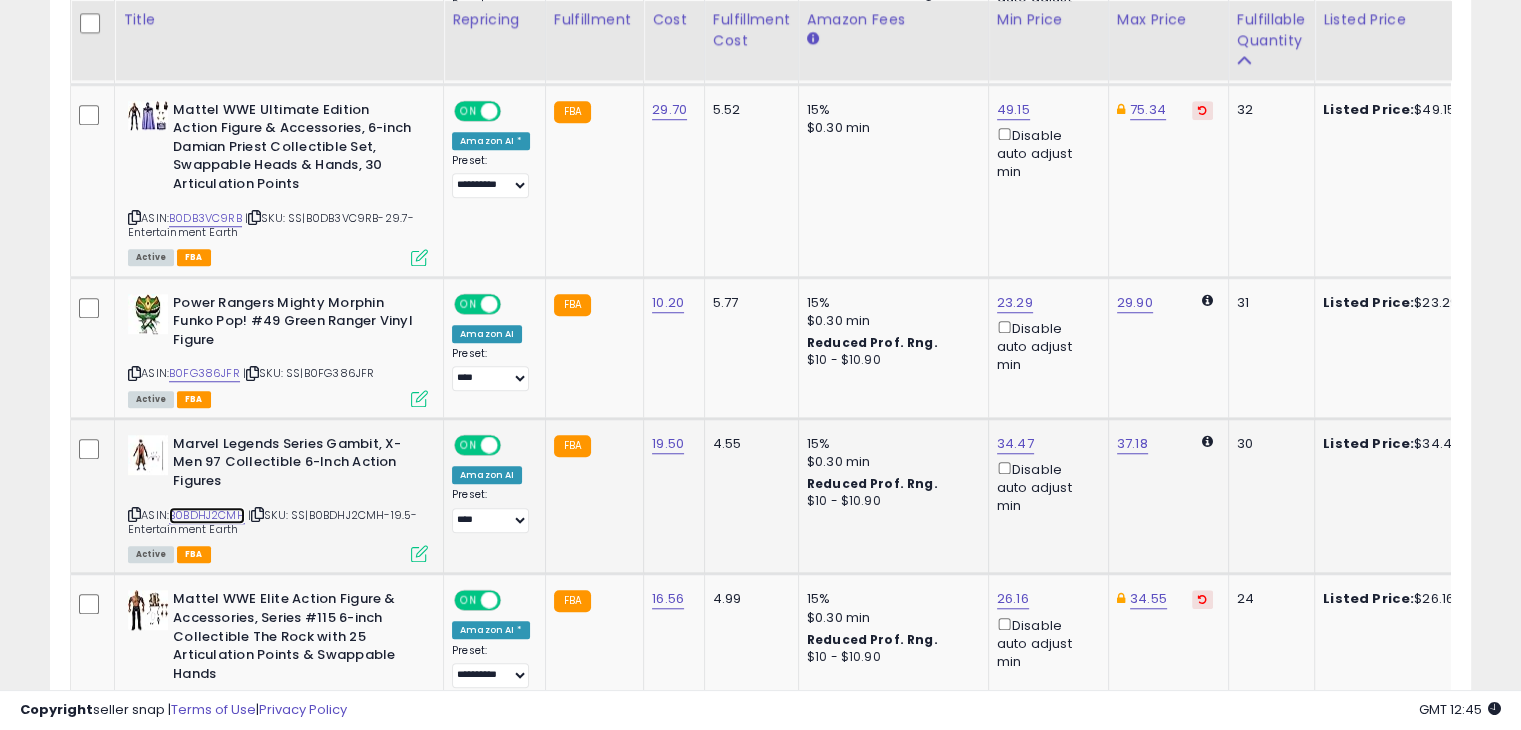 click on "B0BDHJ2CMH" at bounding box center (207, 515) 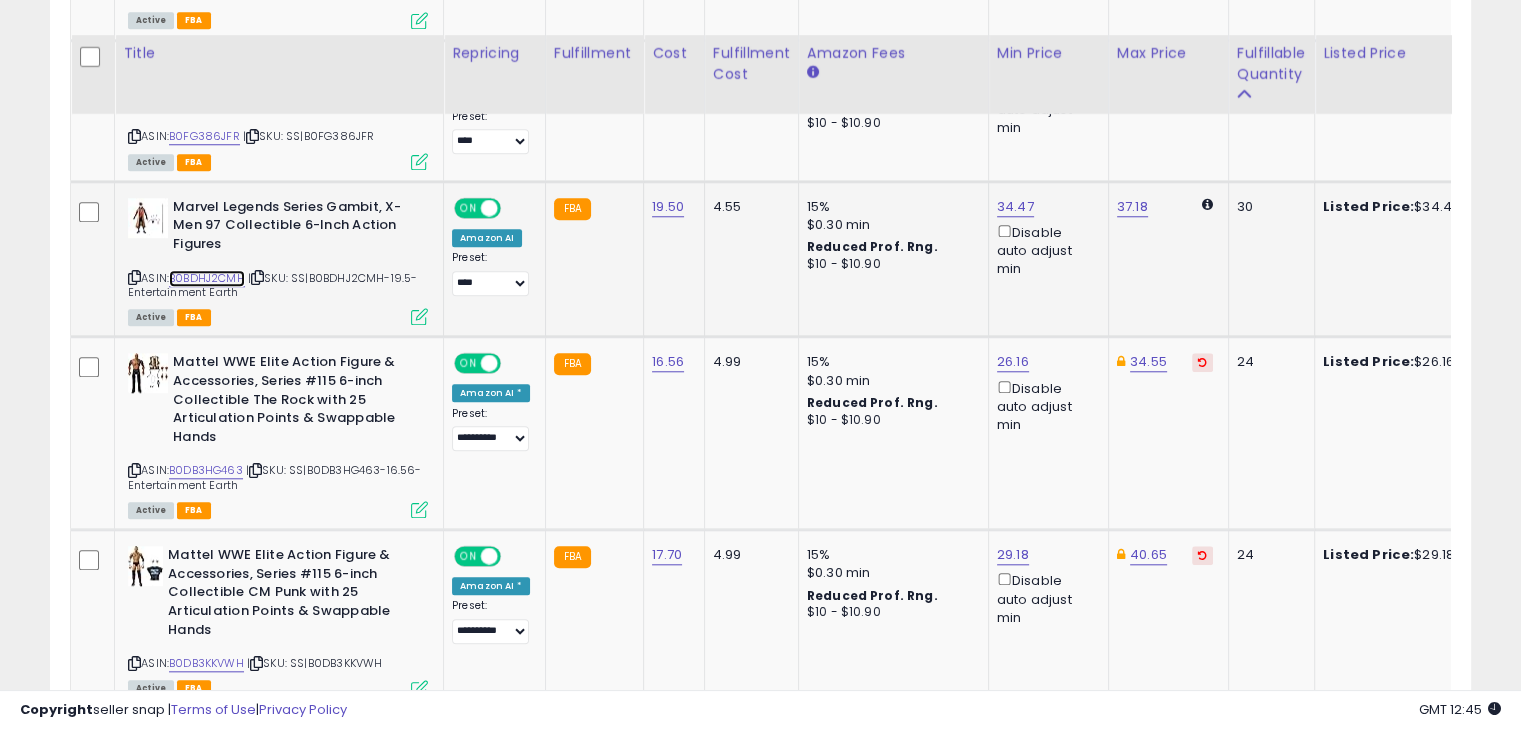 scroll, scrollTop: 1889, scrollLeft: 0, axis: vertical 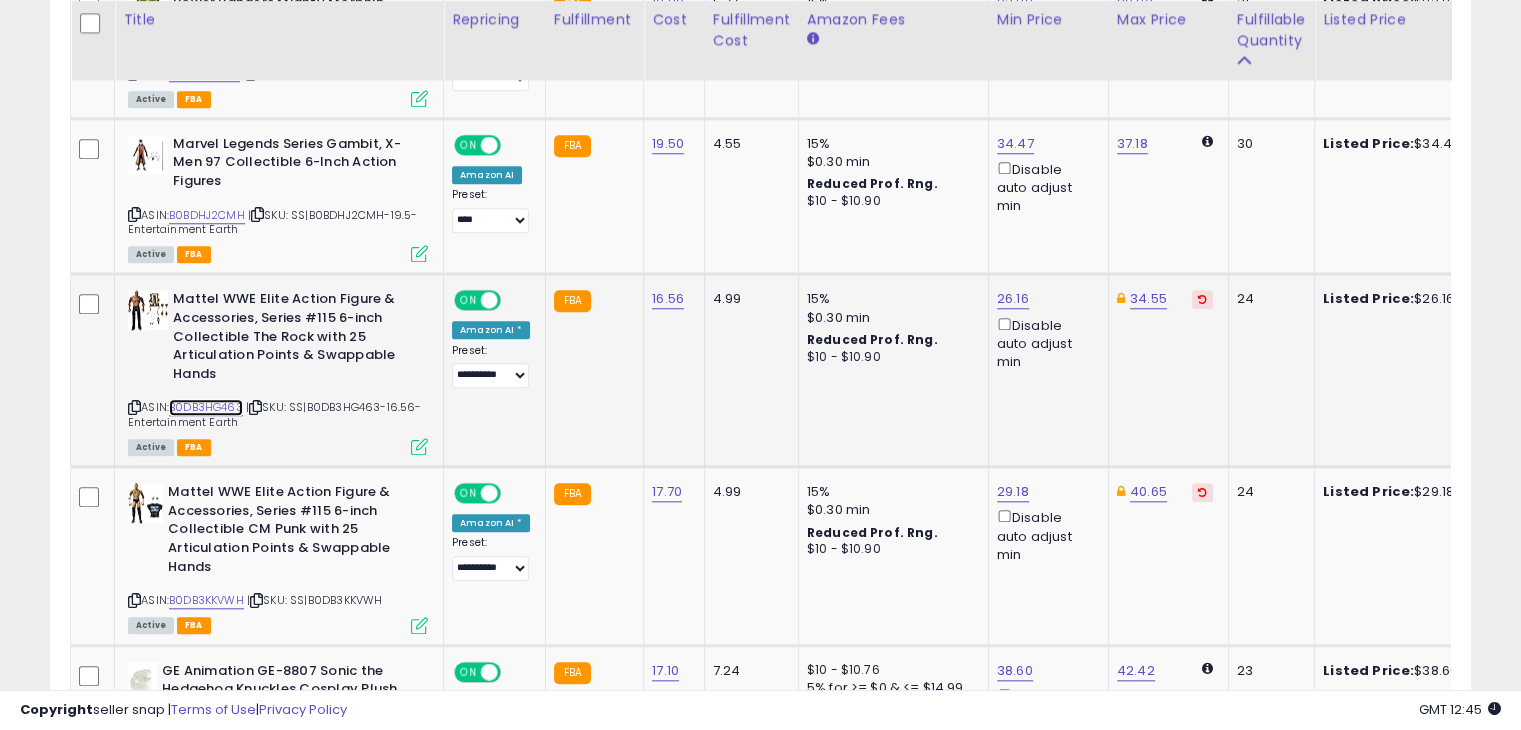 click on "B0DB3HG463" at bounding box center [206, 407] 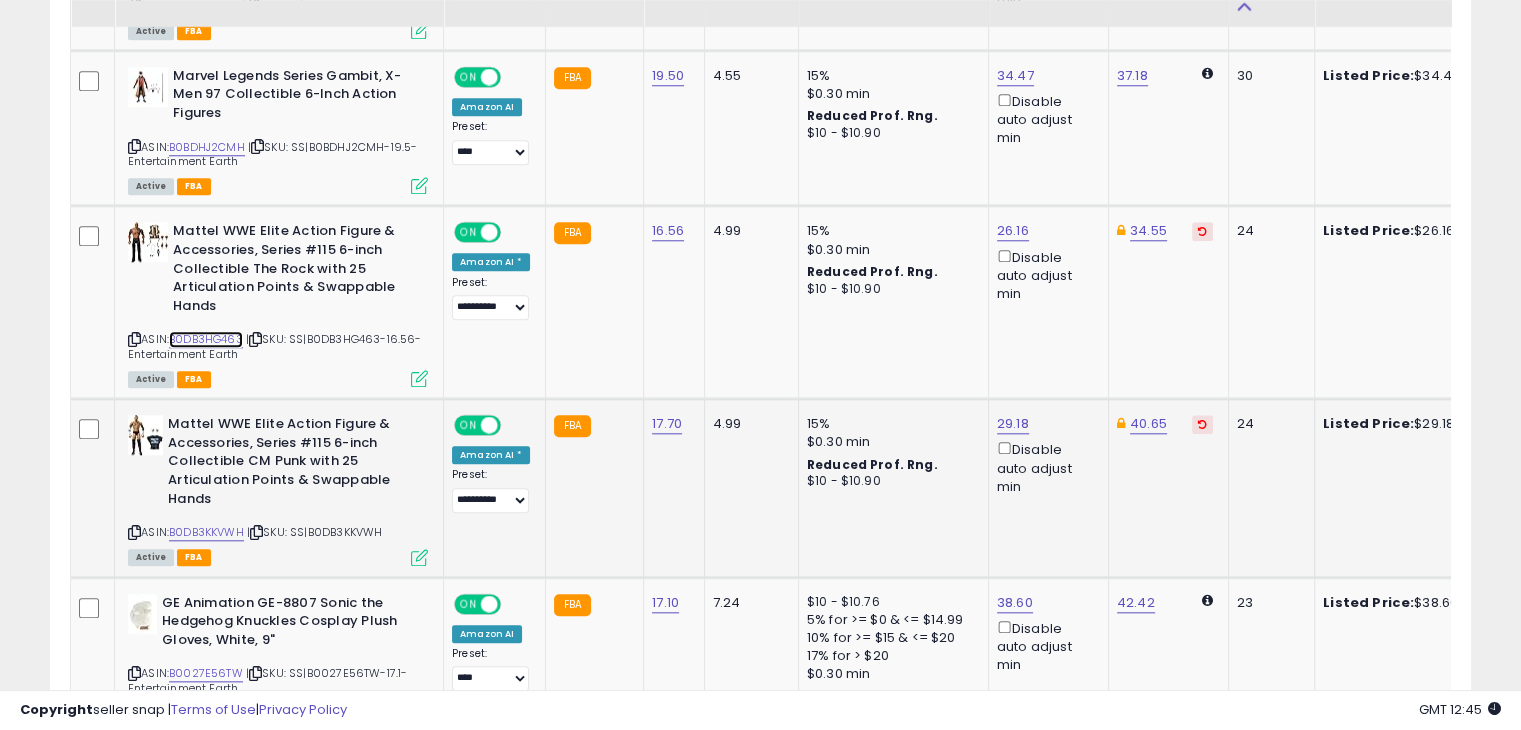 scroll, scrollTop: 1989, scrollLeft: 0, axis: vertical 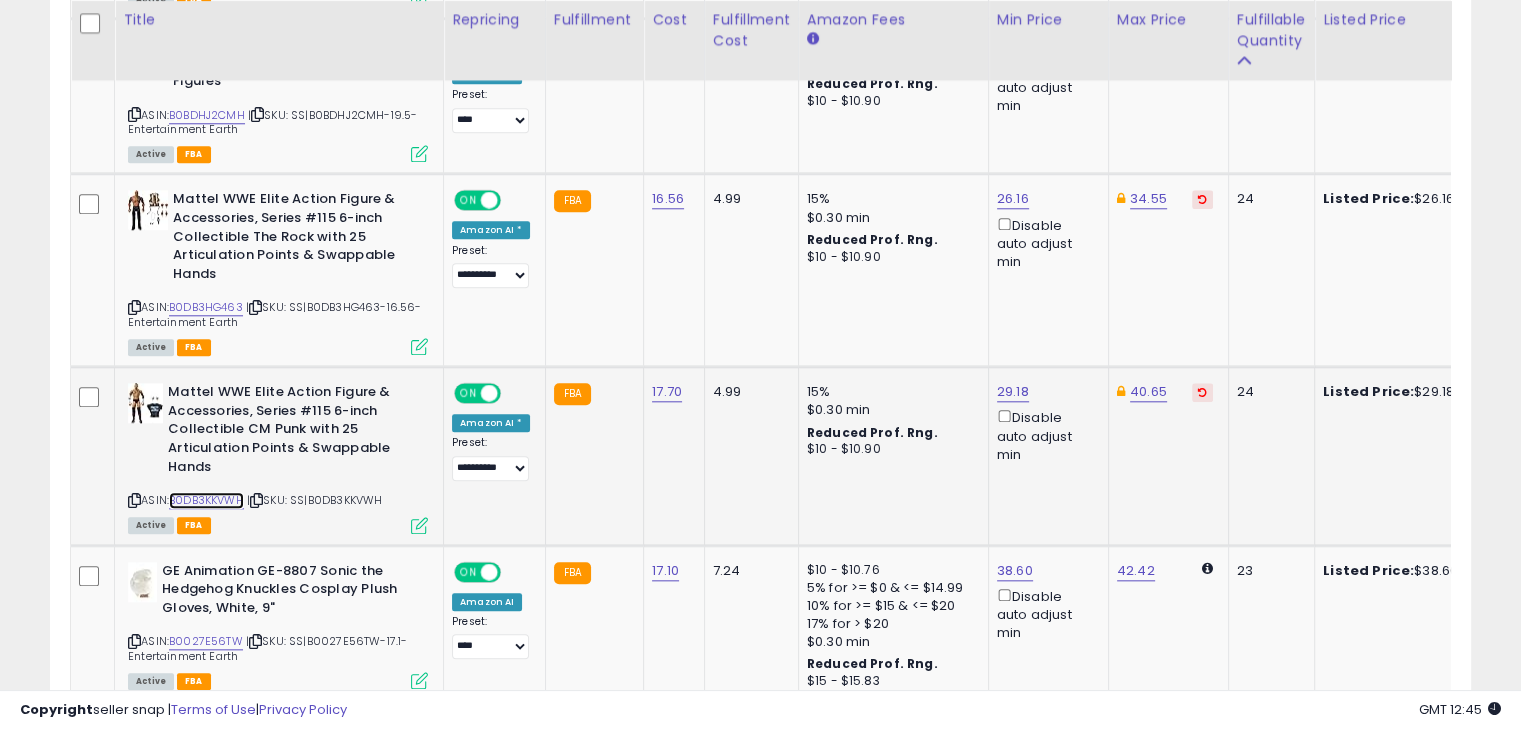 click on "B0DB3KKVWH" at bounding box center [206, 500] 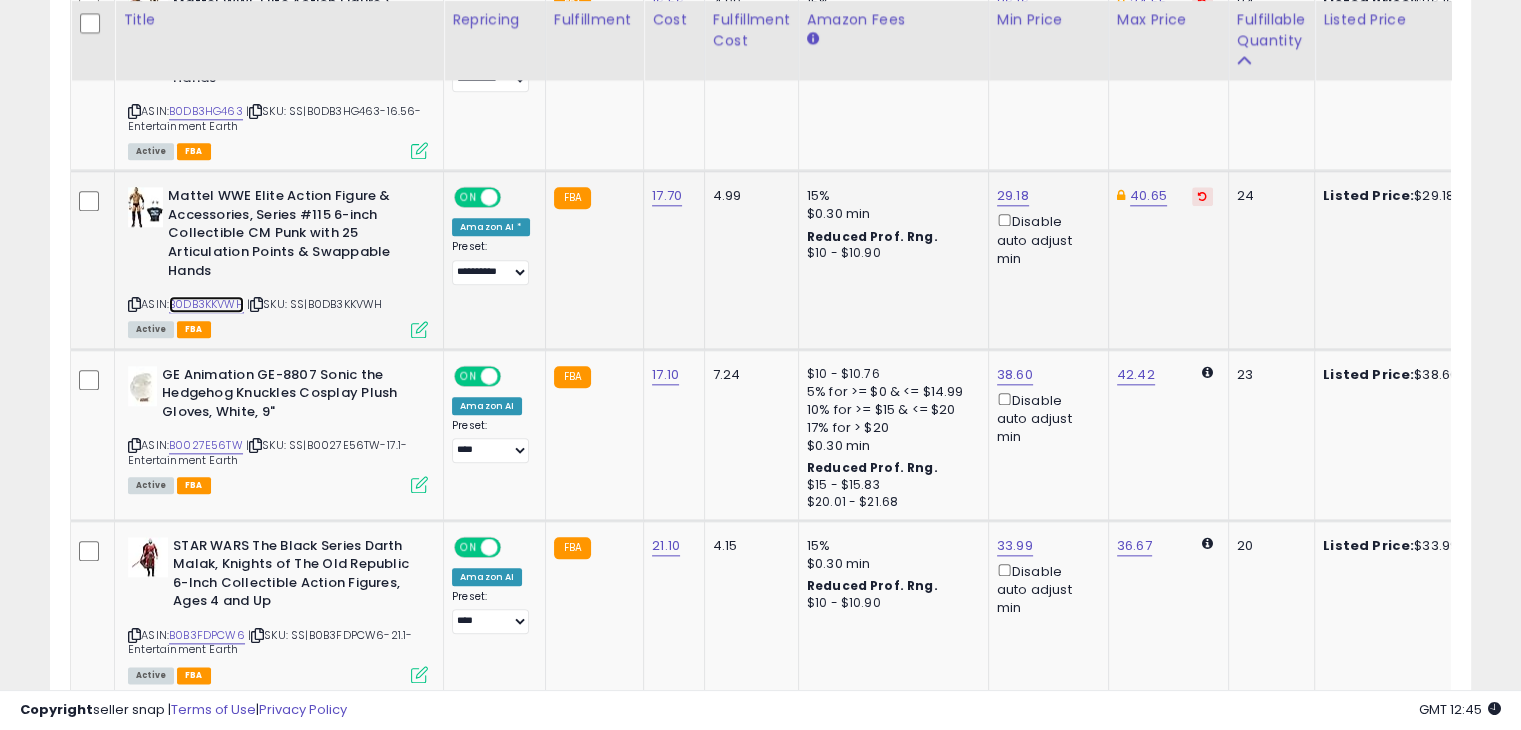scroll, scrollTop: 2189, scrollLeft: 0, axis: vertical 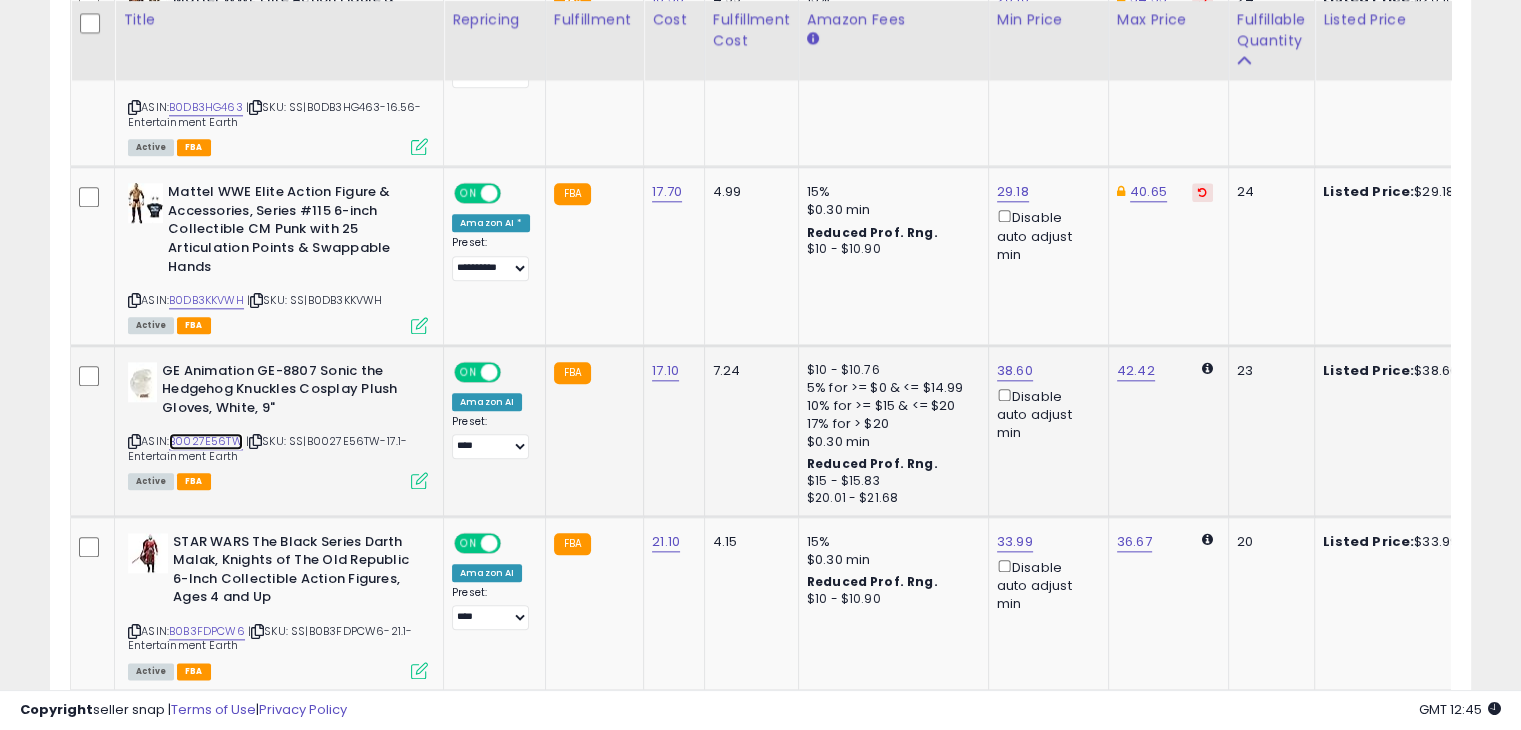 click on "B0027E56TW" at bounding box center (206, 441) 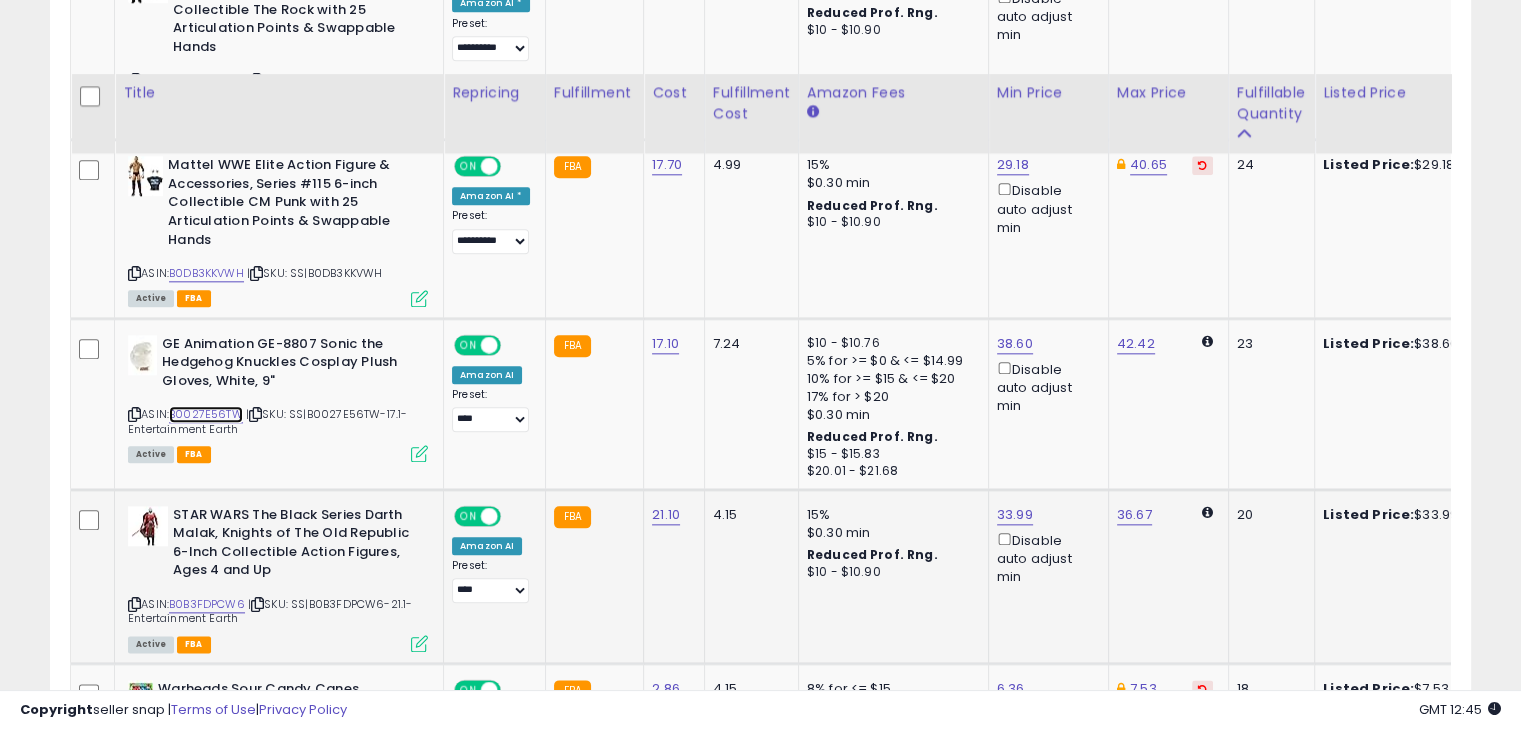 scroll, scrollTop: 2389, scrollLeft: 0, axis: vertical 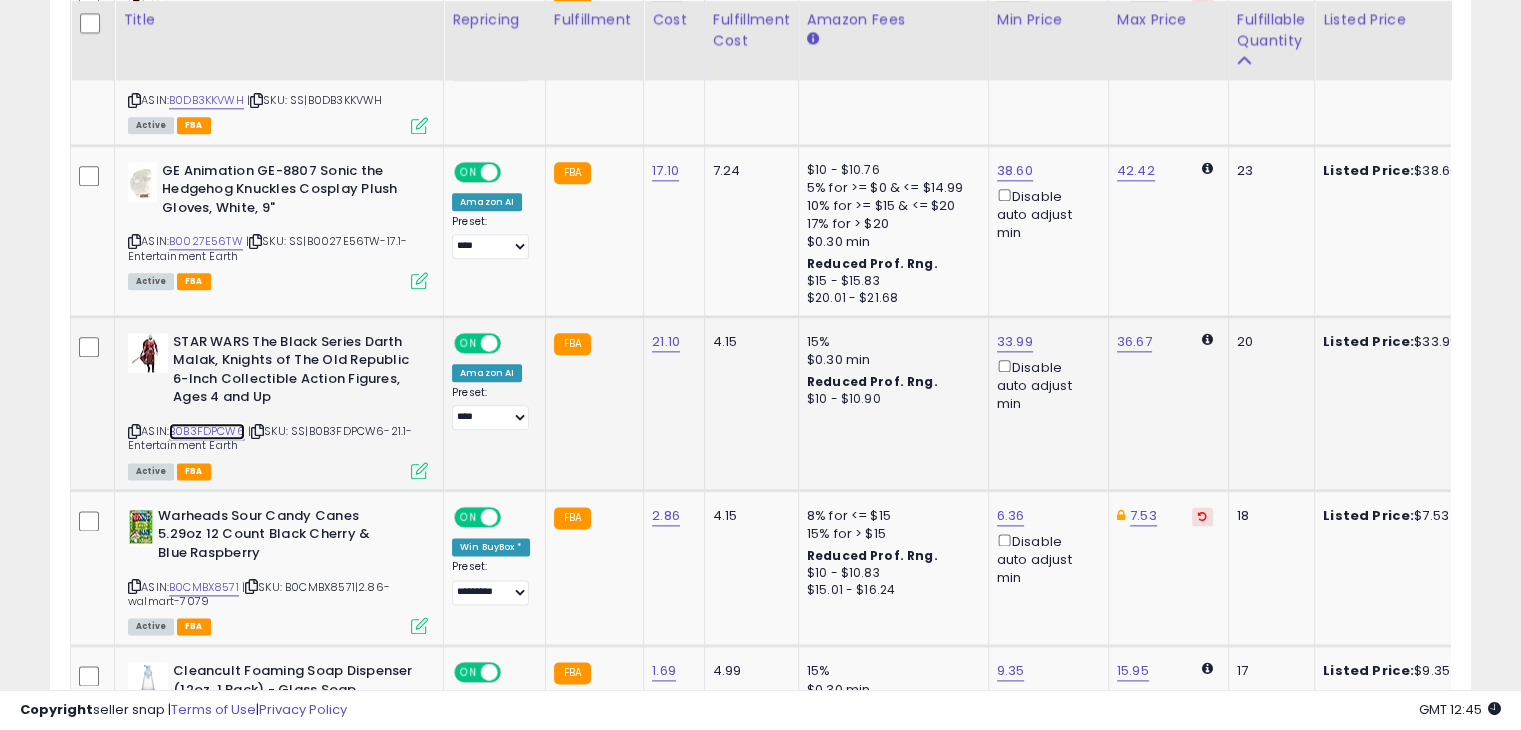click on "B0B3FDPCW6" at bounding box center [207, 431] 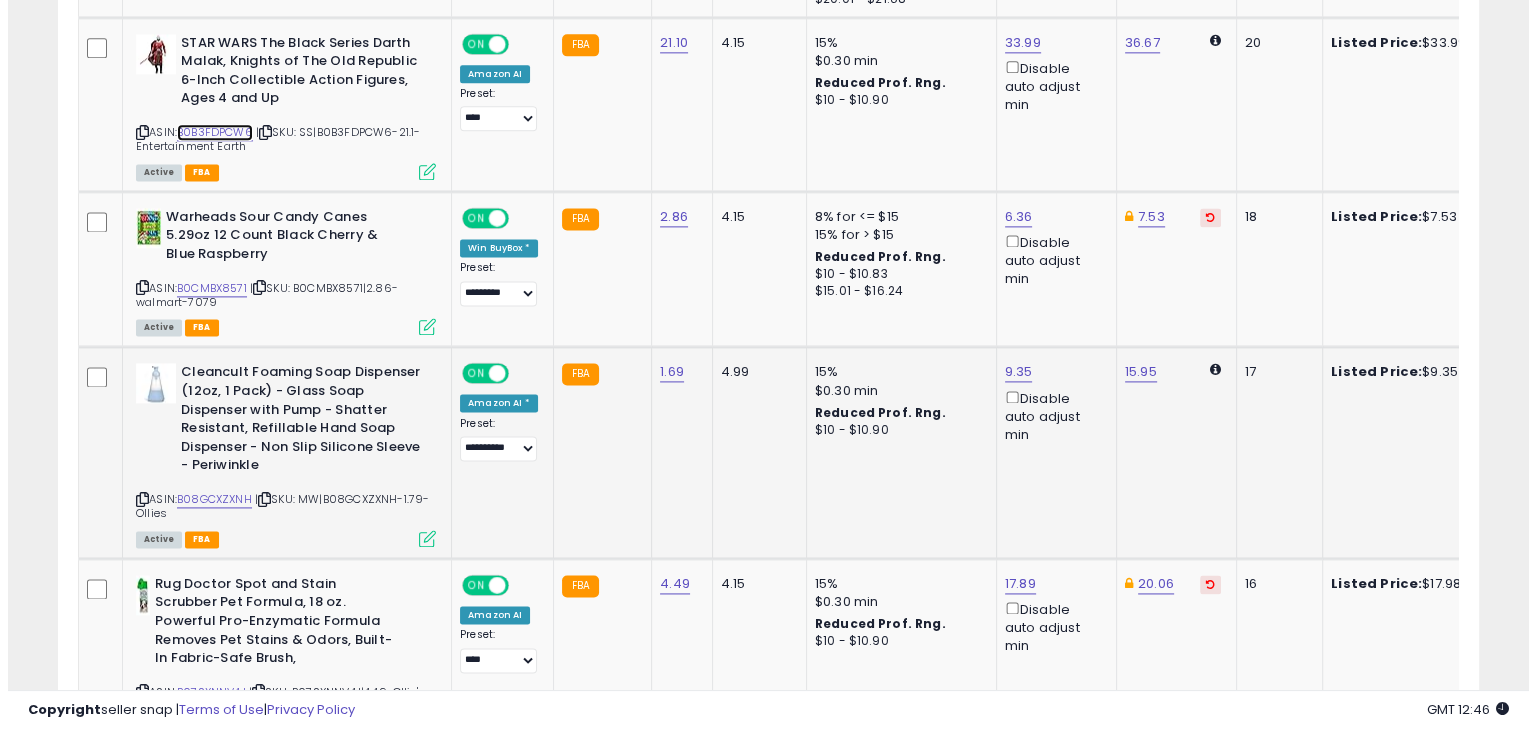 scroll, scrollTop: 2689, scrollLeft: 0, axis: vertical 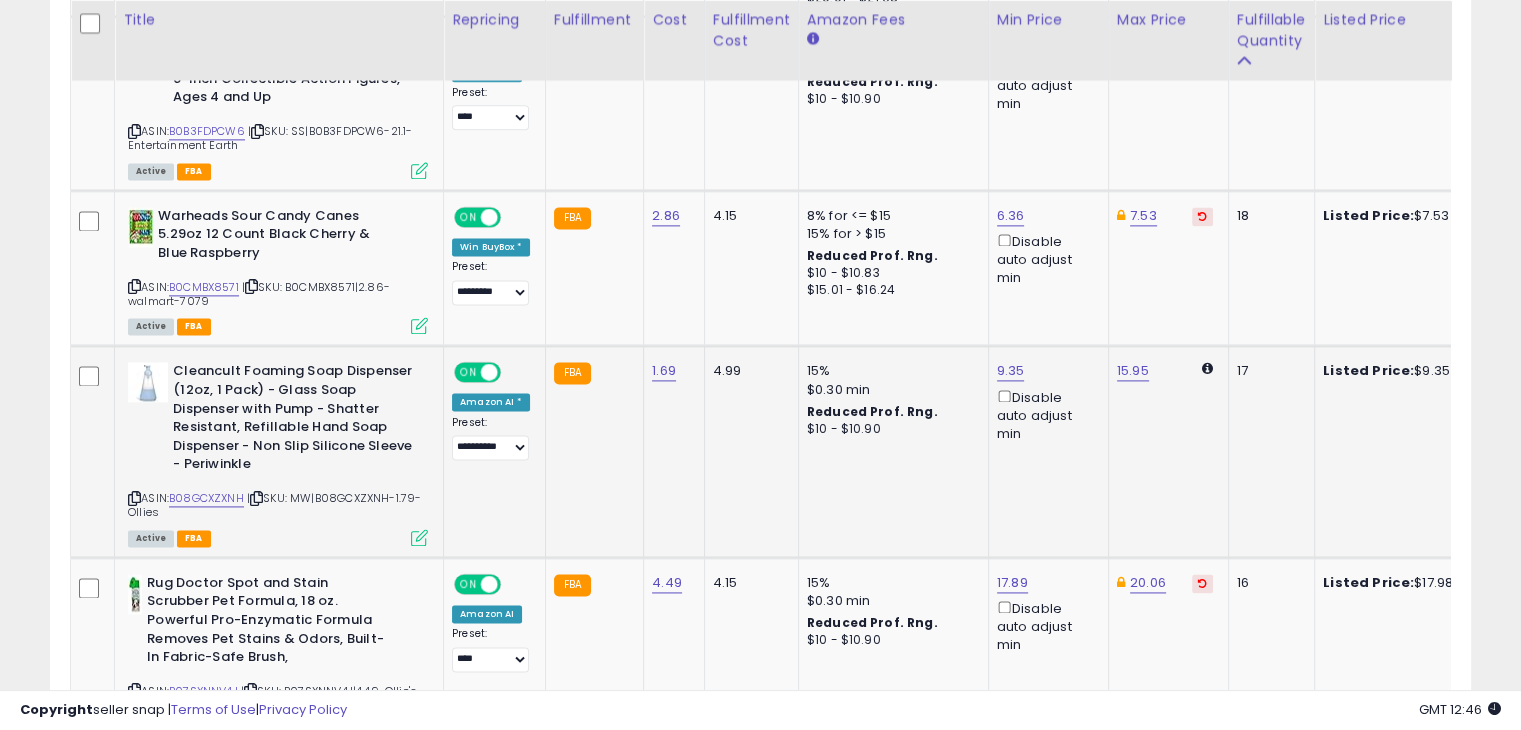 click at bounding box center [419, 537] 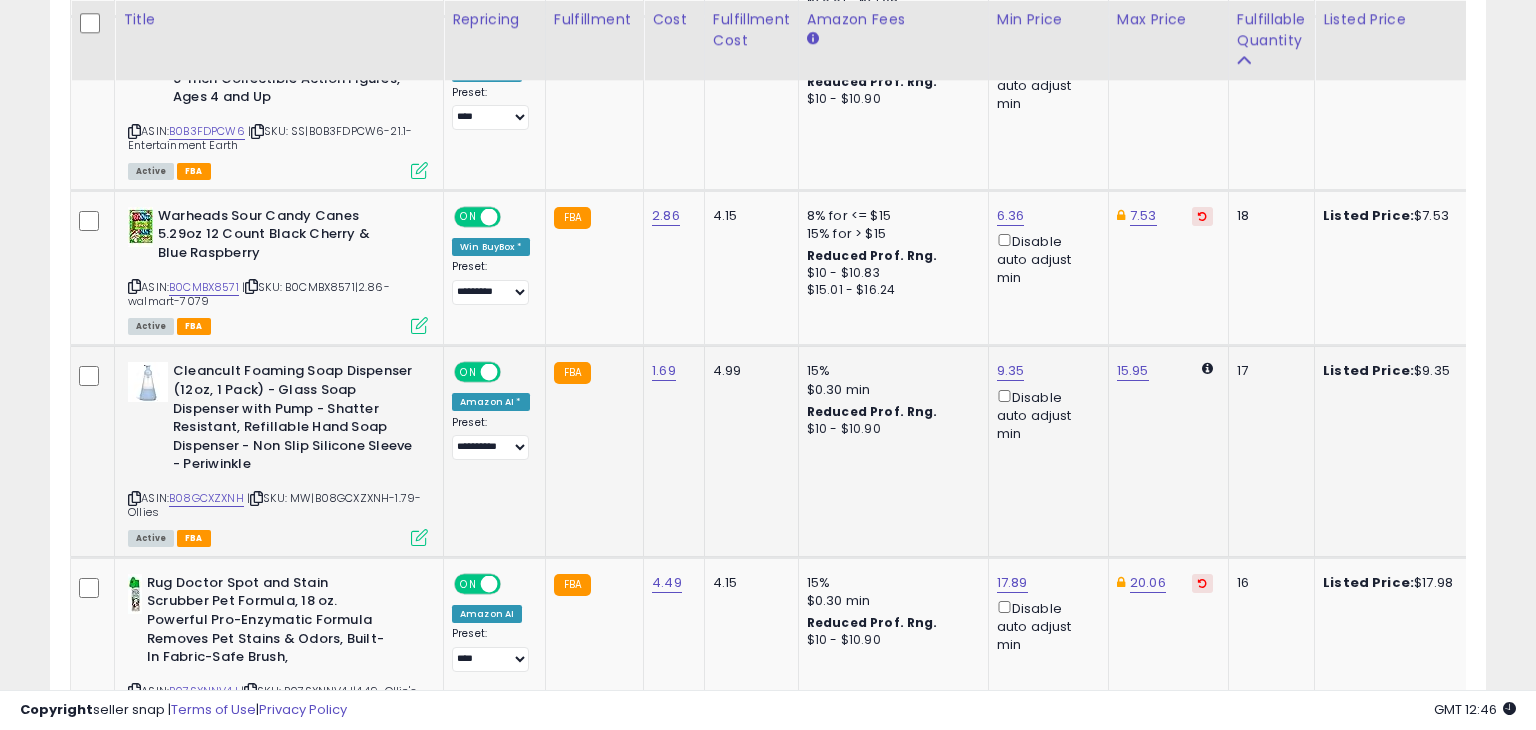 scroll, scrollTop: 999589, scrollLeft: 999168, axis: both 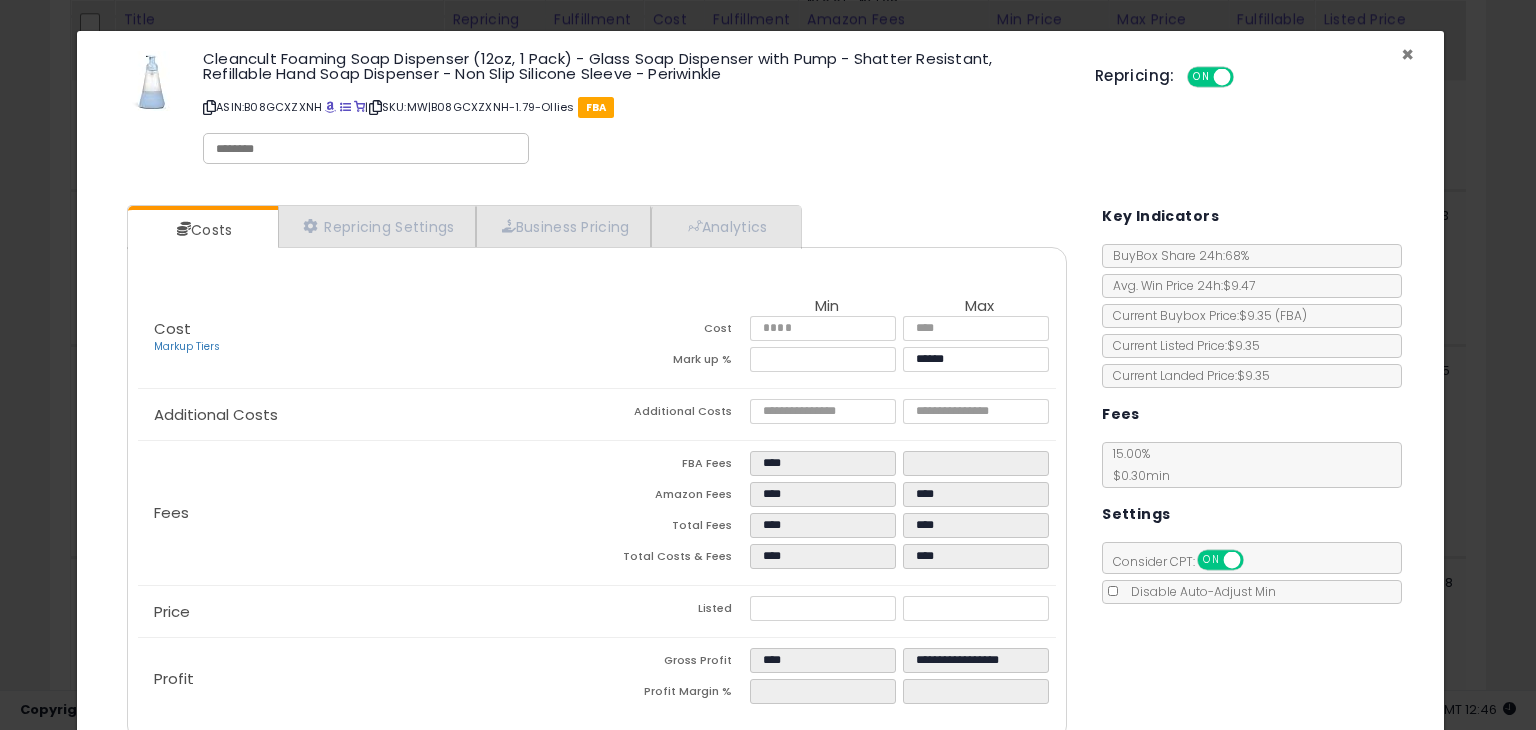 click on "×" at bounding box center [1407, 54] 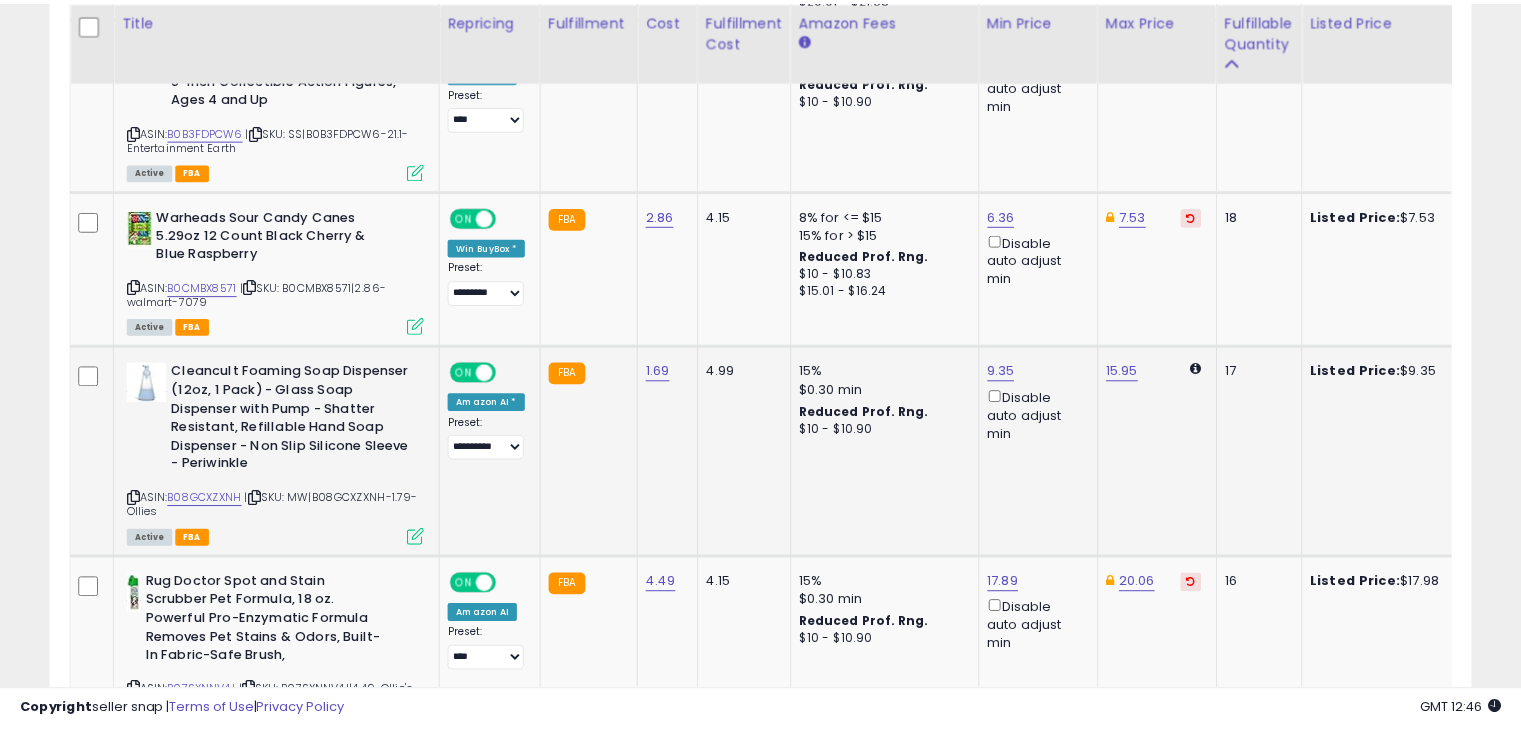 scroll, scrollTop: 409, scrollLeft: 822, axis: both 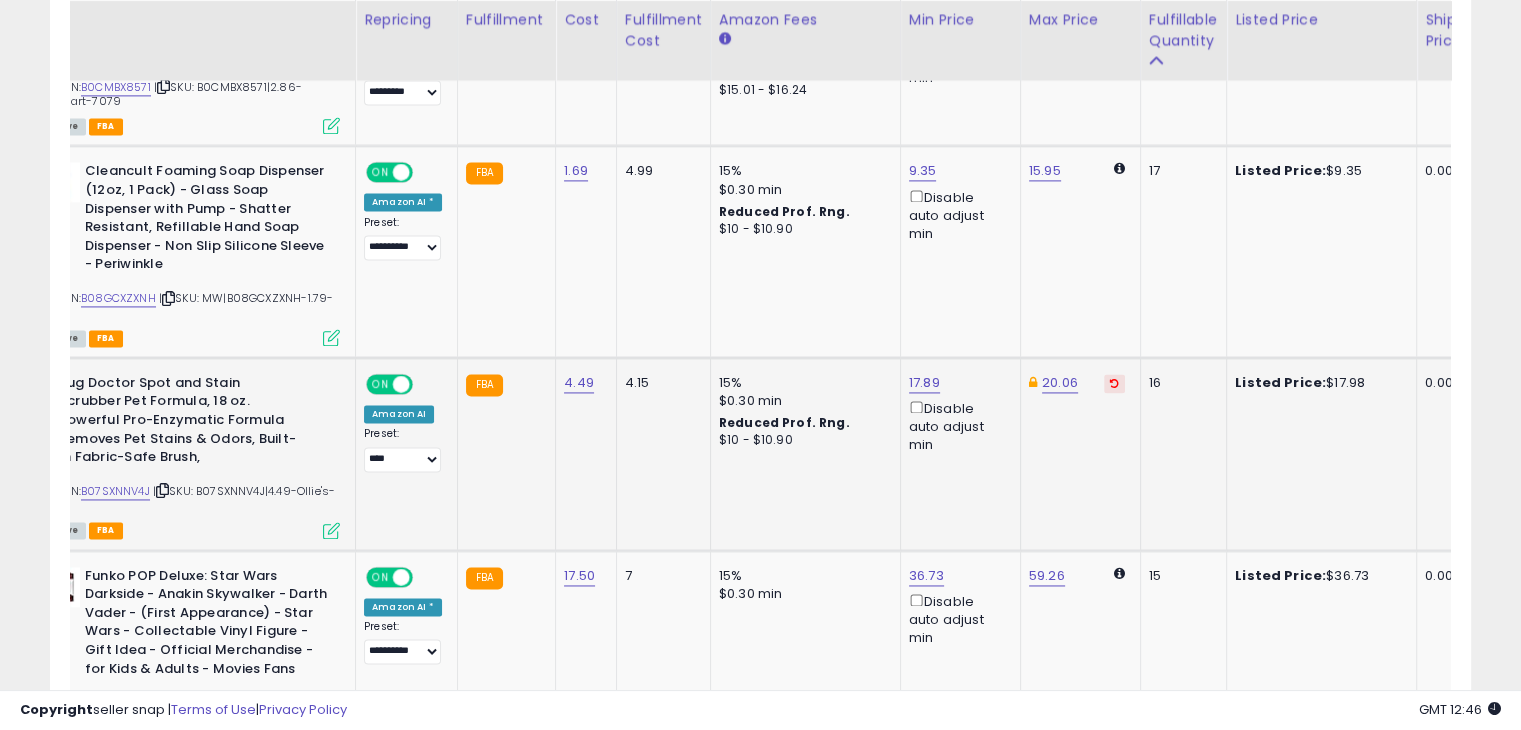 click at bounding box center [331, 530] 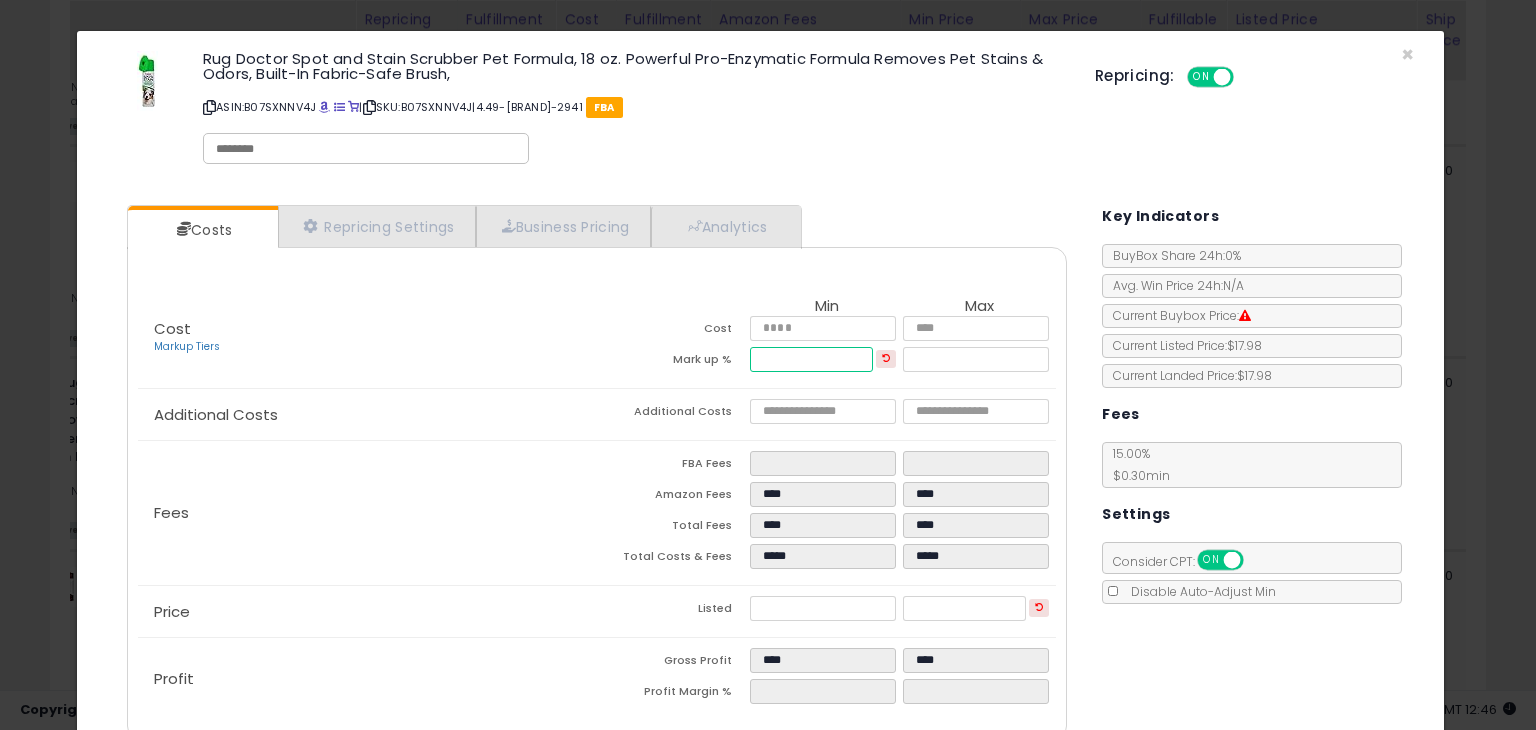 click on "******" at bounding box center [811, 359] 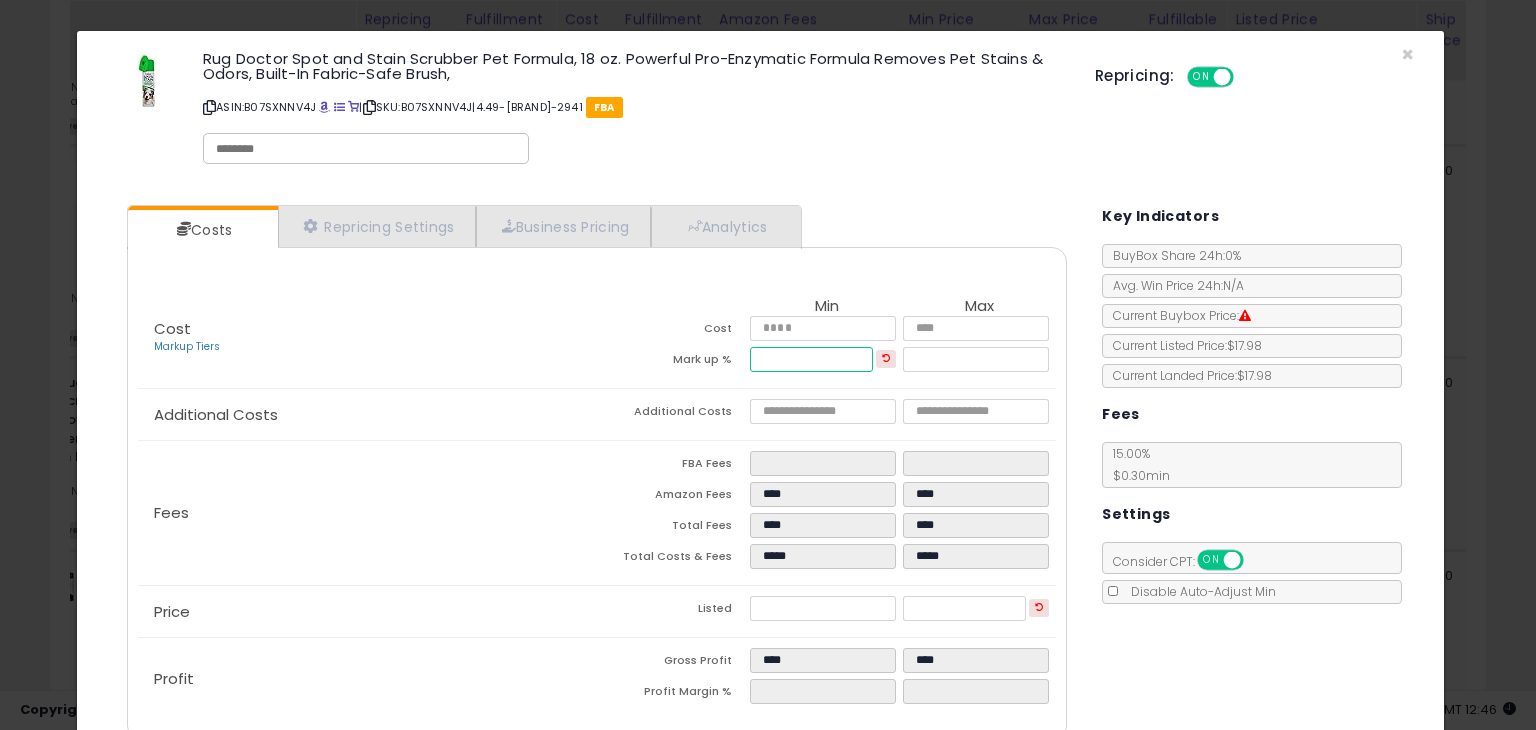 type on "******" 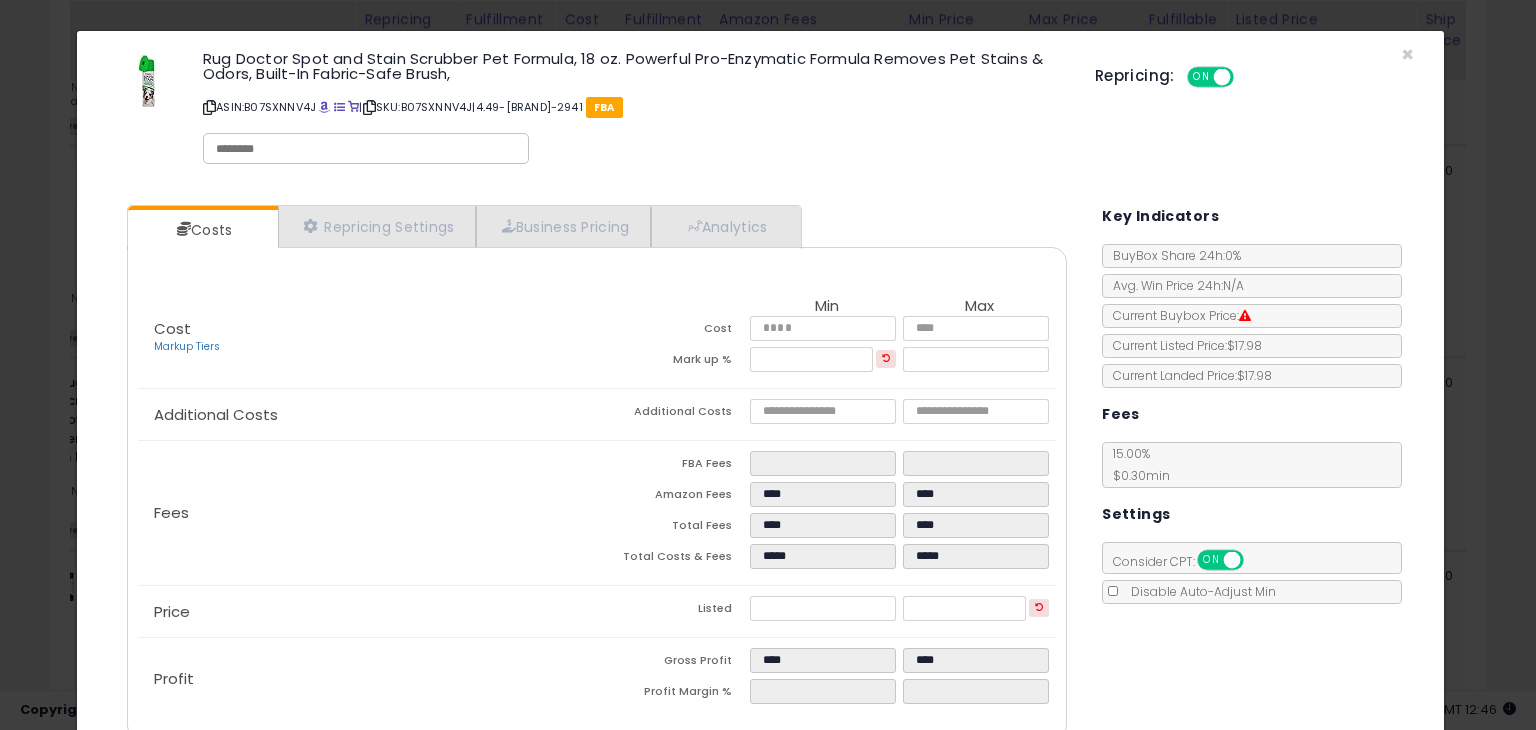type on "****" 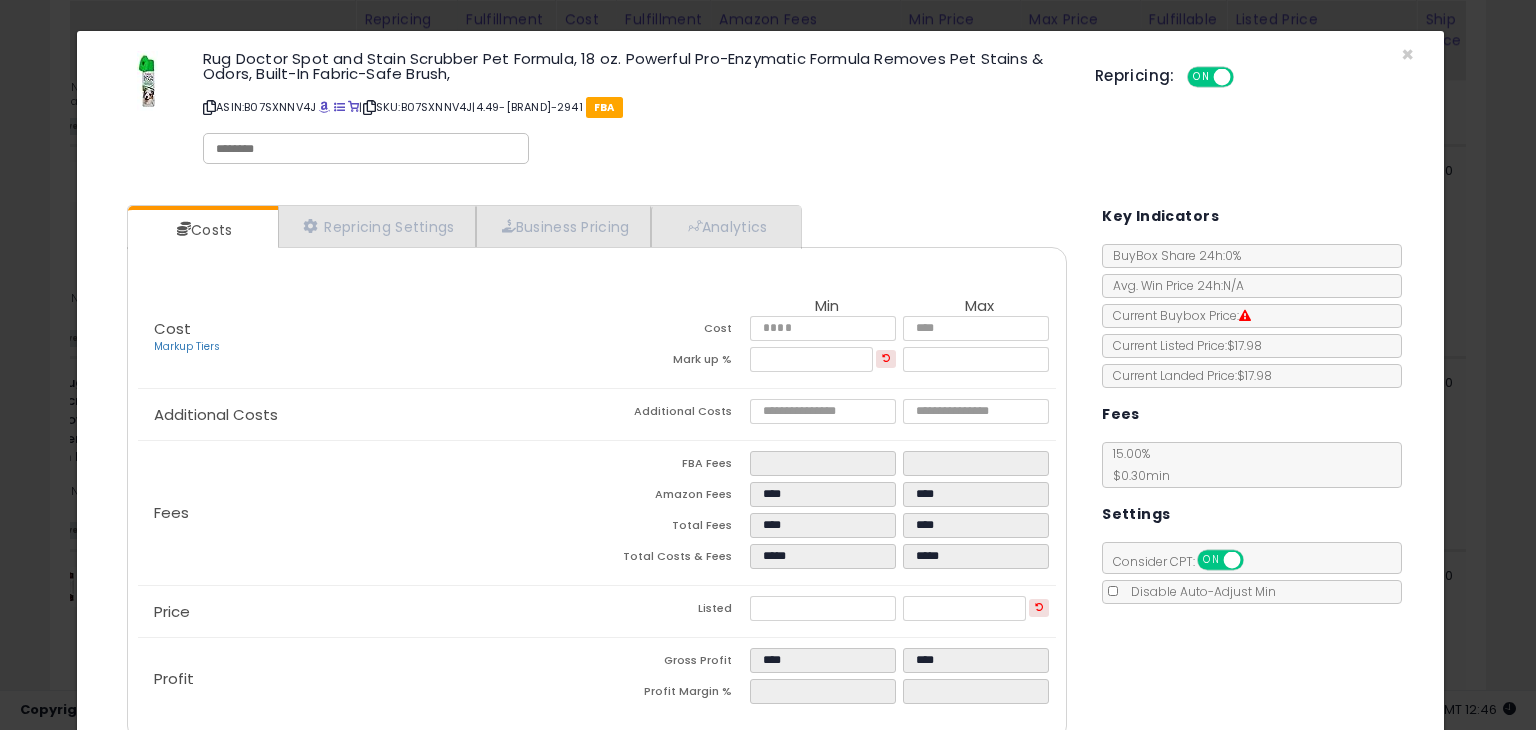 click on "Costs
Repricing Settings
Business Pricing
Analytics
Cost" at bounding box center [760, 475] 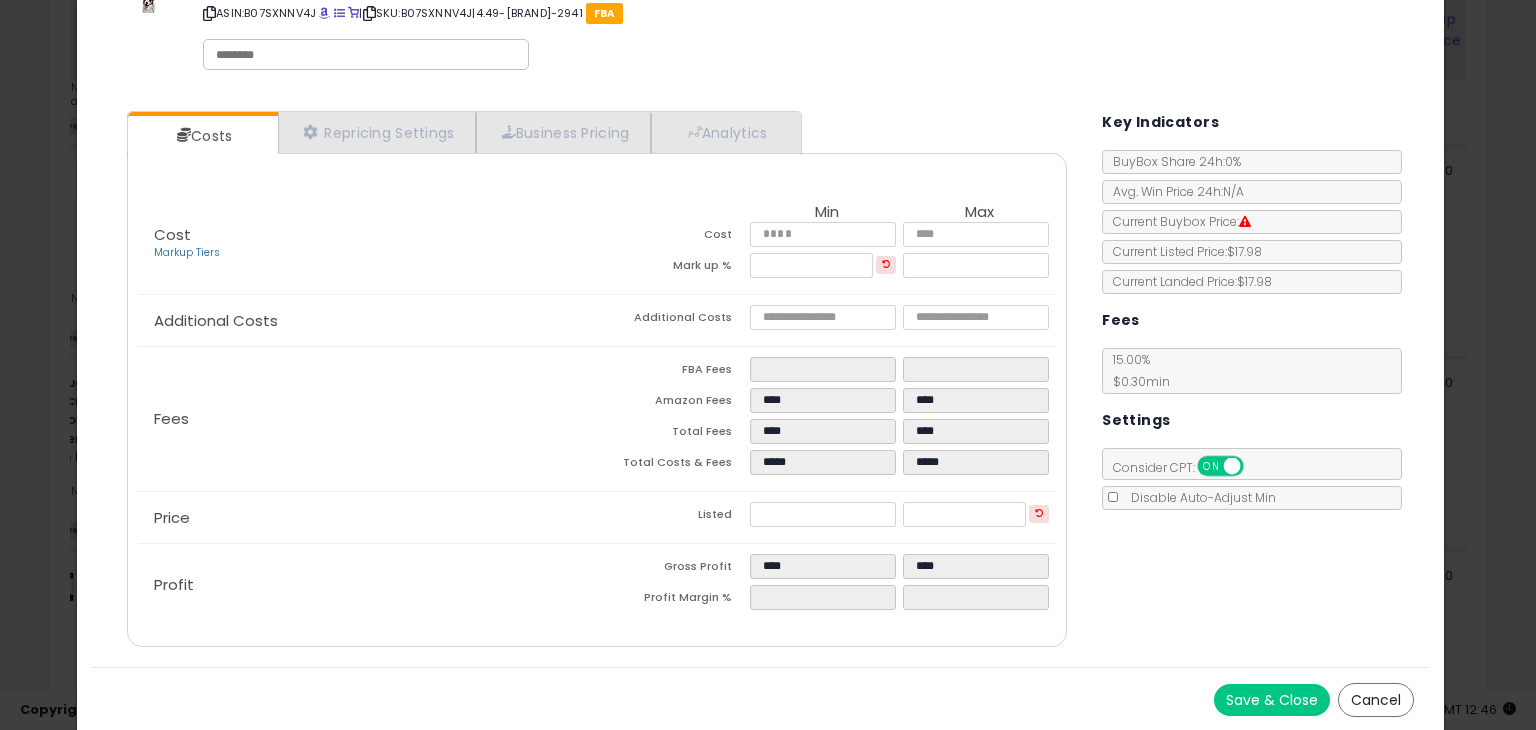 click on "Save & Close" at bounding box center [1272, 700] 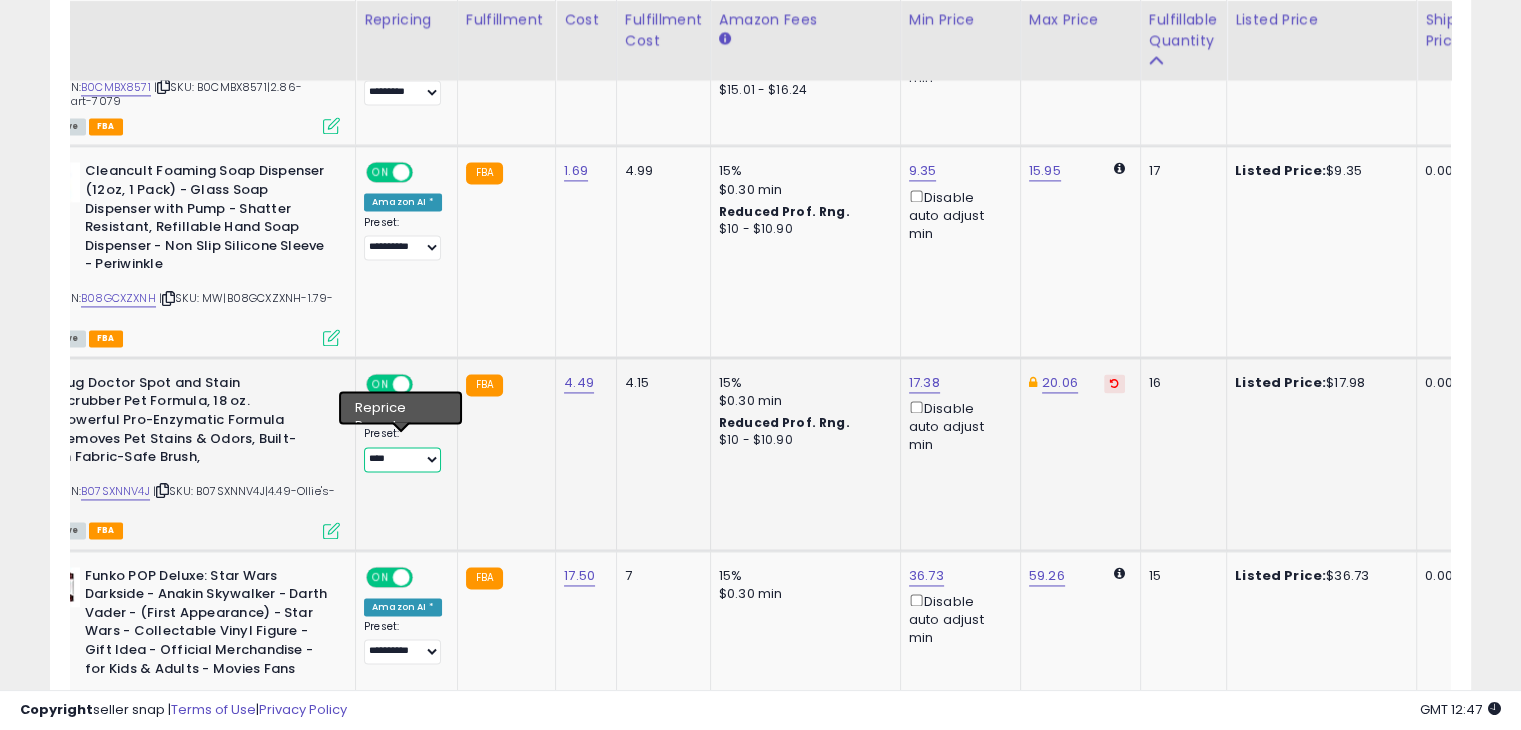 click on "**********" at bounding box center [402, 459] 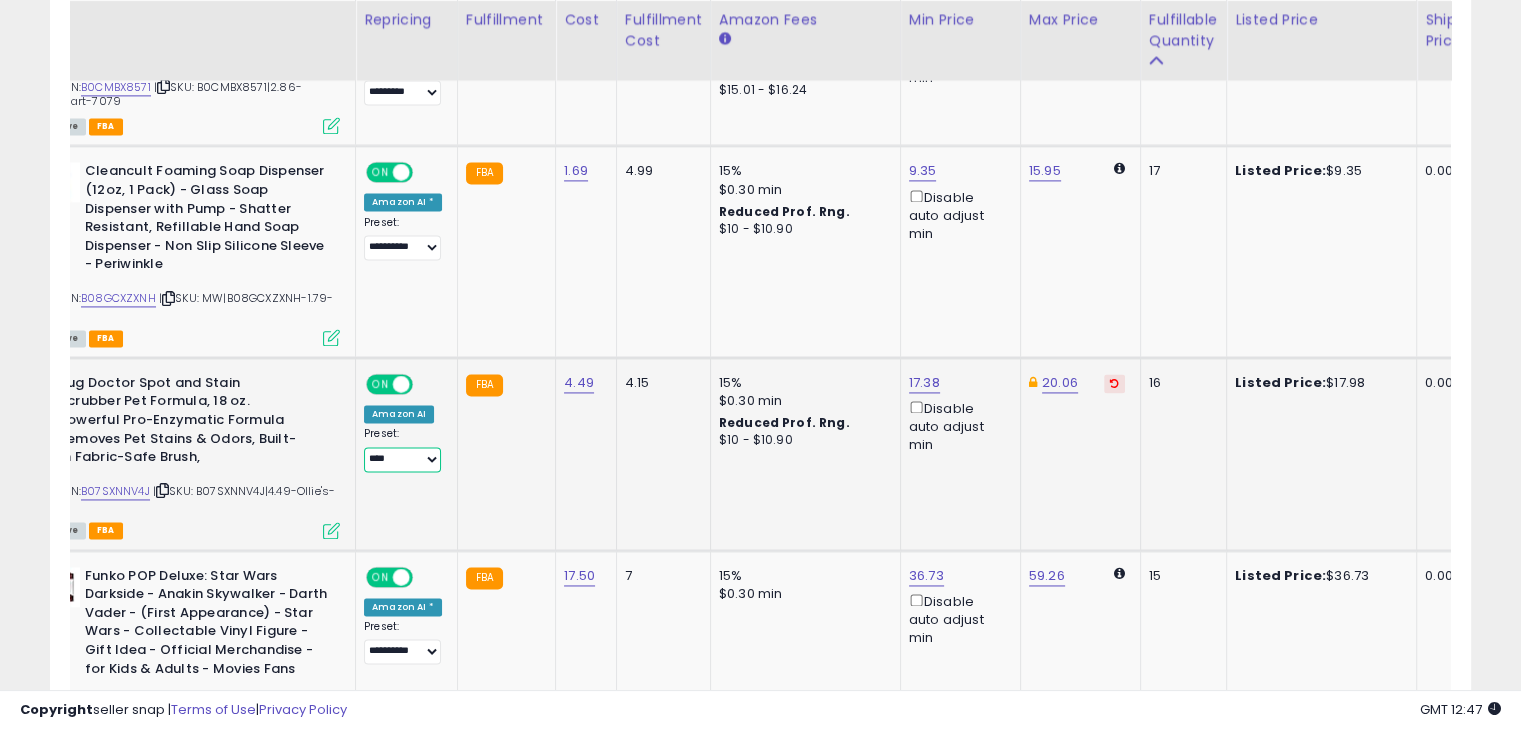 select on "**********" 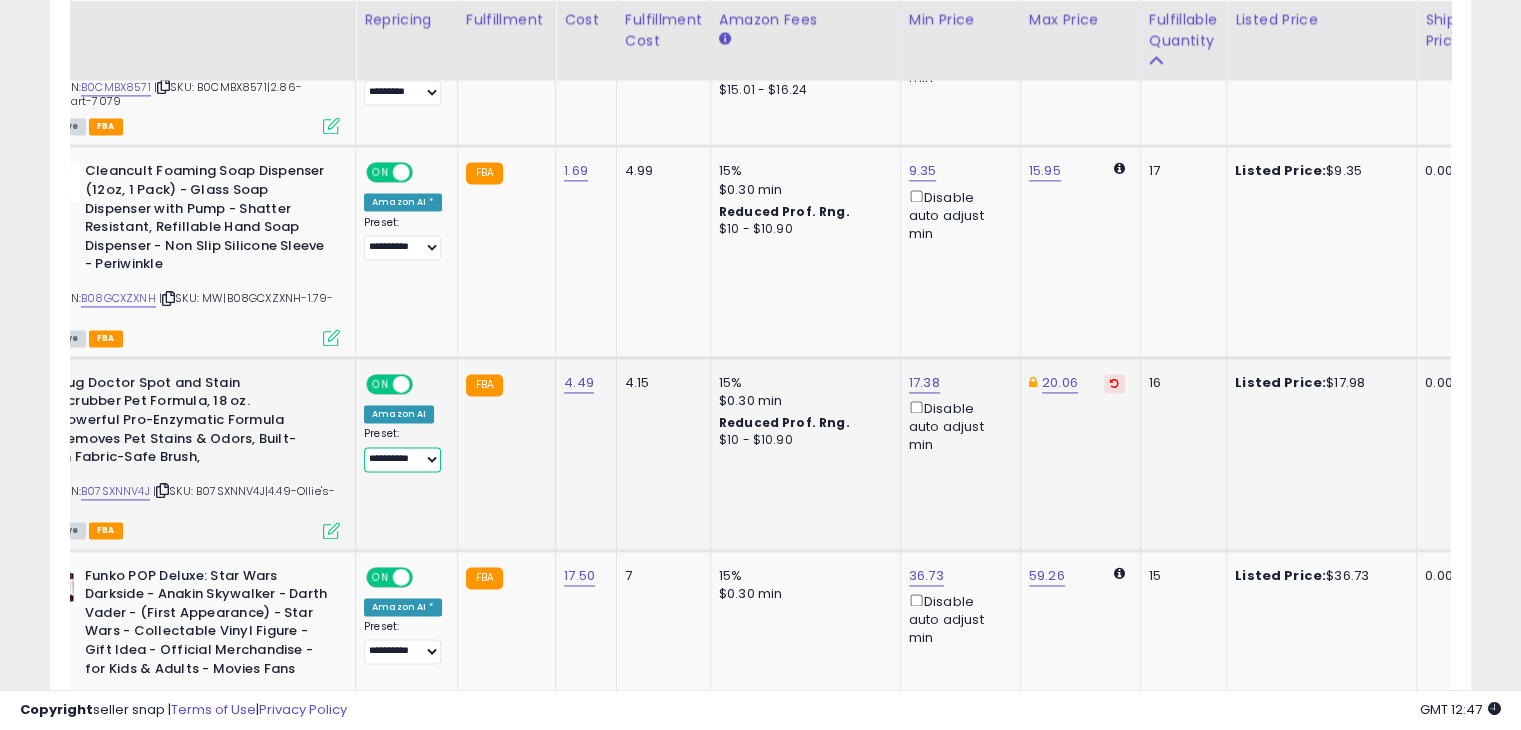click on "**********" at bounding box center (402, 459) 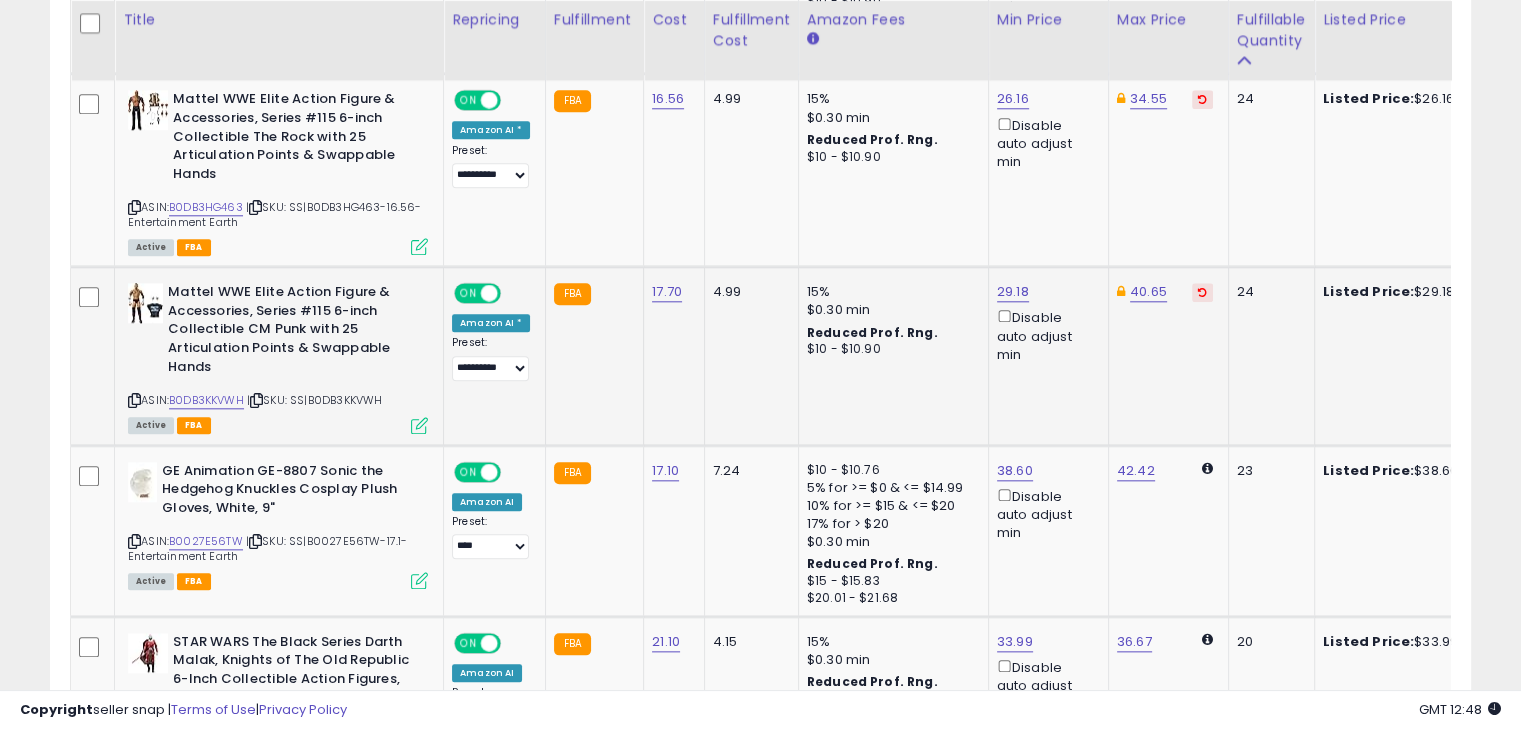 drag, startPoint x: 0, startPoint y: 485, endPoint x: 1251, endPoint y: 375, distance: 1255.8268 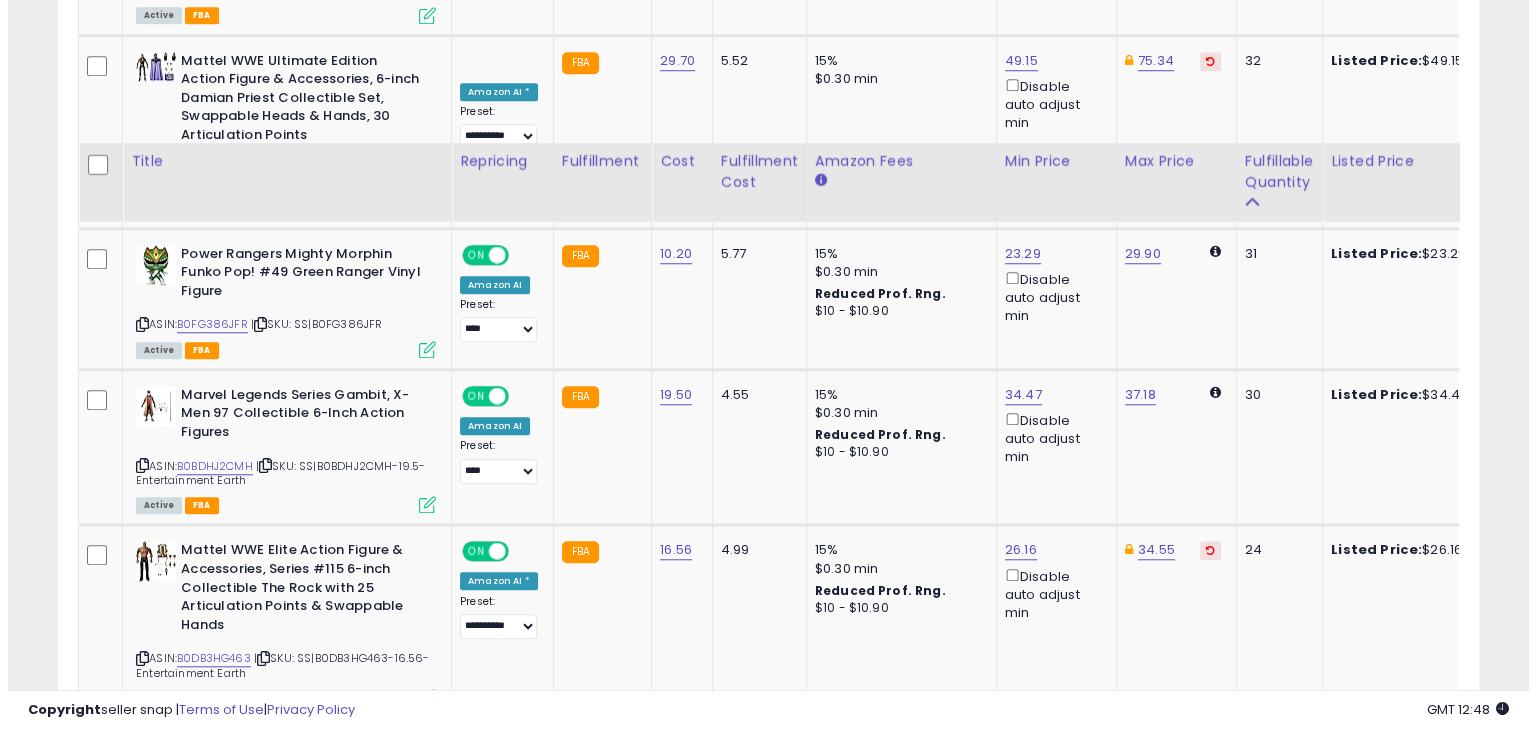 scroll, scrollTop: 1789, scrollLeft: 0, axis: vertical 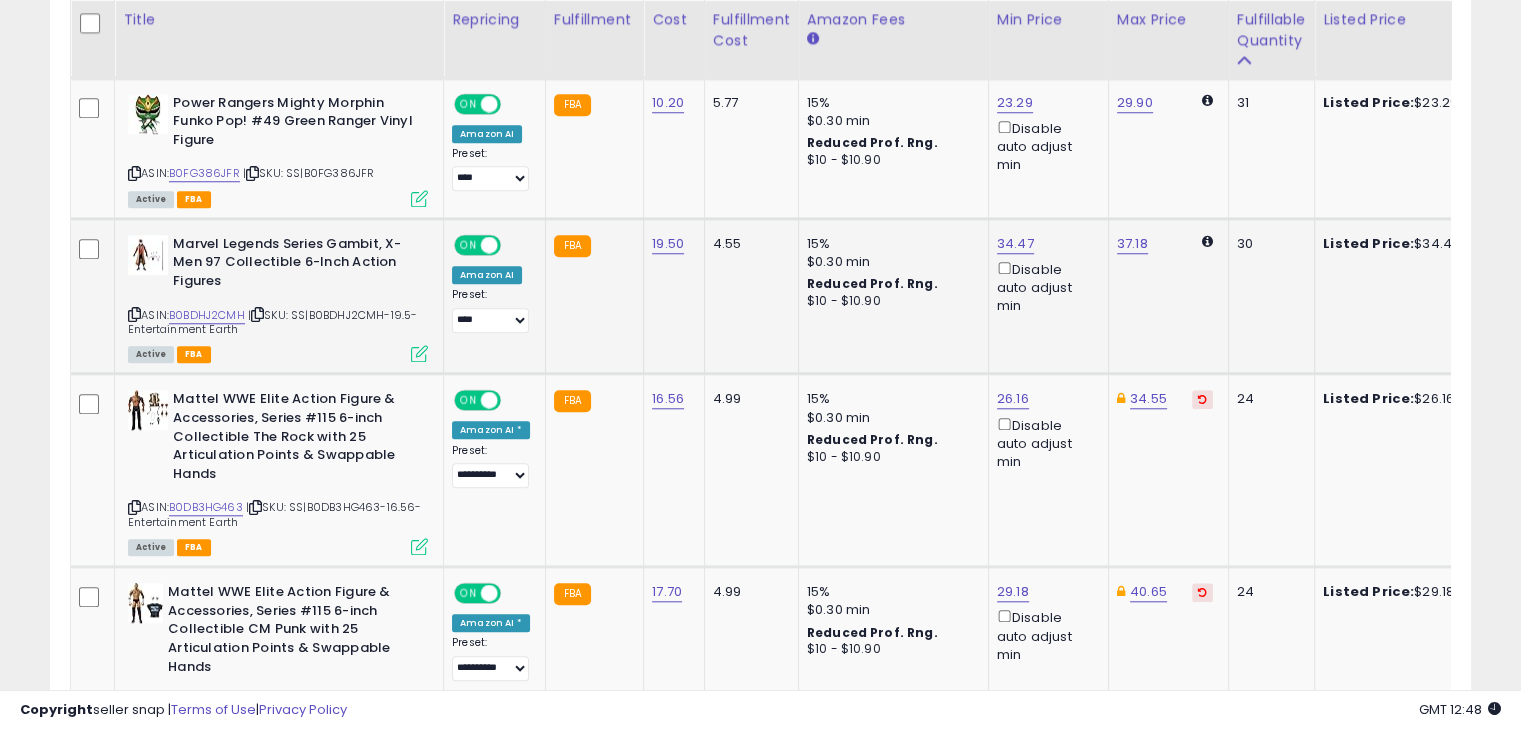 click at bounding box center (419, 353) 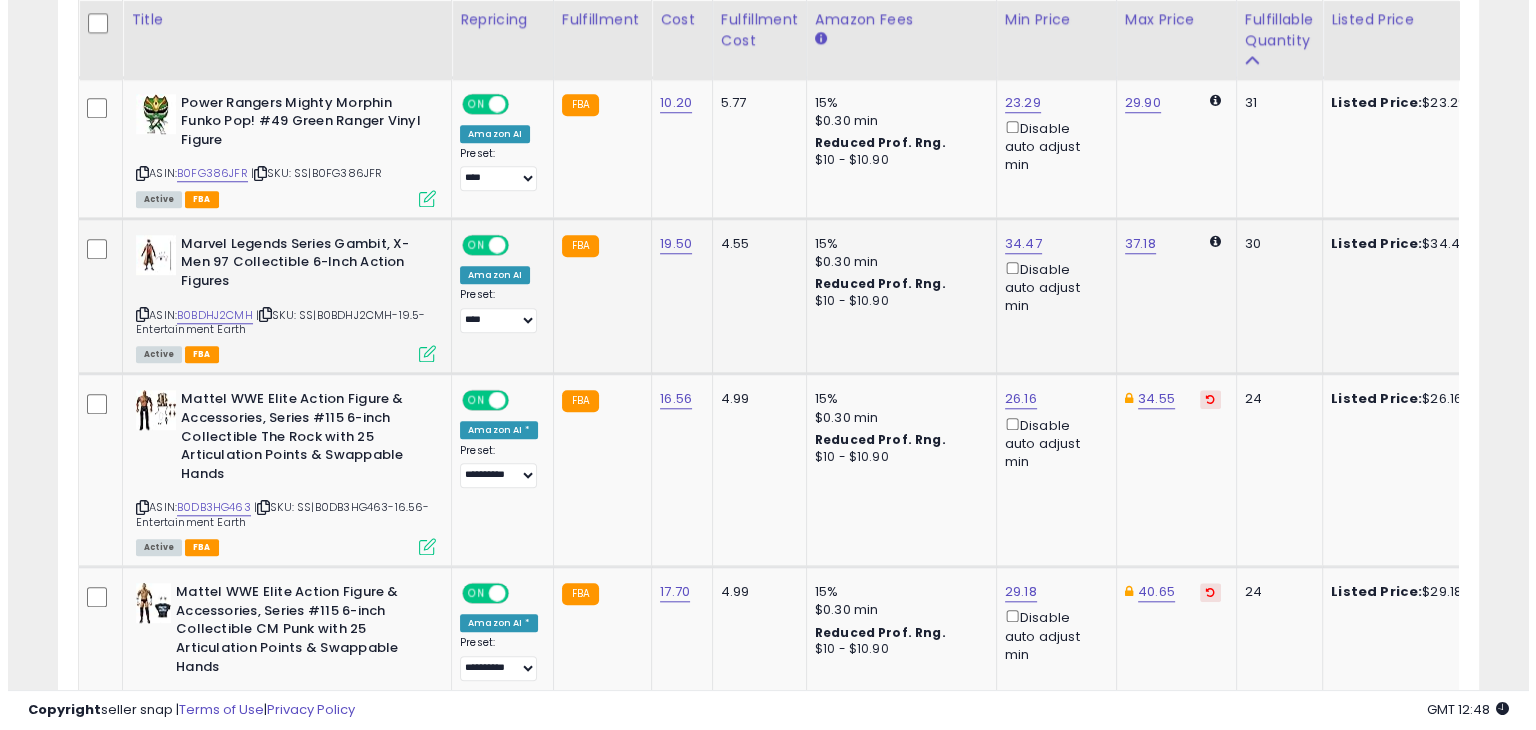 scroll, scrollTop: 999589, scrollLeft: 999168, axis: both 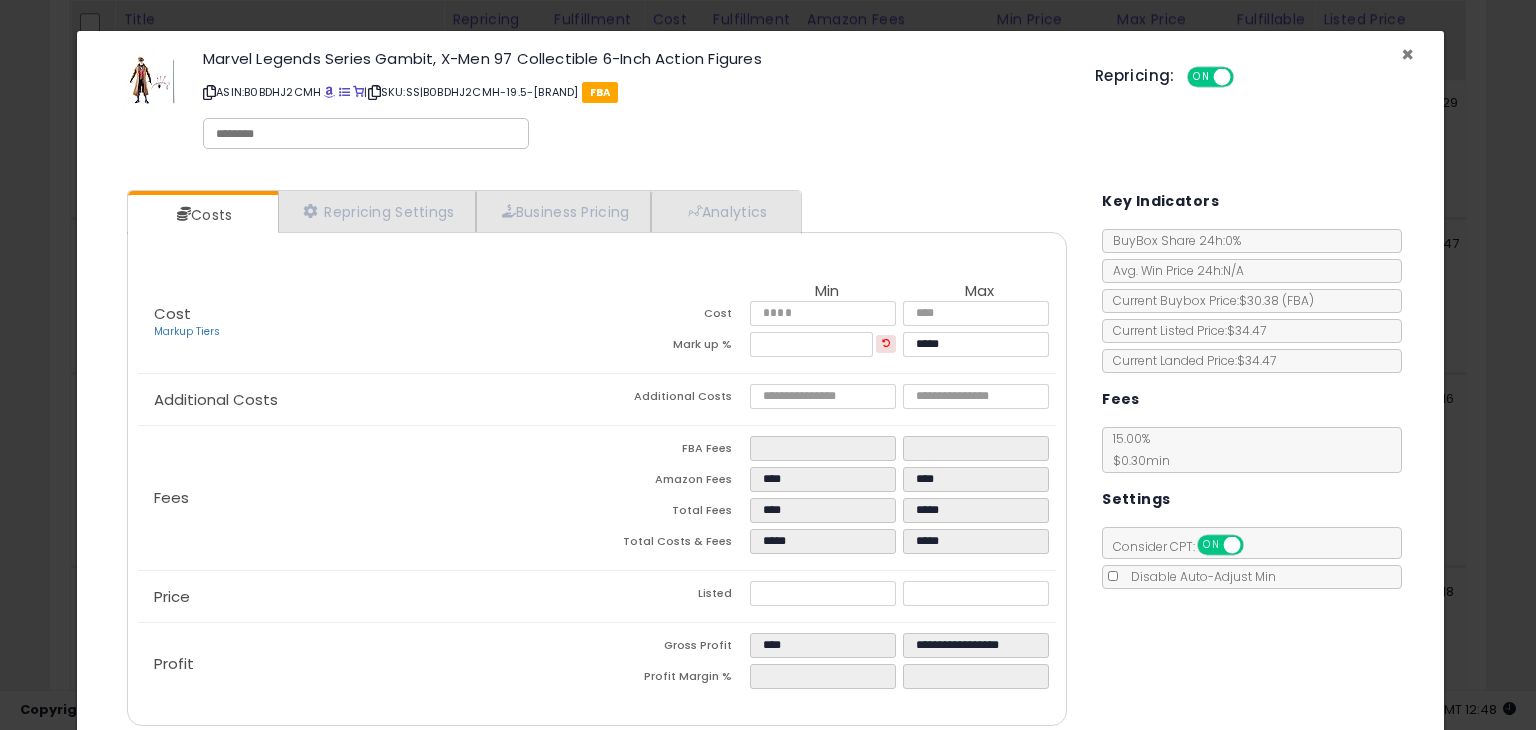 click on "×" at bounding box center [1407, 54] 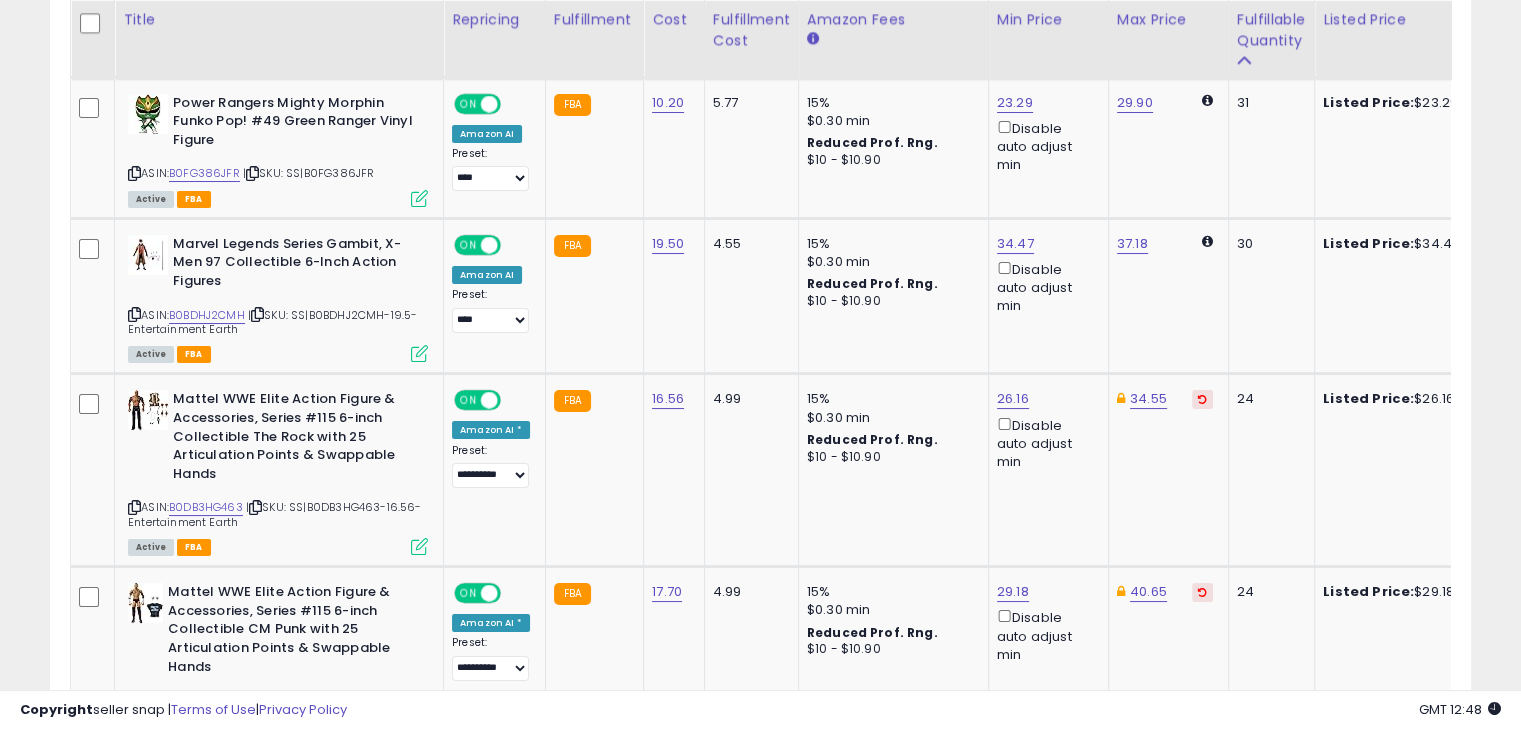 scroll, scrollTop: 409, scrollLeft: 822, axis: both 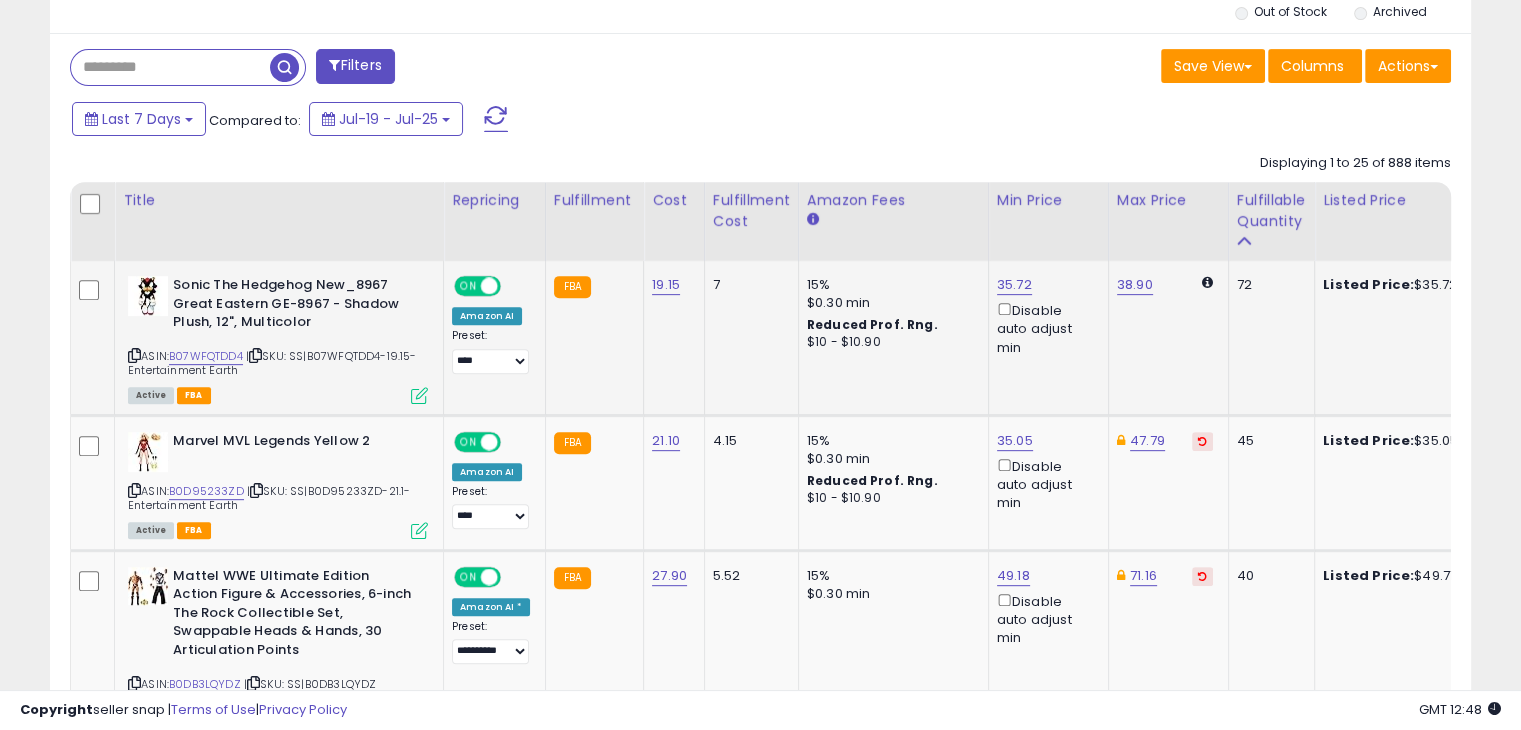 click at bounding box center (419, 395) 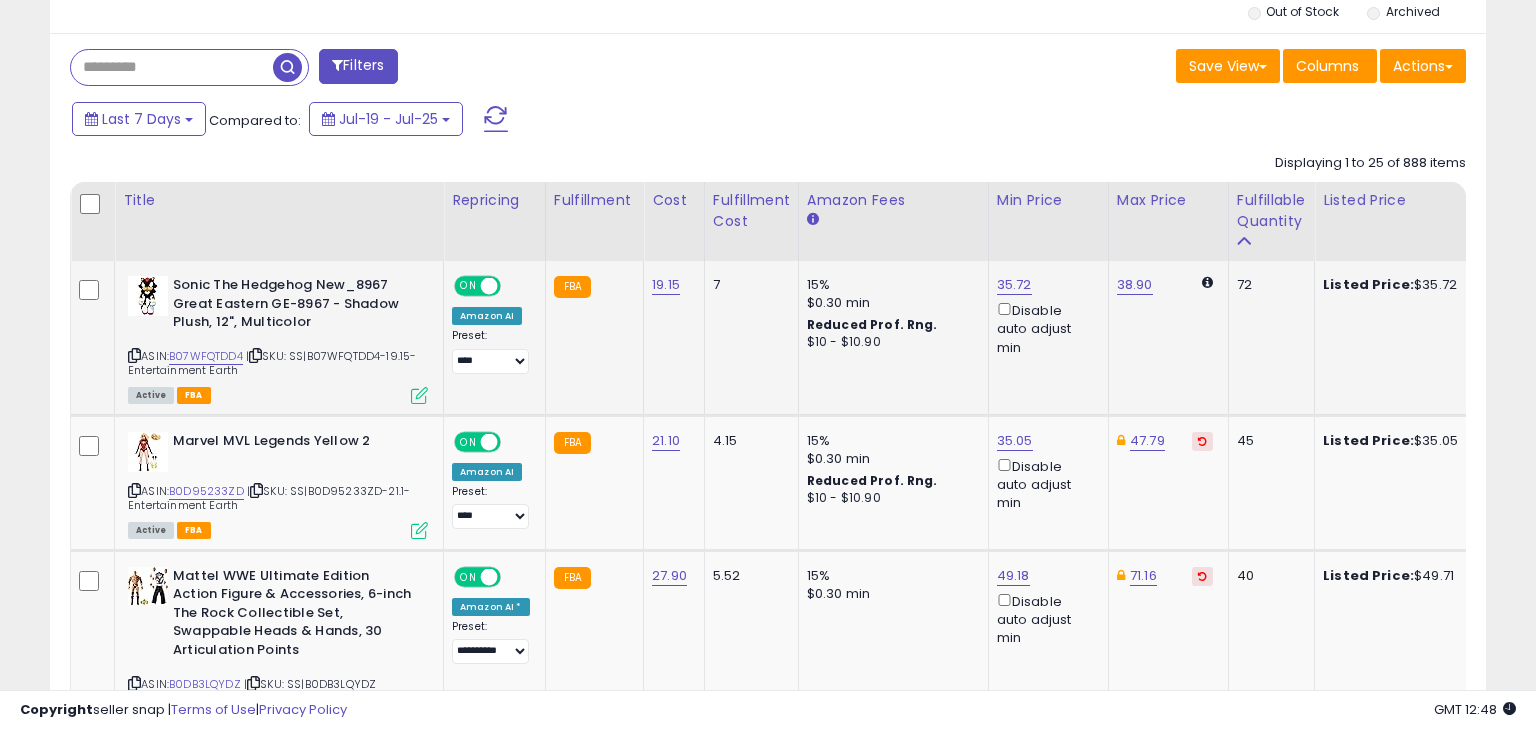 scroll, scrollTop: 999589, scrollLeft: 999168, axis: both 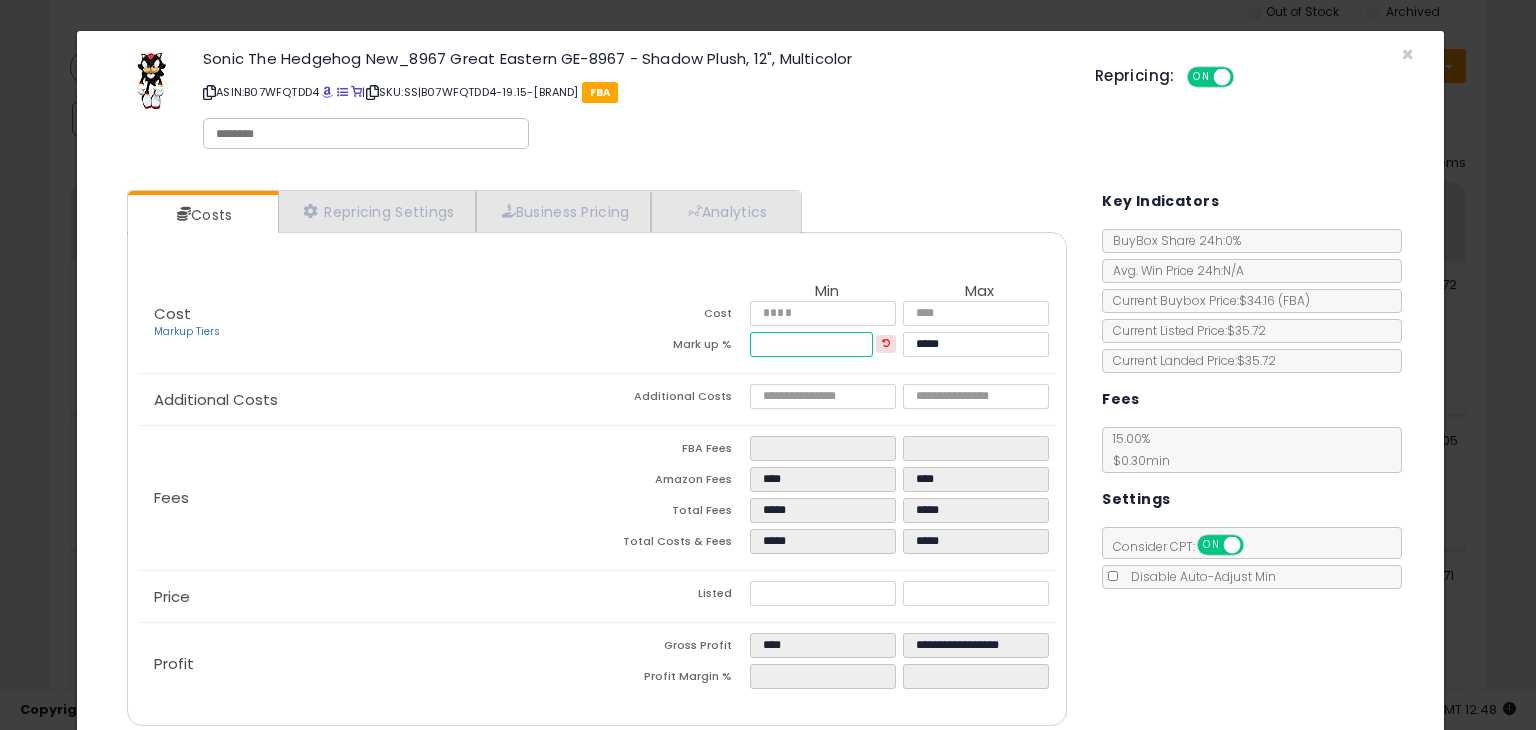 click on "*****" at bounding box center (811, 344) 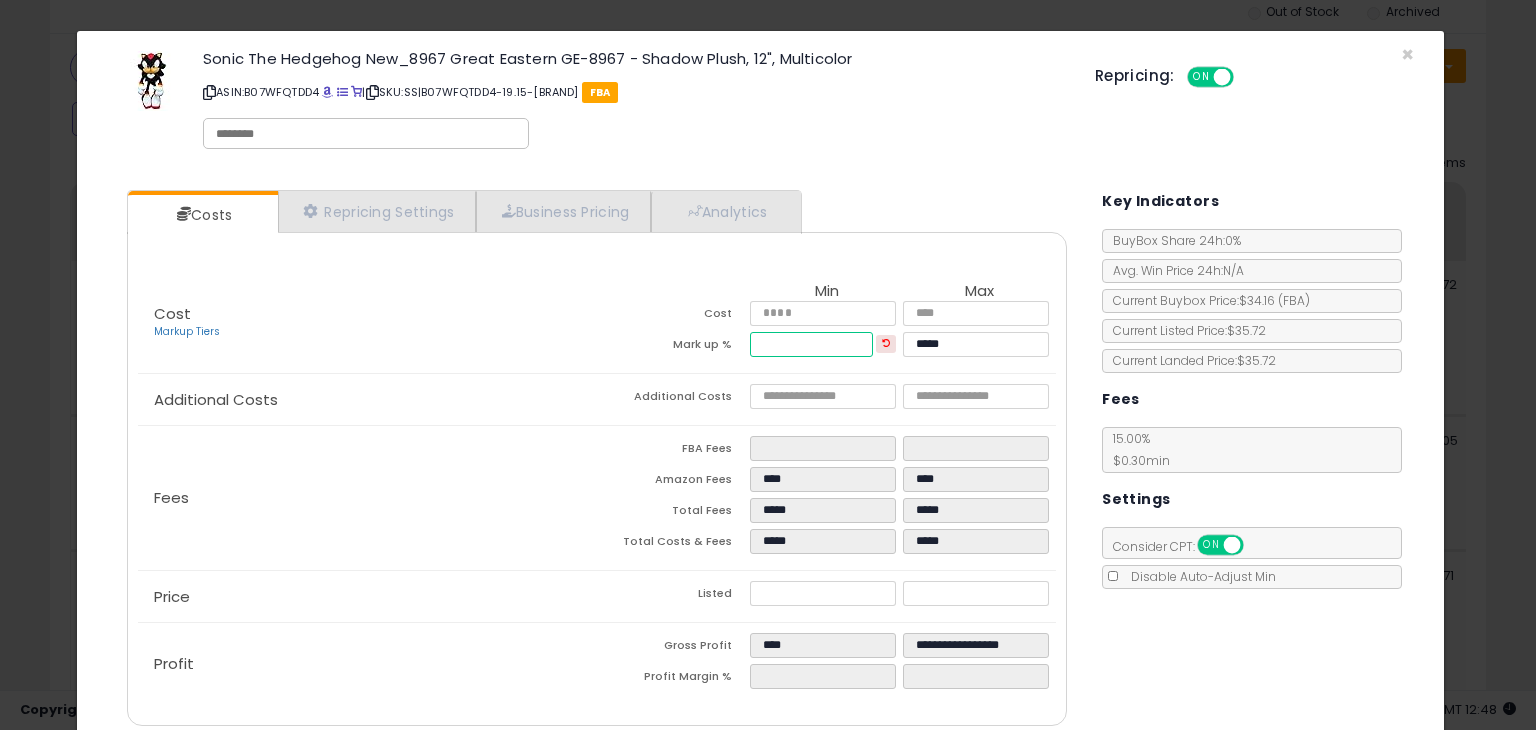 type on "*****" 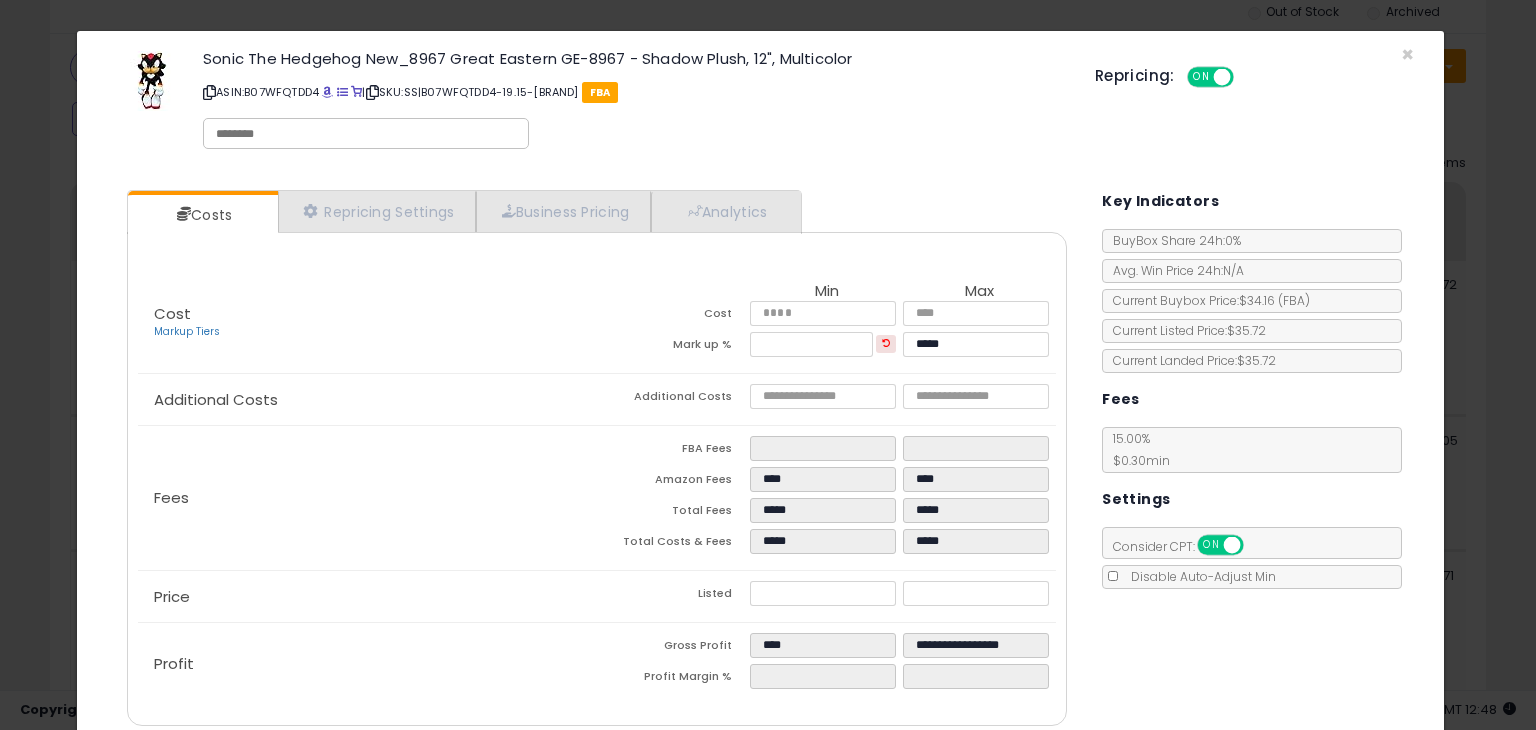 type on "****" 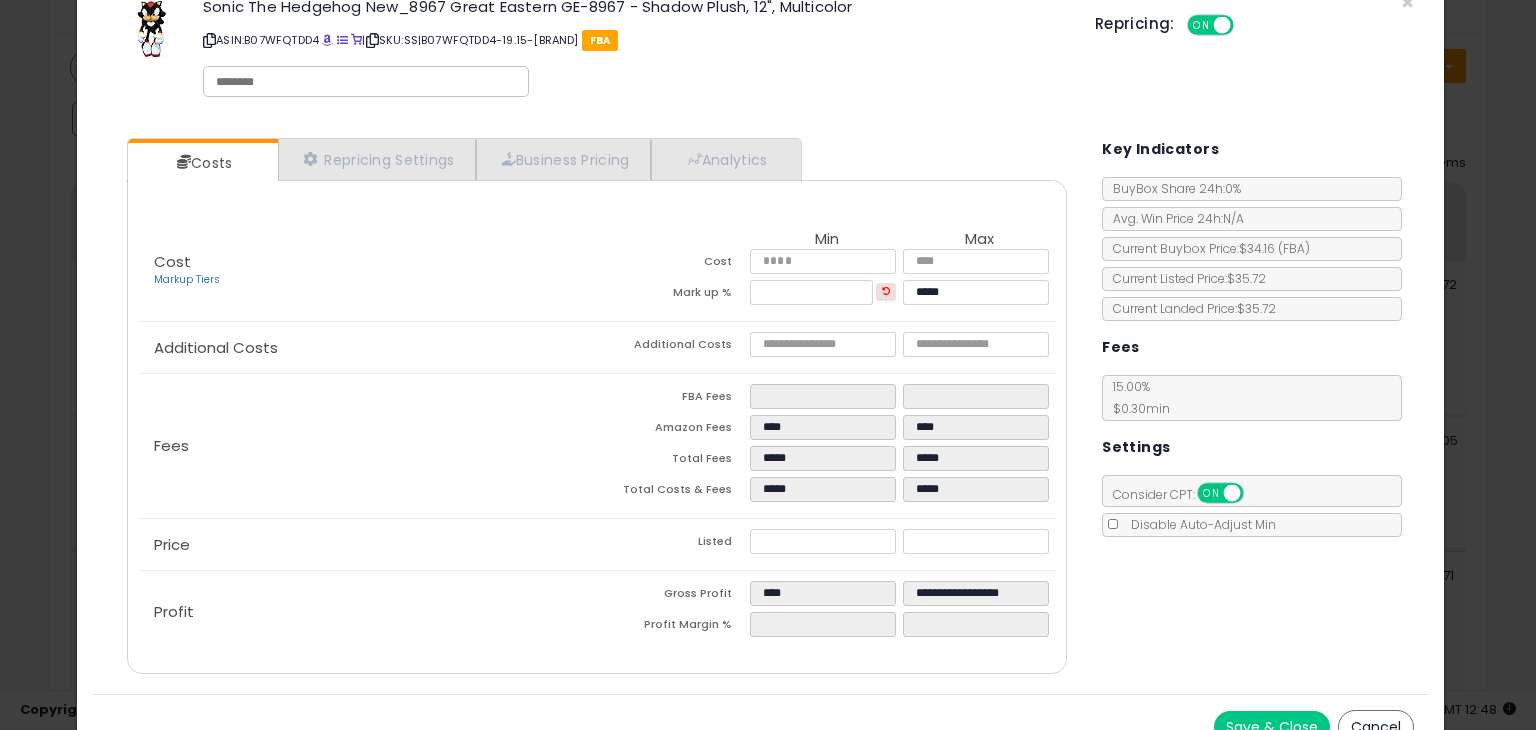 scroll, scrollTop: 79, scrollLeft: 0, axis: vertical 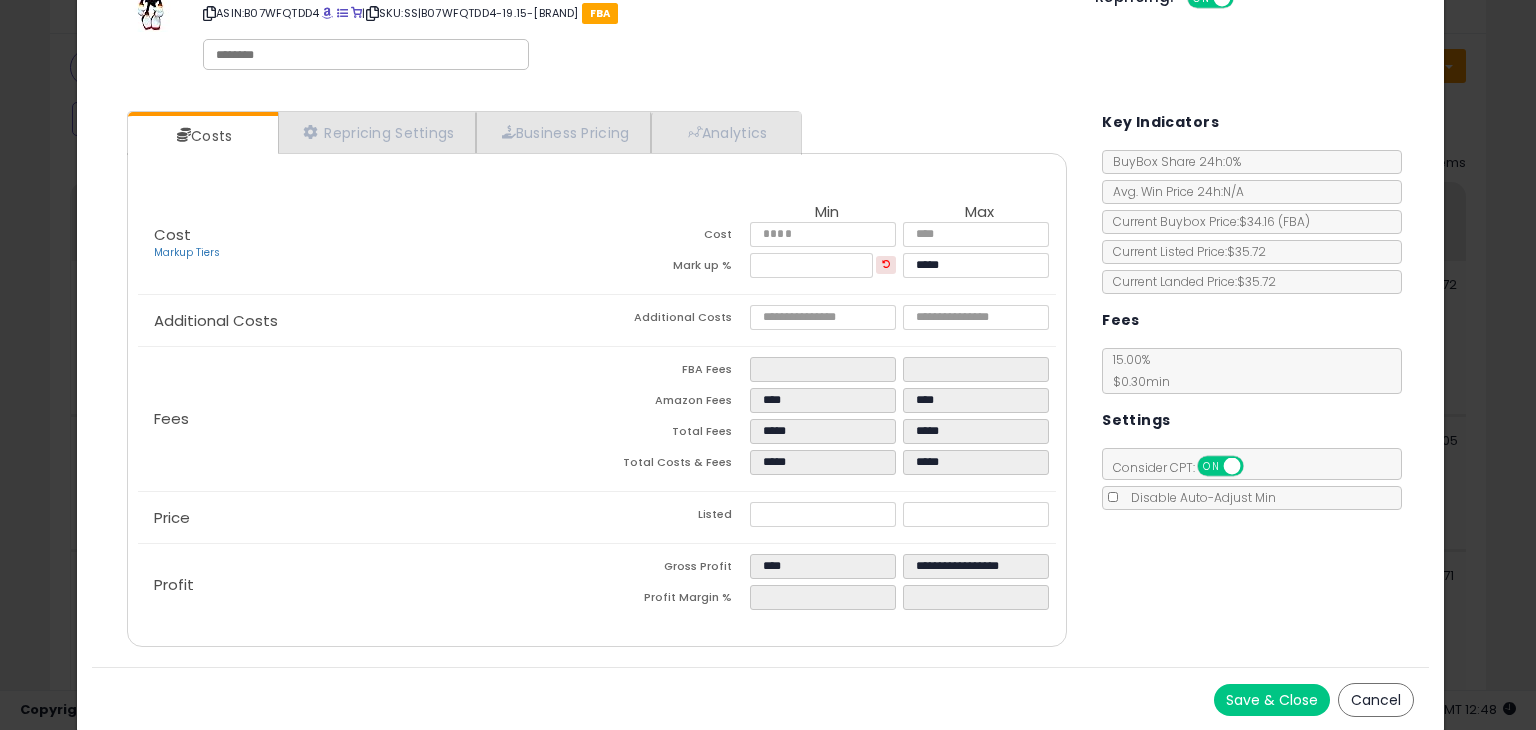 click on "Save & Close" at bounding box center (1272, 700) 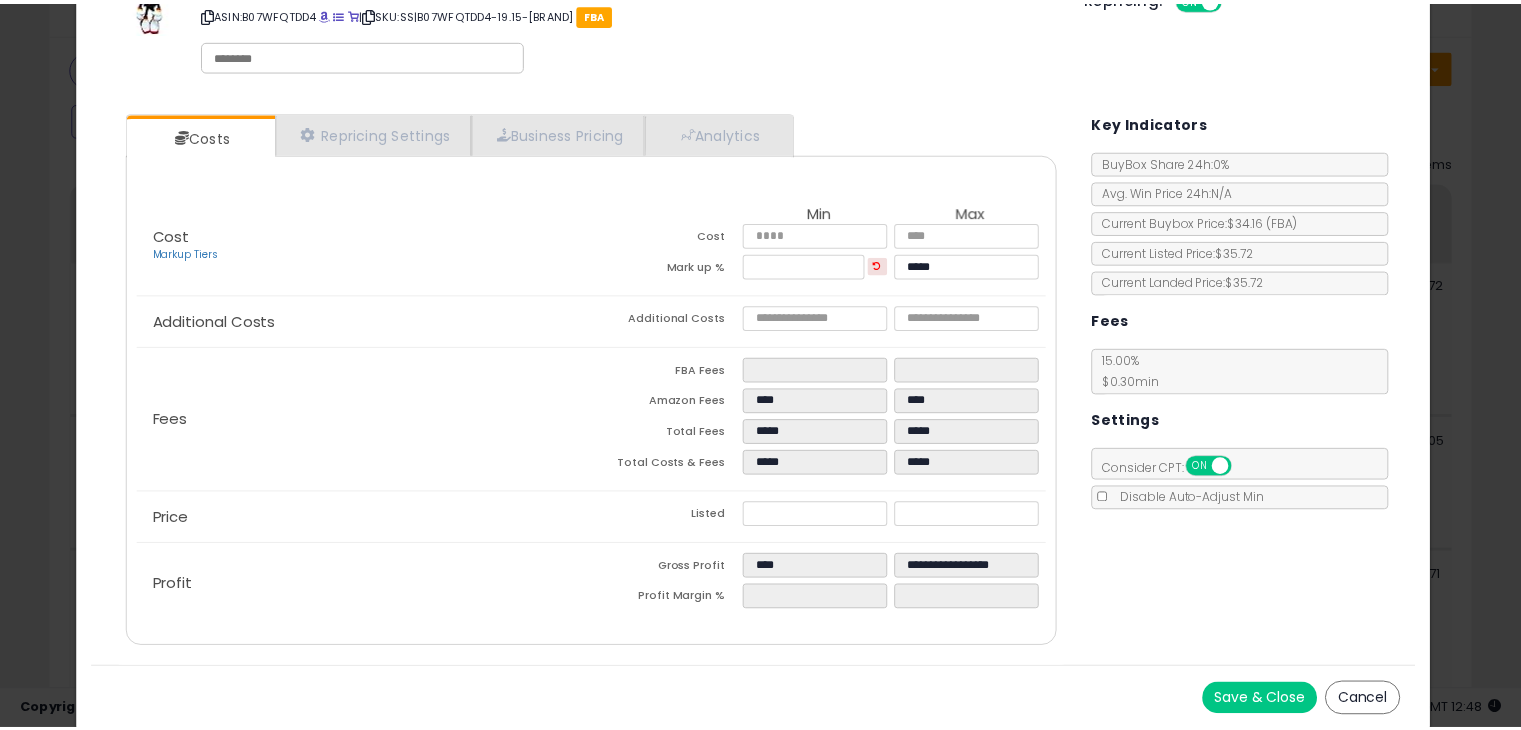 scroll, scrollTop: 0, scrollLeft: 0, axis: both 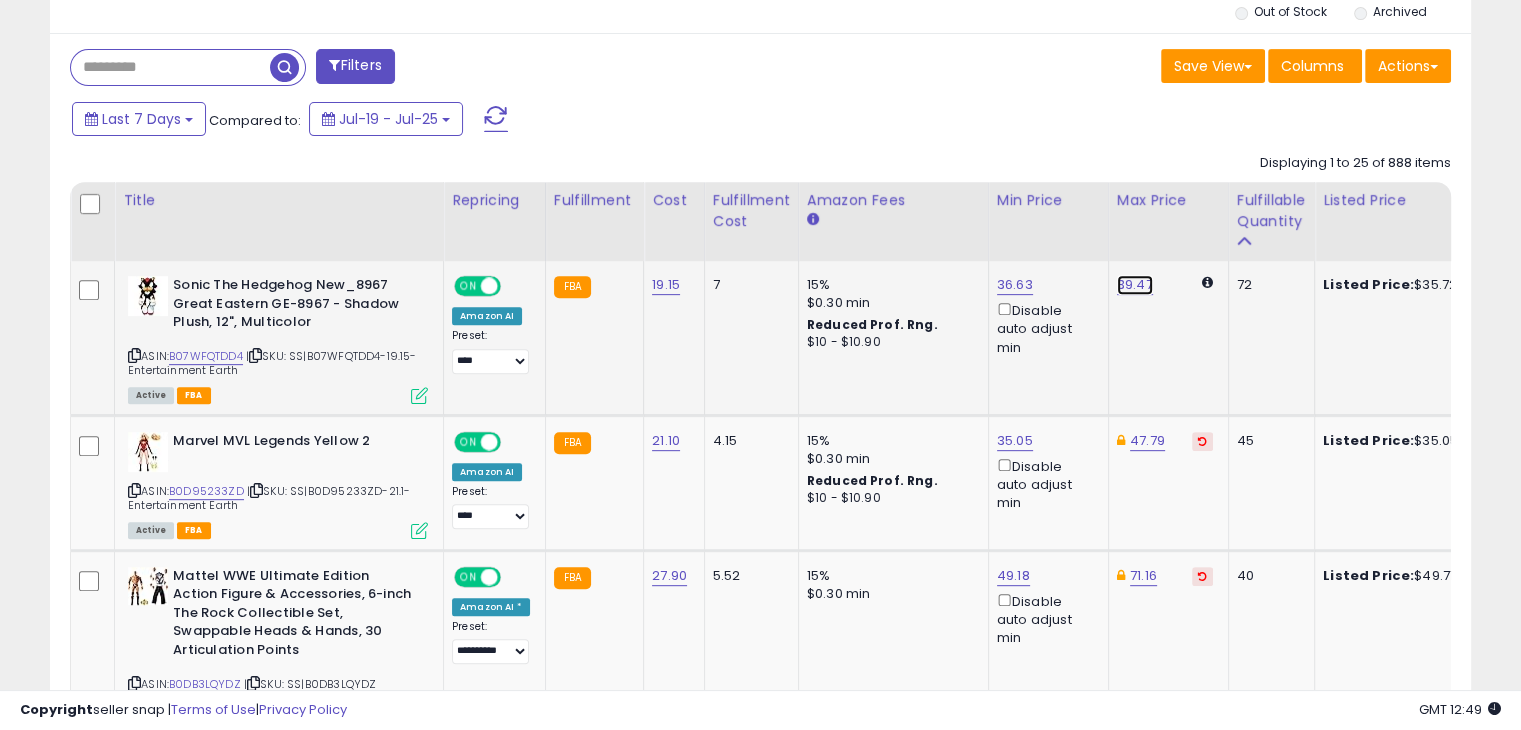 click on "39.47" at bounding box center (1135, 285) 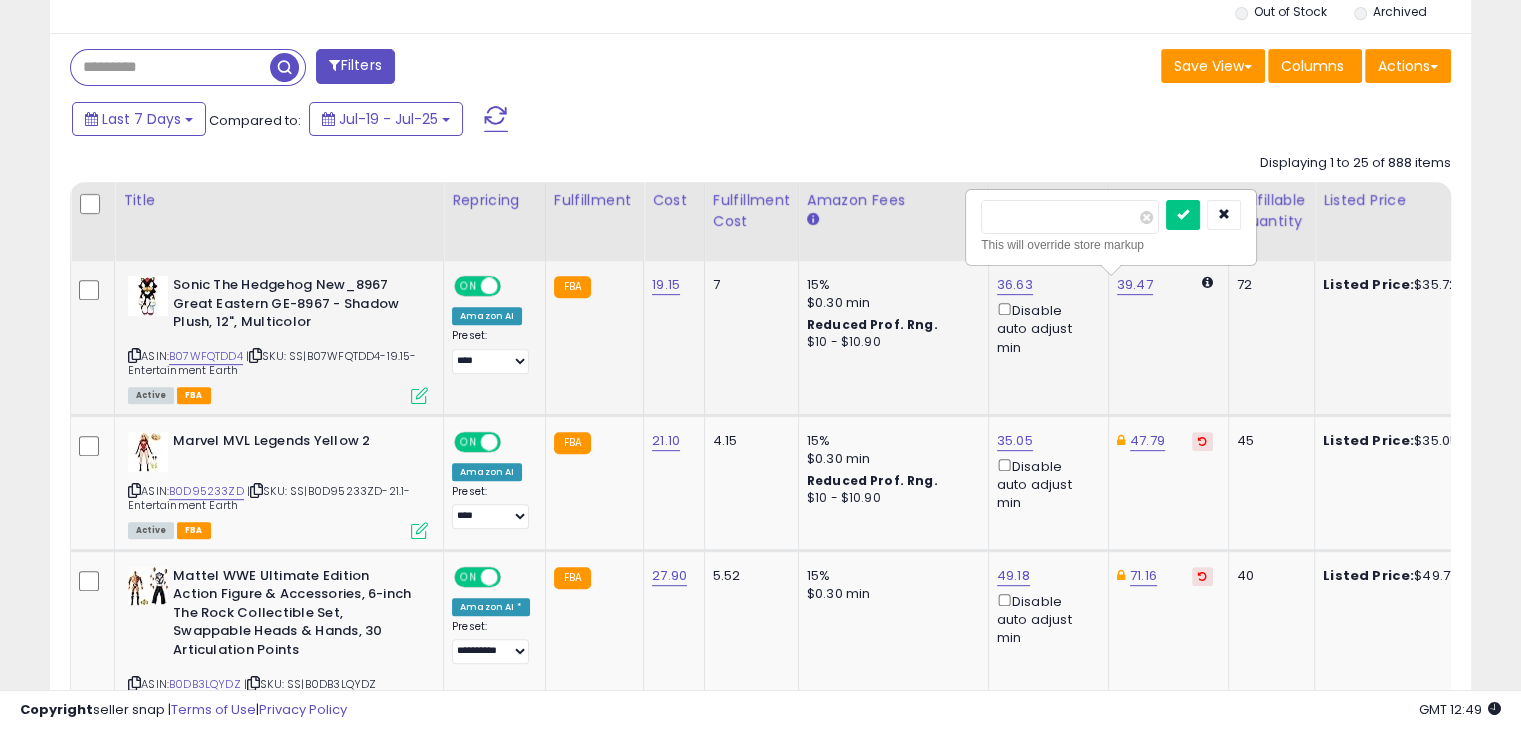 drag, startPoint x: 1008, startPoint y: 205, endPoint x: 965, endPoint y: 213, distance: 43.737854 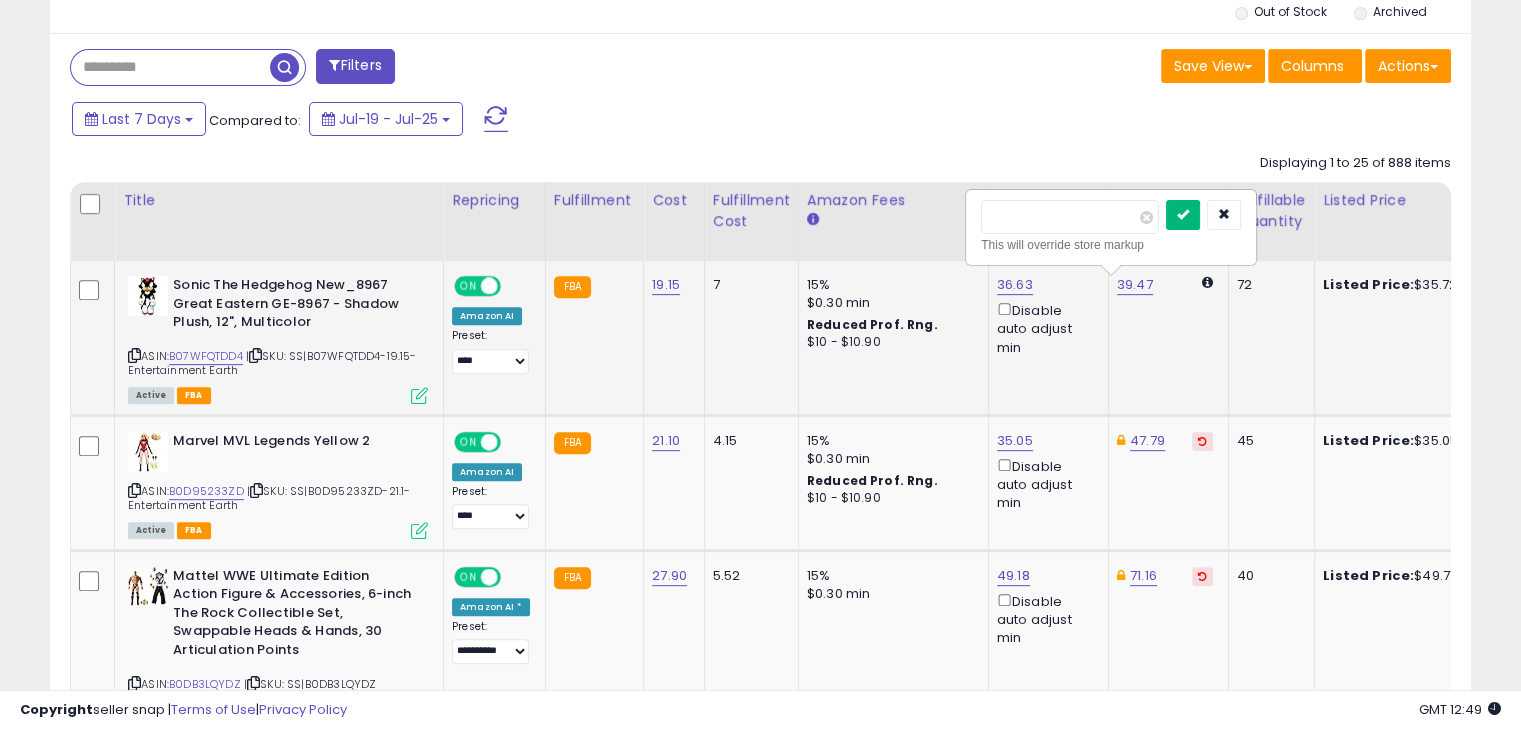 type on "*****" 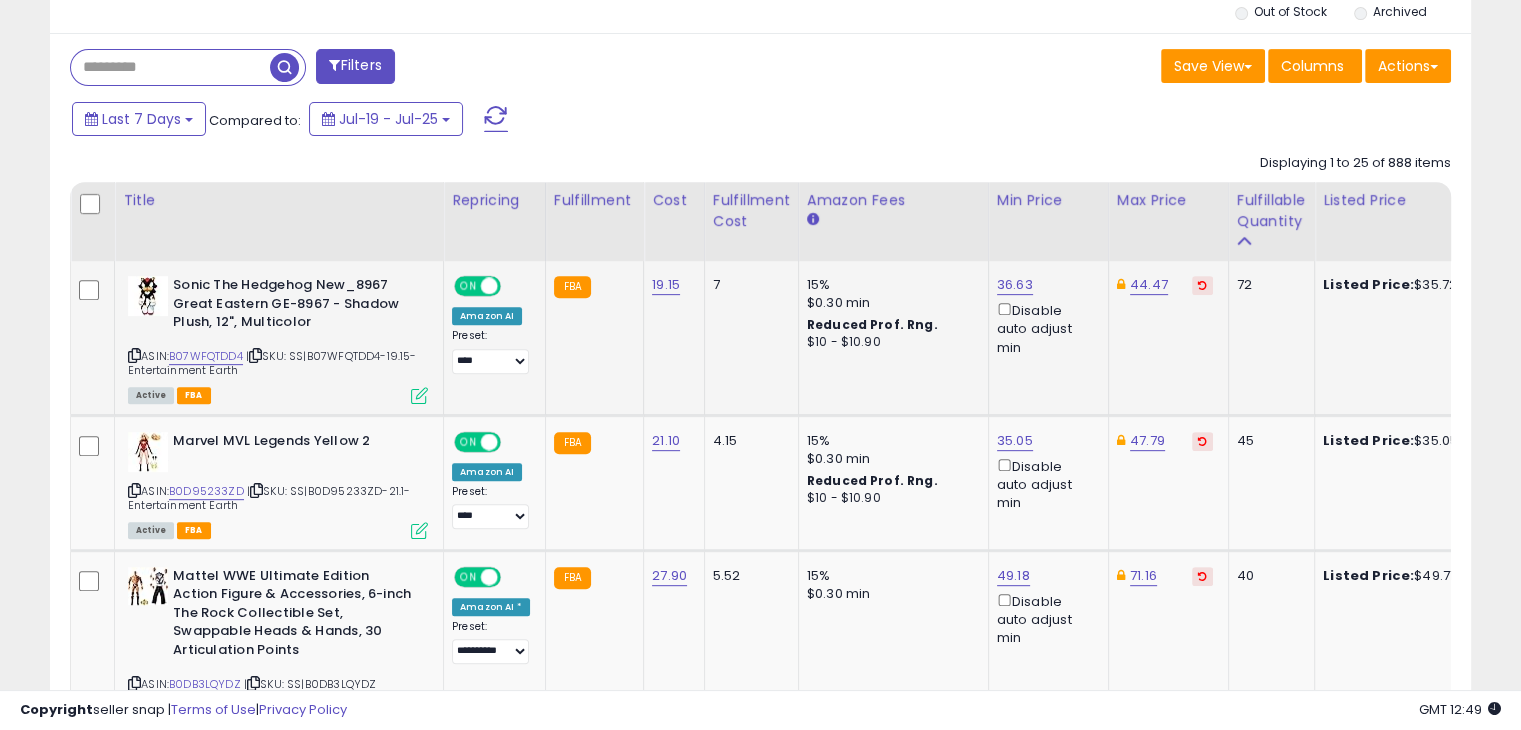 click at bounding box center [419, 395] 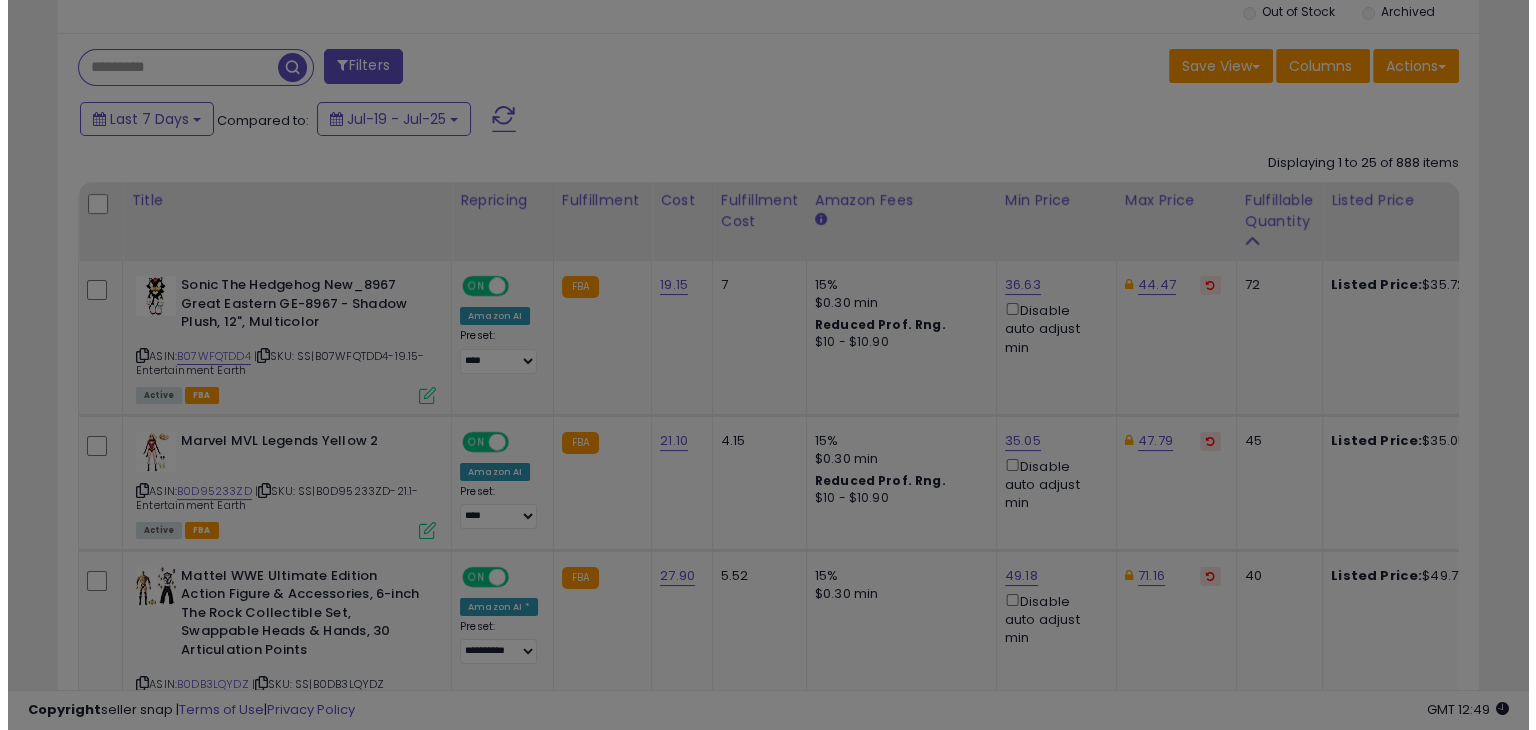 scroll, scrollTop: 999589, scrollLeft: 999168, axis: both 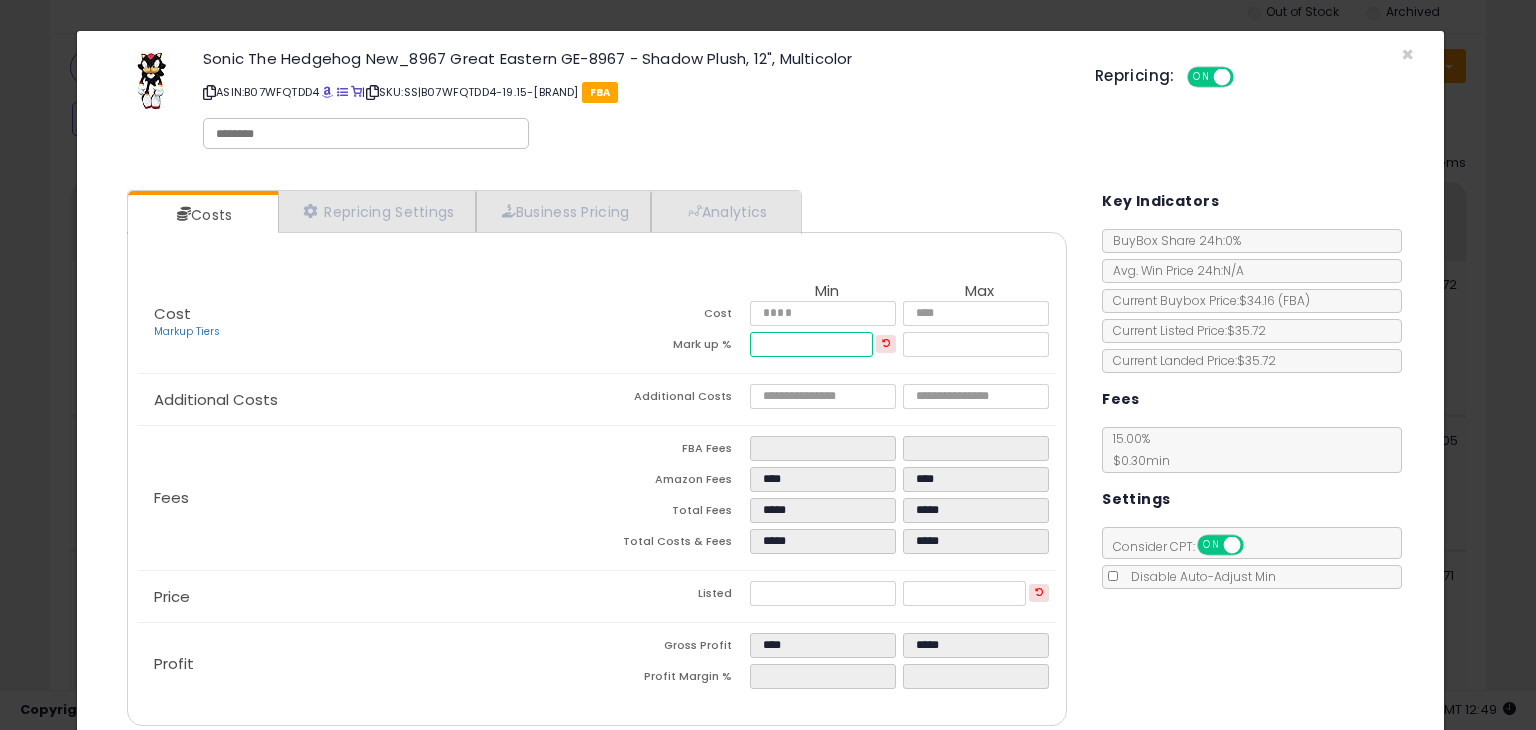 click on "*****" at bounding box center (811, 344) 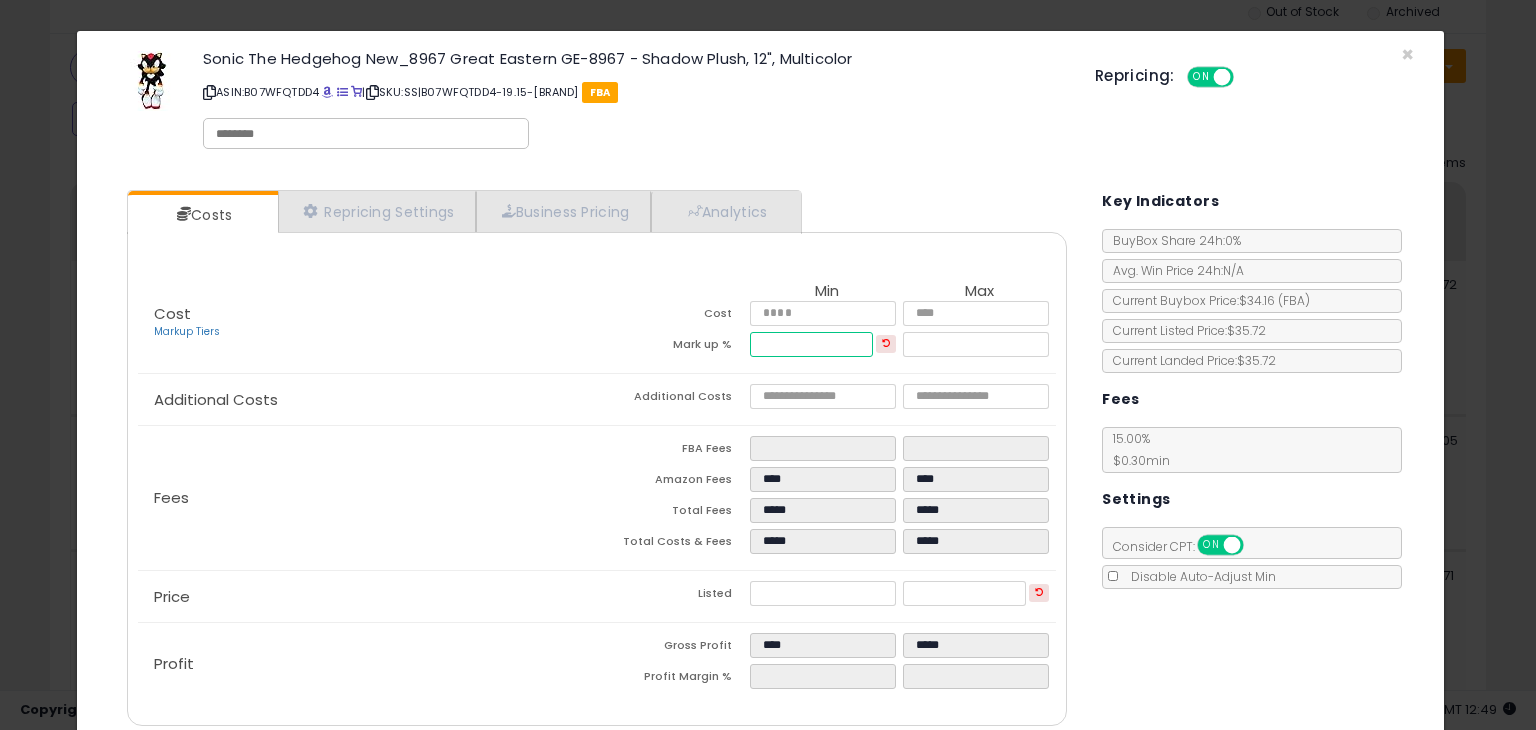 type on "*****" 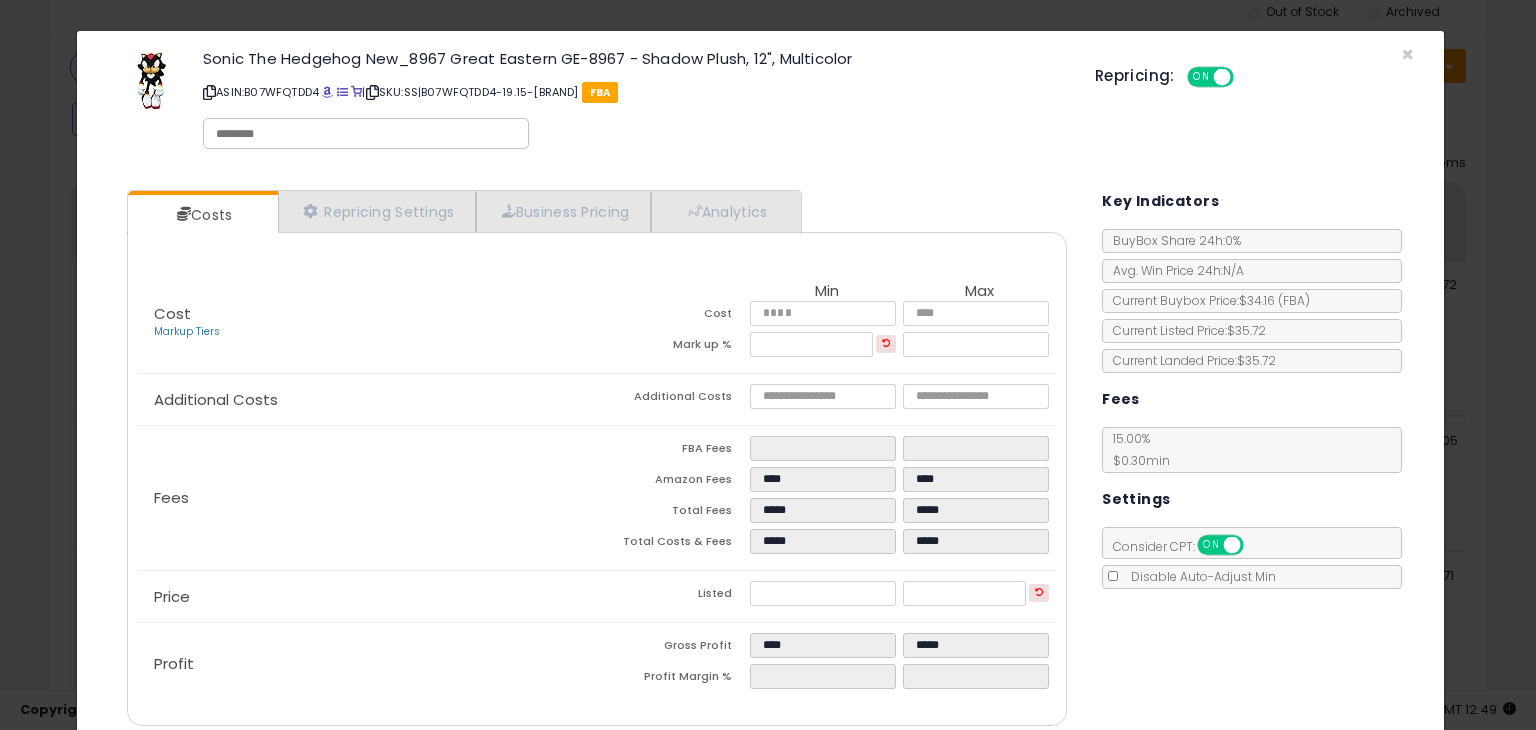 type on "****" 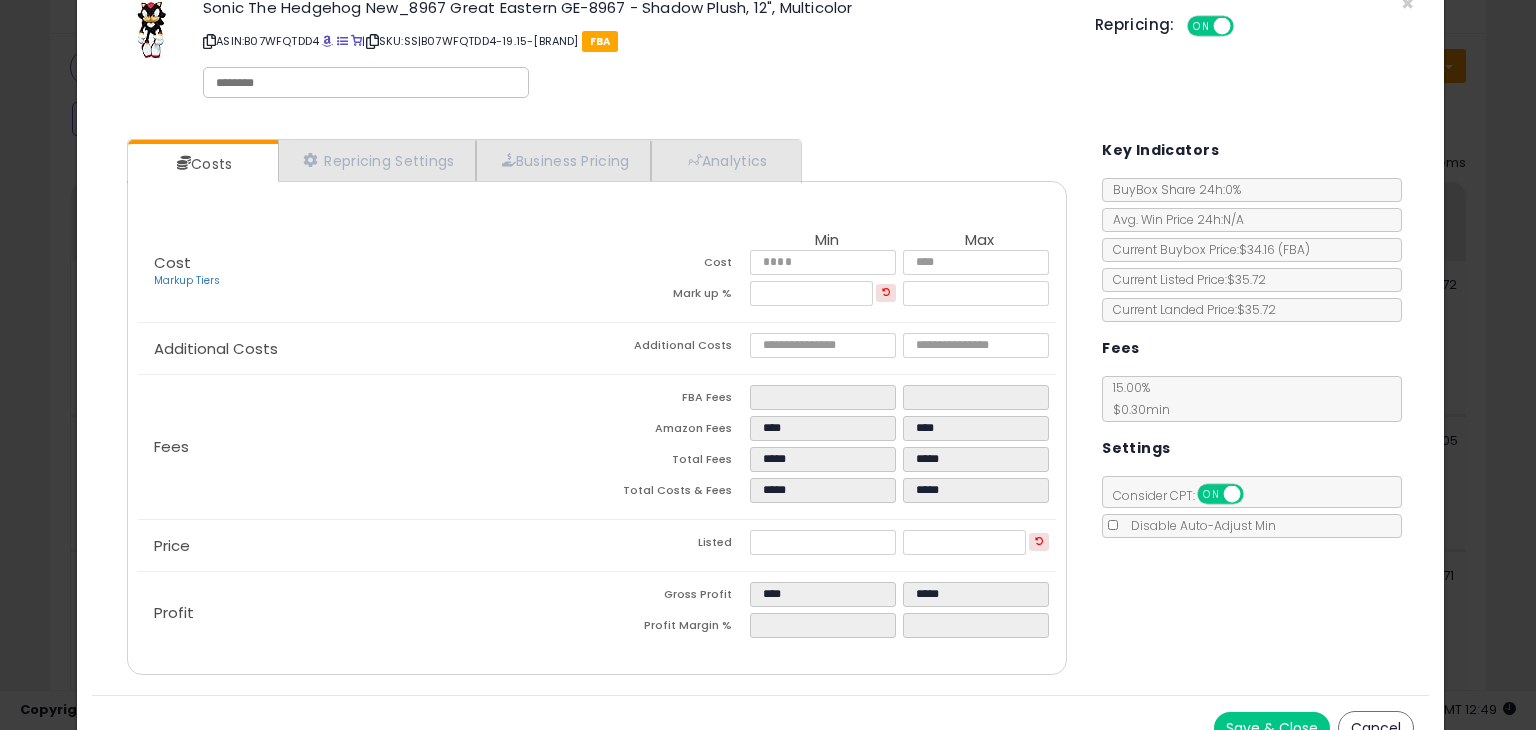 scroll, scrollTop: 79, scrollLeft: 0, axis: vertical 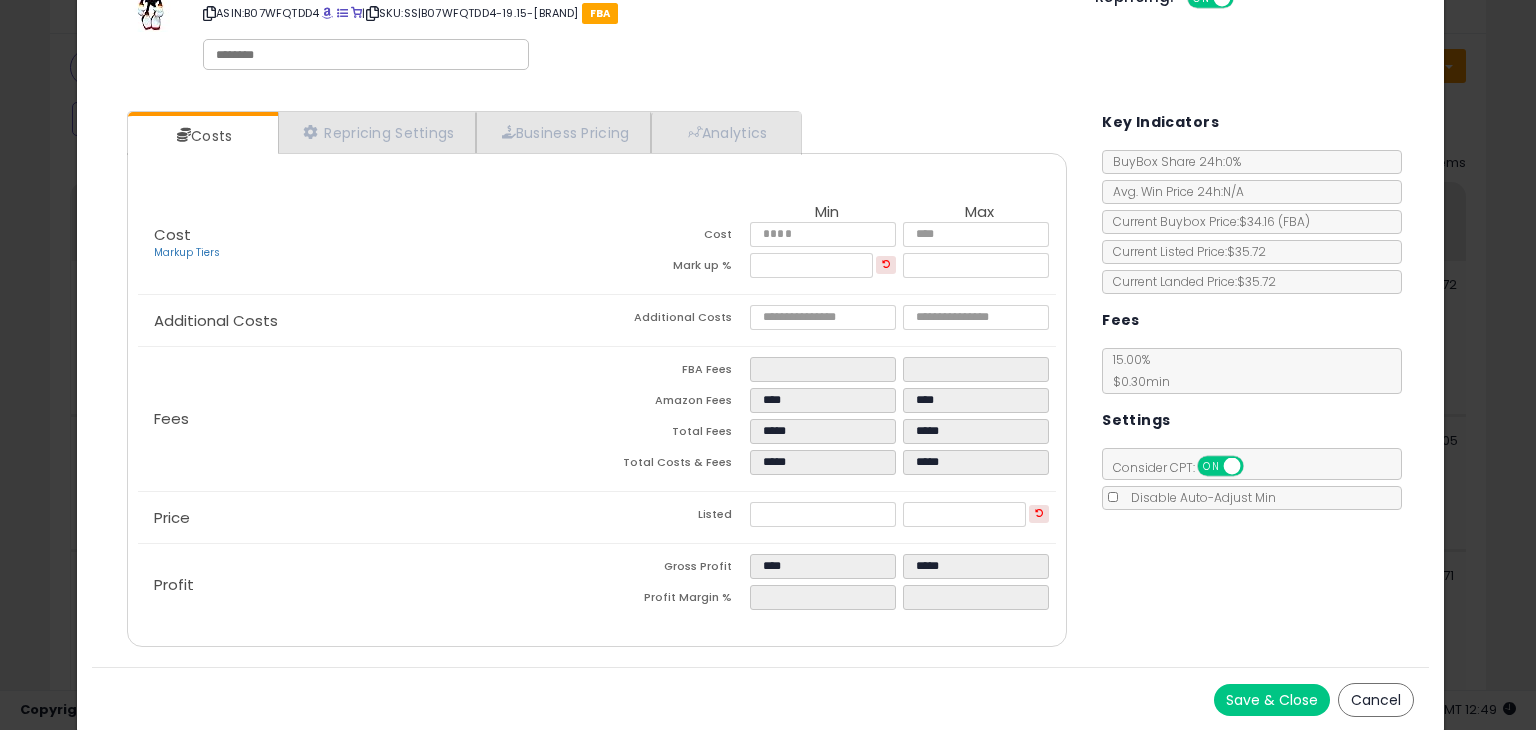 click on "Save & Close" at bounding box center [1272, 700] 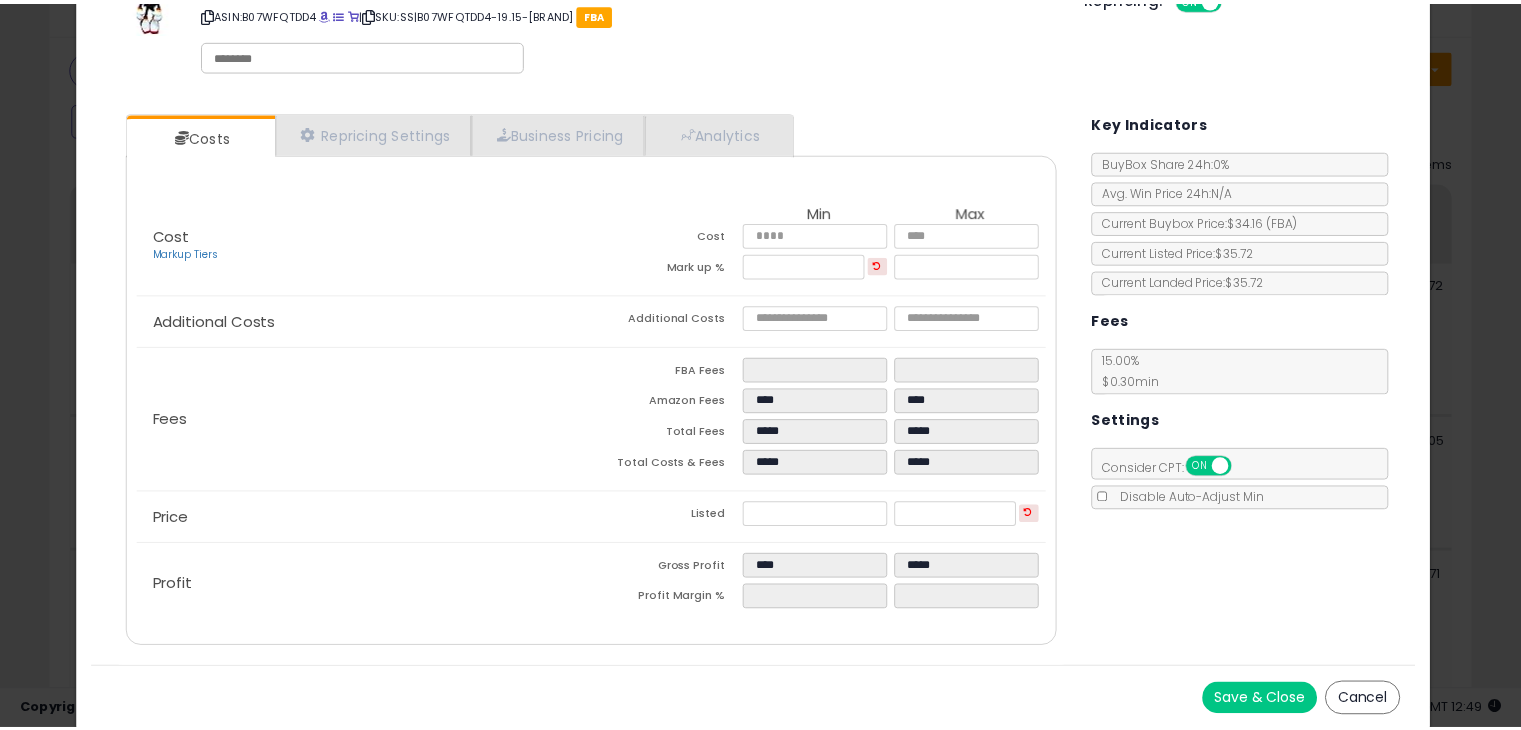 scroll, scrollTop: 0, scrollLeft: 0, axis: both 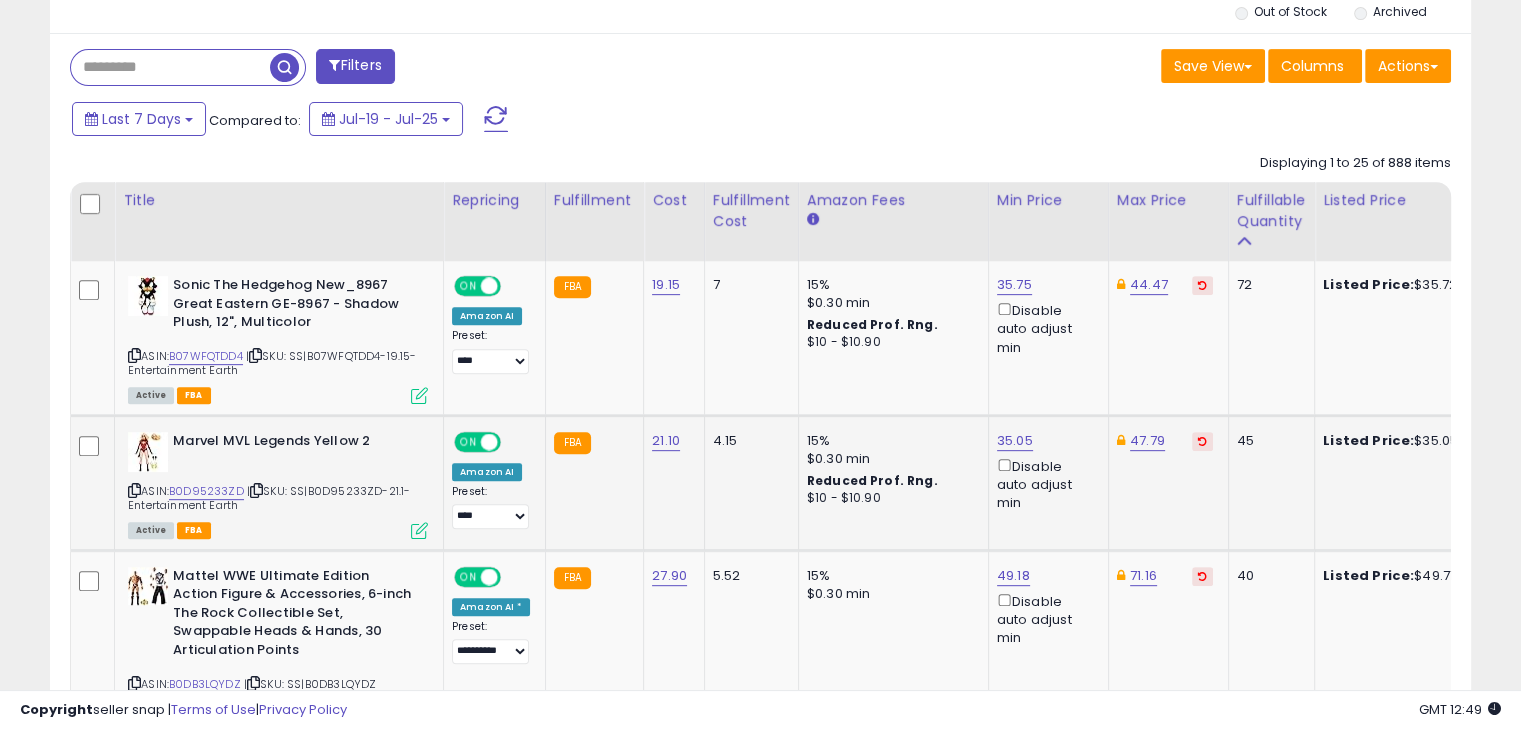 click at bounding box center (419, 530) 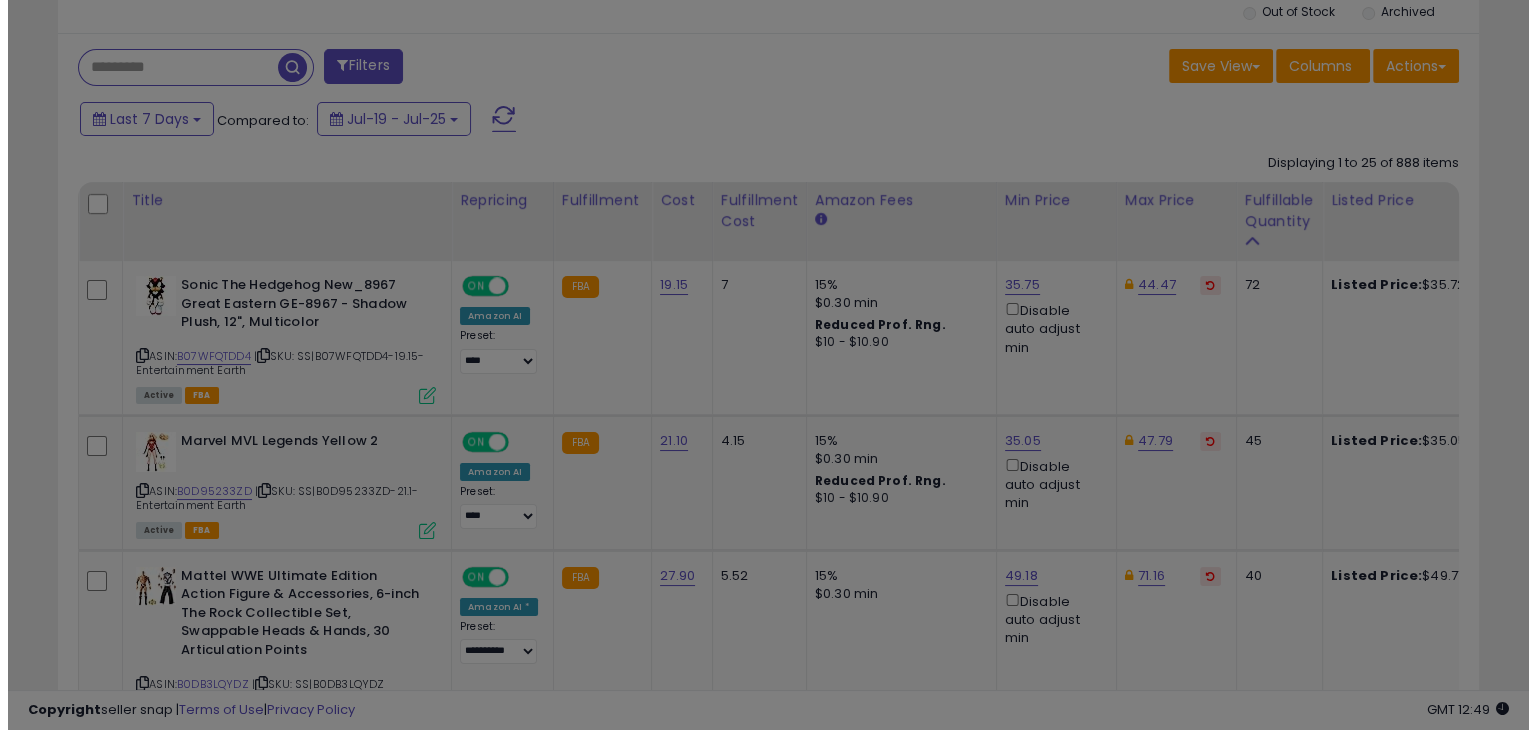 scroll, scrollTop: 999589, scrollLeft: 999168, axis: both 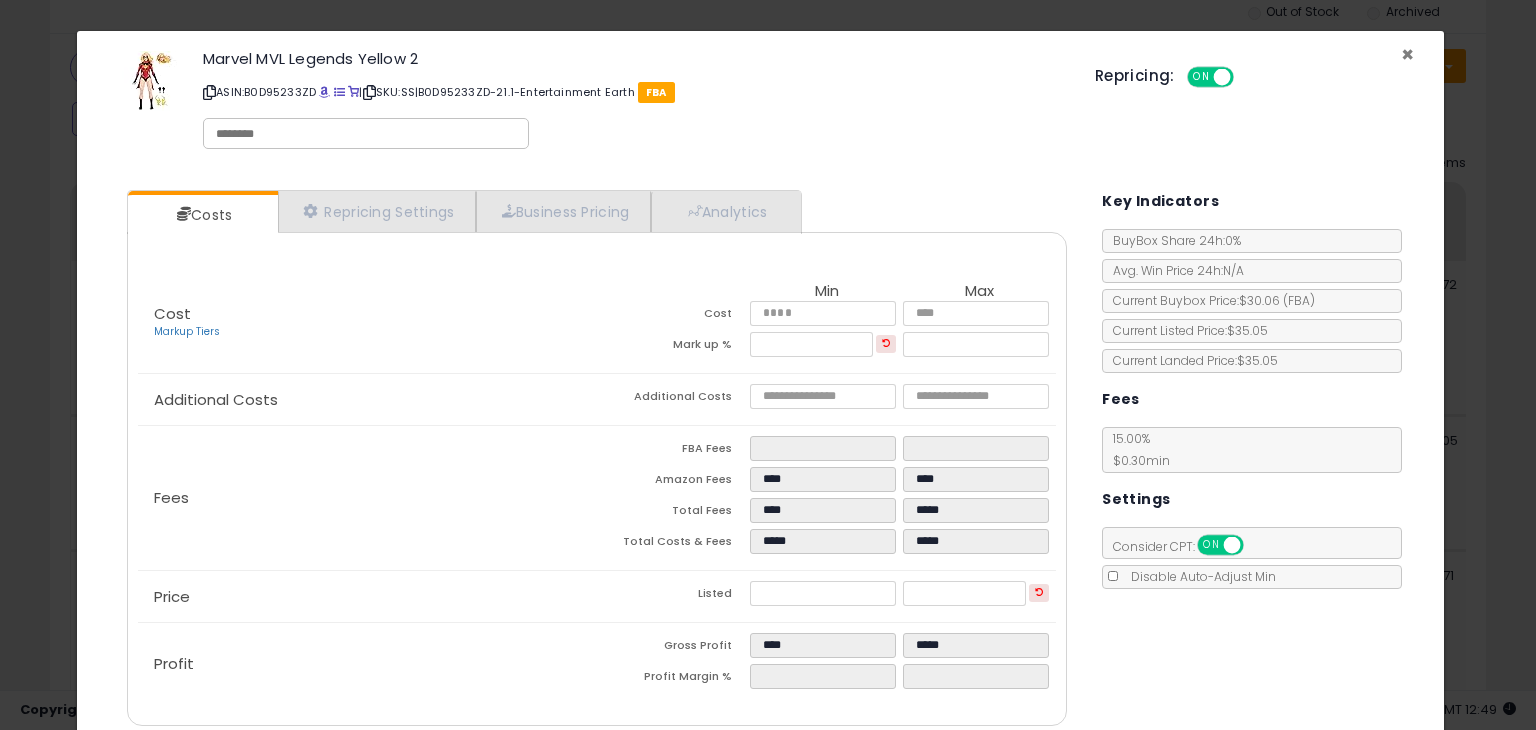 click on "×" at bounding box center [1407, 54] 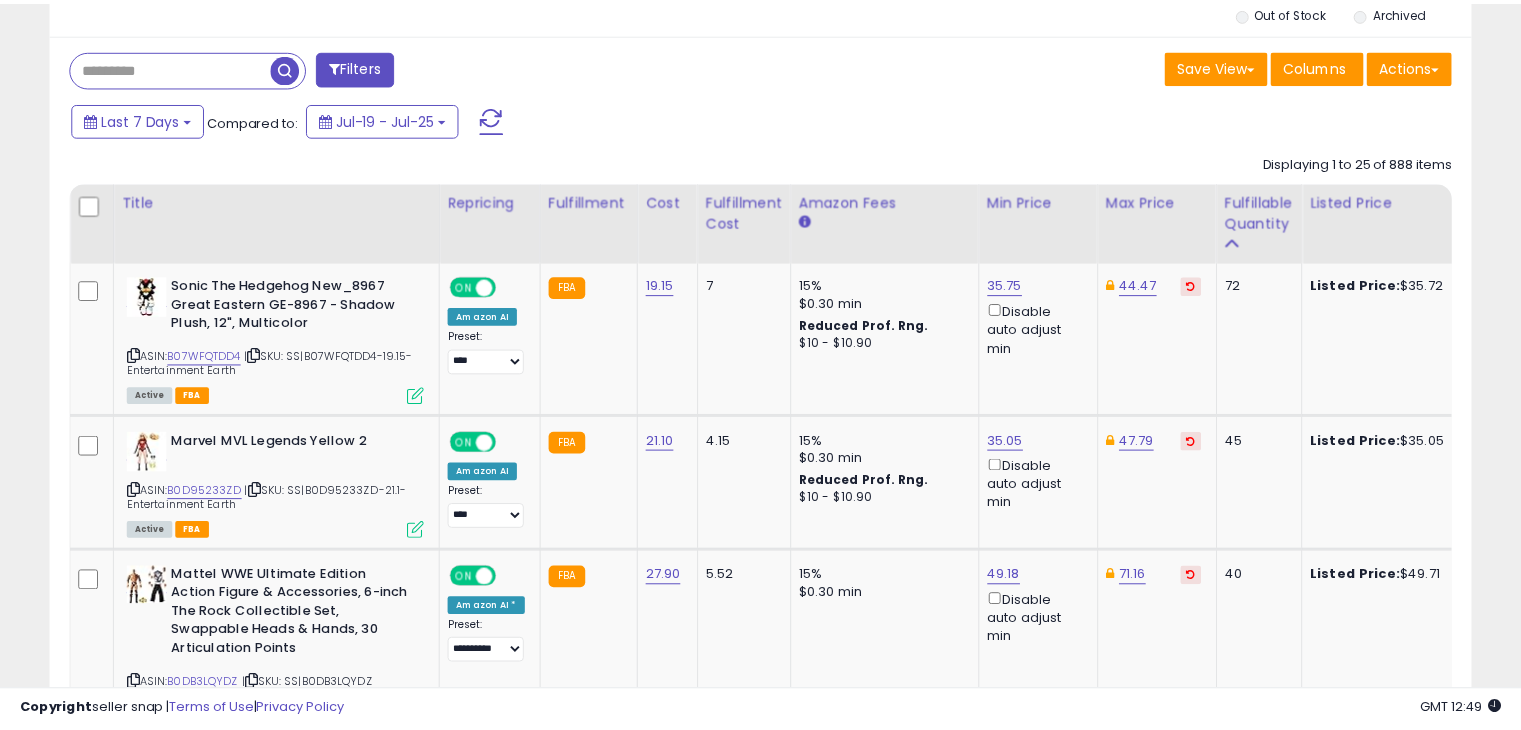 scroll, scrollTop: 409, scrollLeft: 822, axis: both 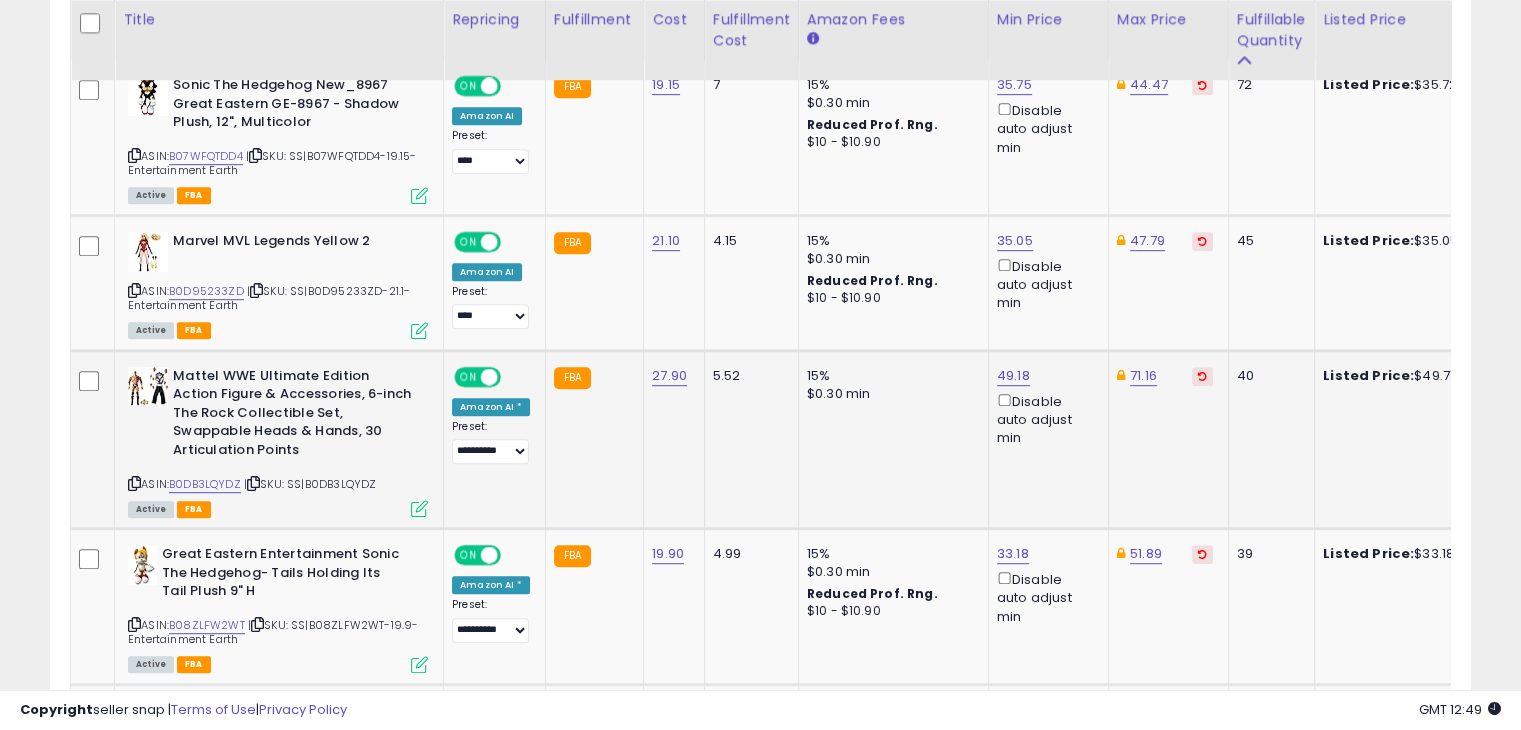 click at bounding box center (419, 508) 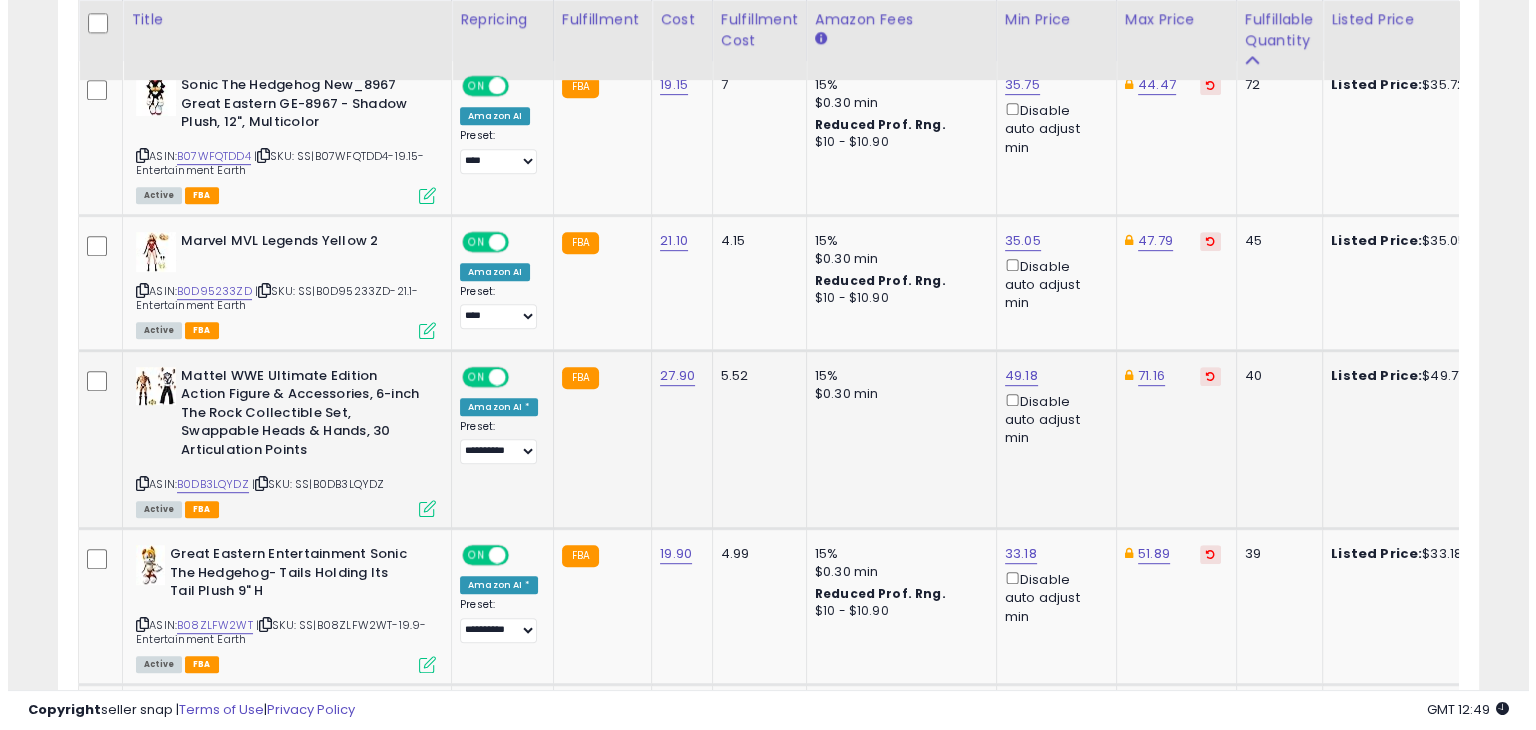 scroll, scrollTop: 999589, scrollLeft: 999168, axis: both 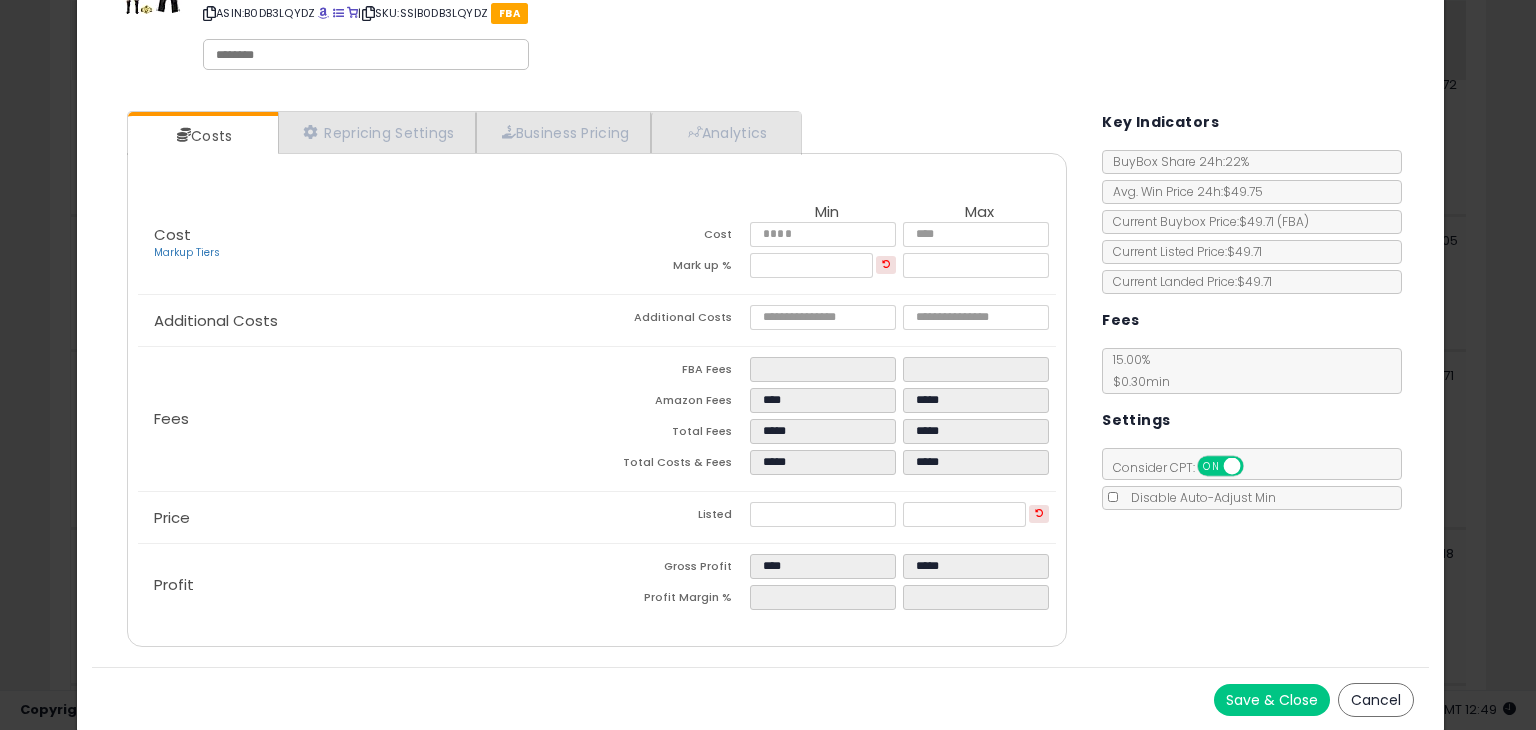 click on "Cancel" at bounding box center (1376, 700) 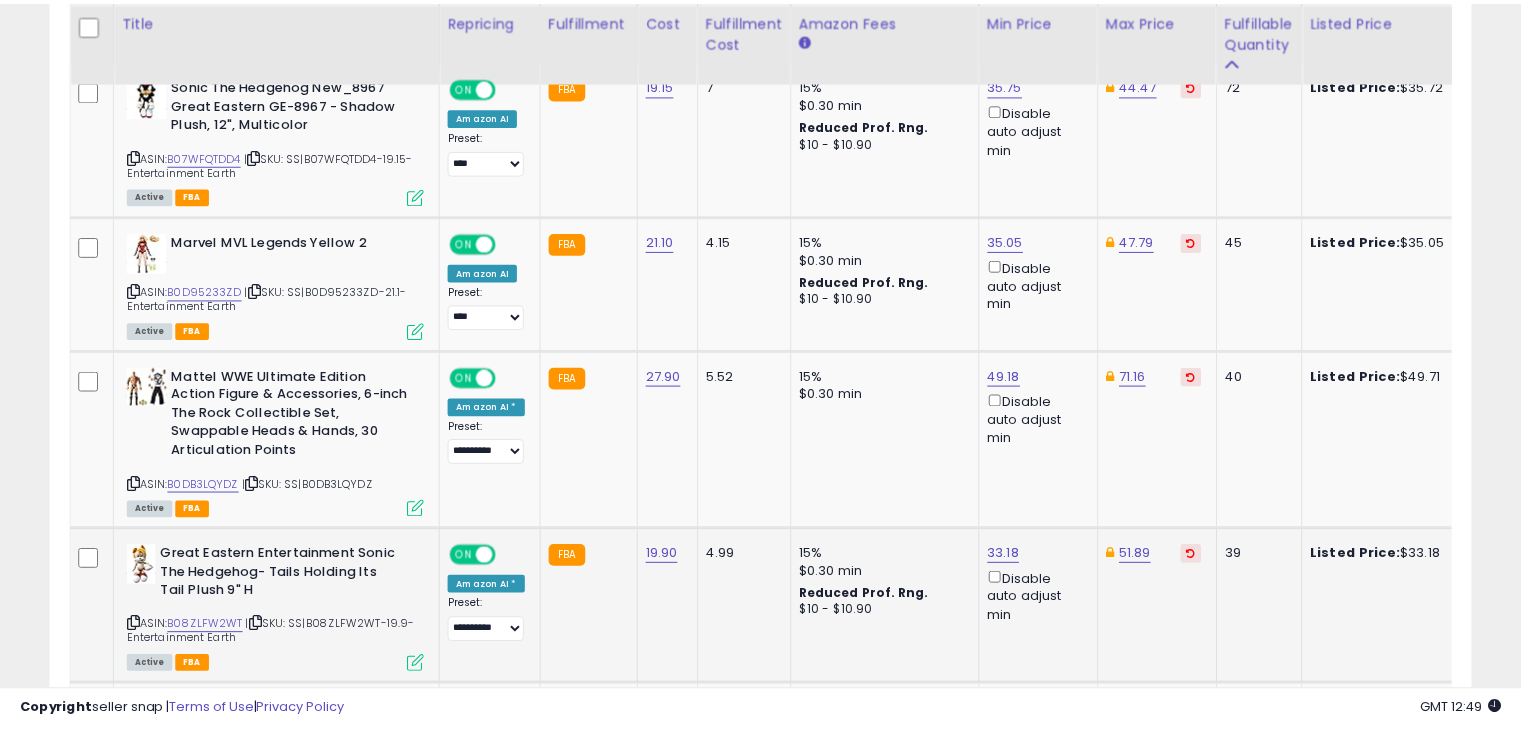 scroll, scrollTop: 409, scrollLeft: 822, axis: both 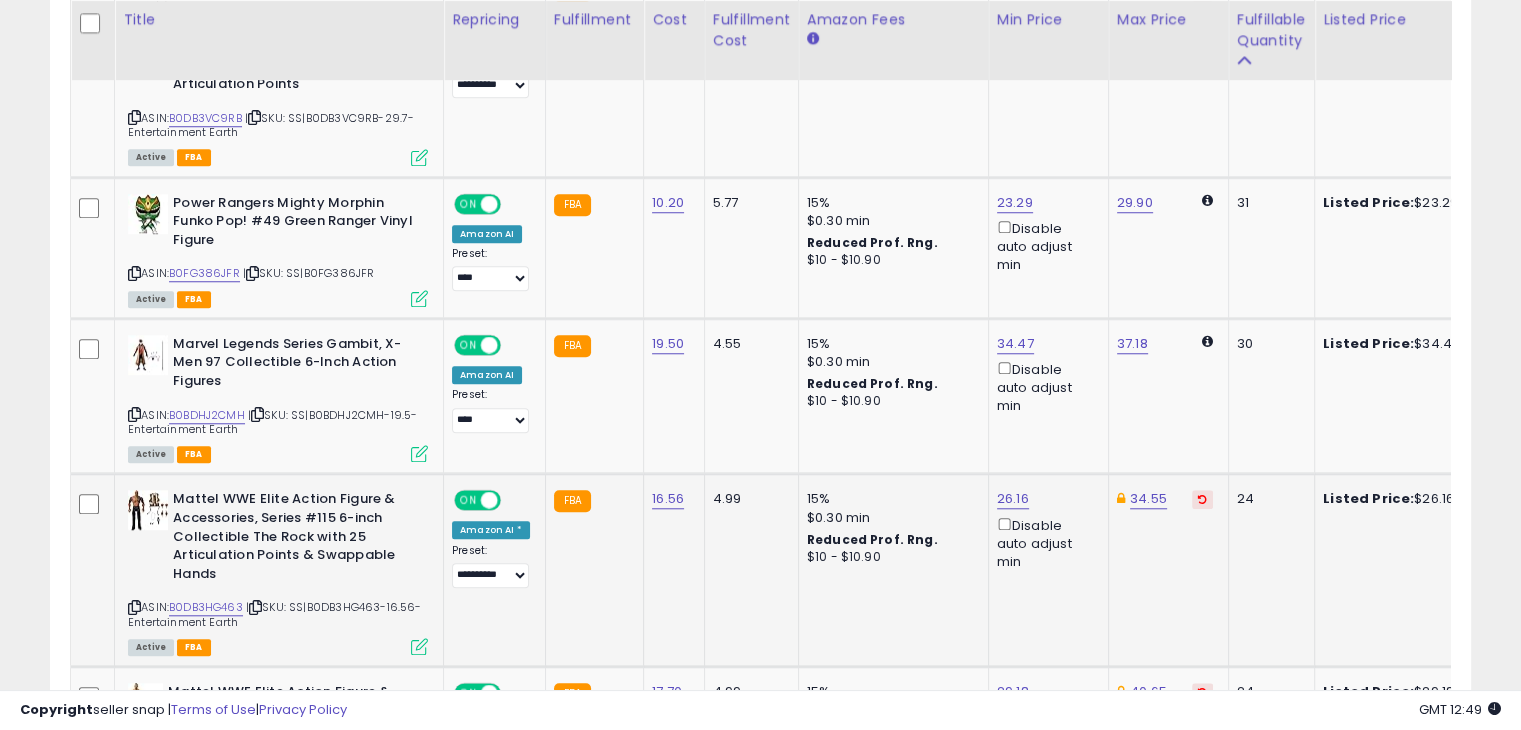 click on "Mattel WWE Elite Action Figure & Accessories, Series #115 6-inch Collectible The Rock with 25 Articulation Points & Swappable Hands  ASIN:  B0DB3HG463    |   SKU: SS|B0DB3HG463-16.56-[BRAND] Active FBA" 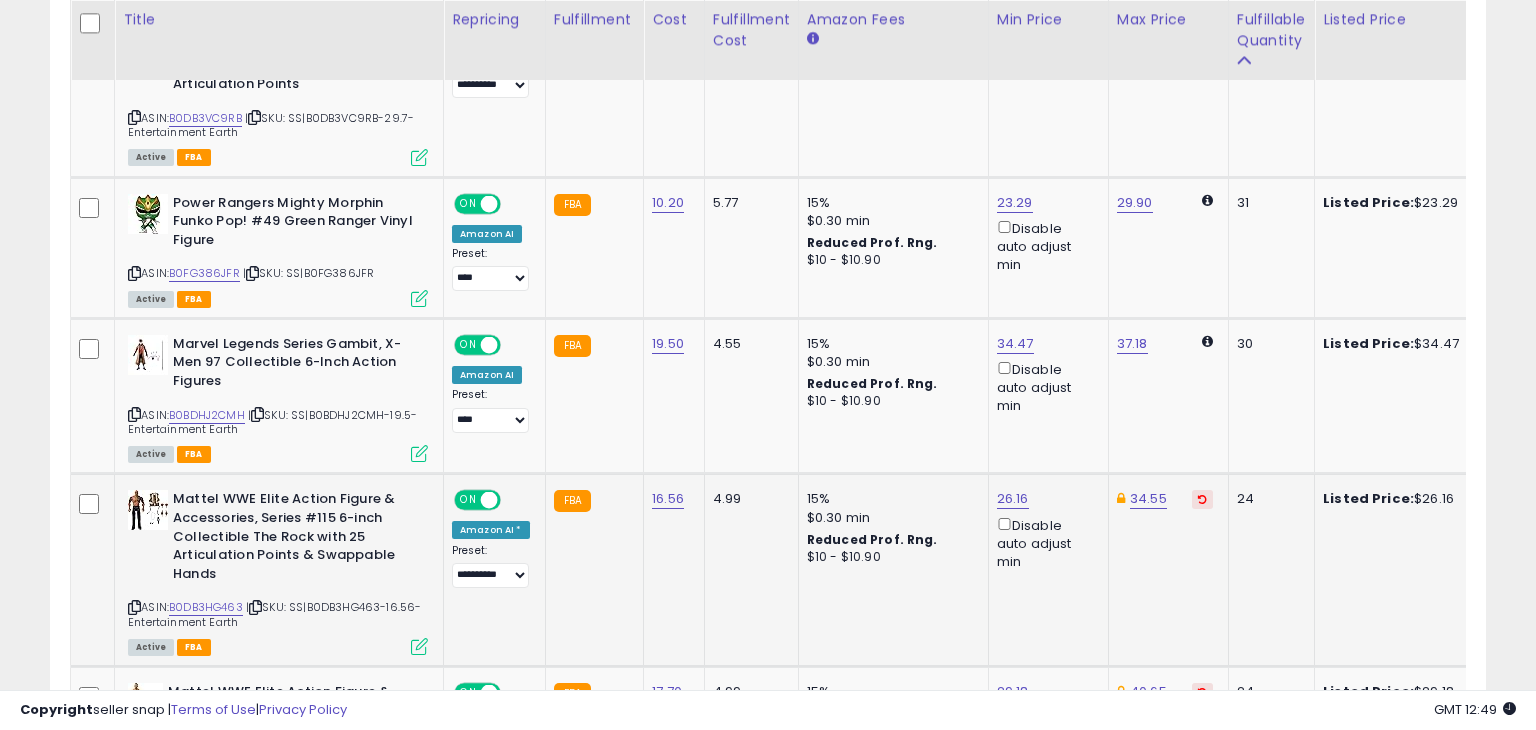 scroll, scrollTop: 999589, scrollLeft: 999168, axis: both 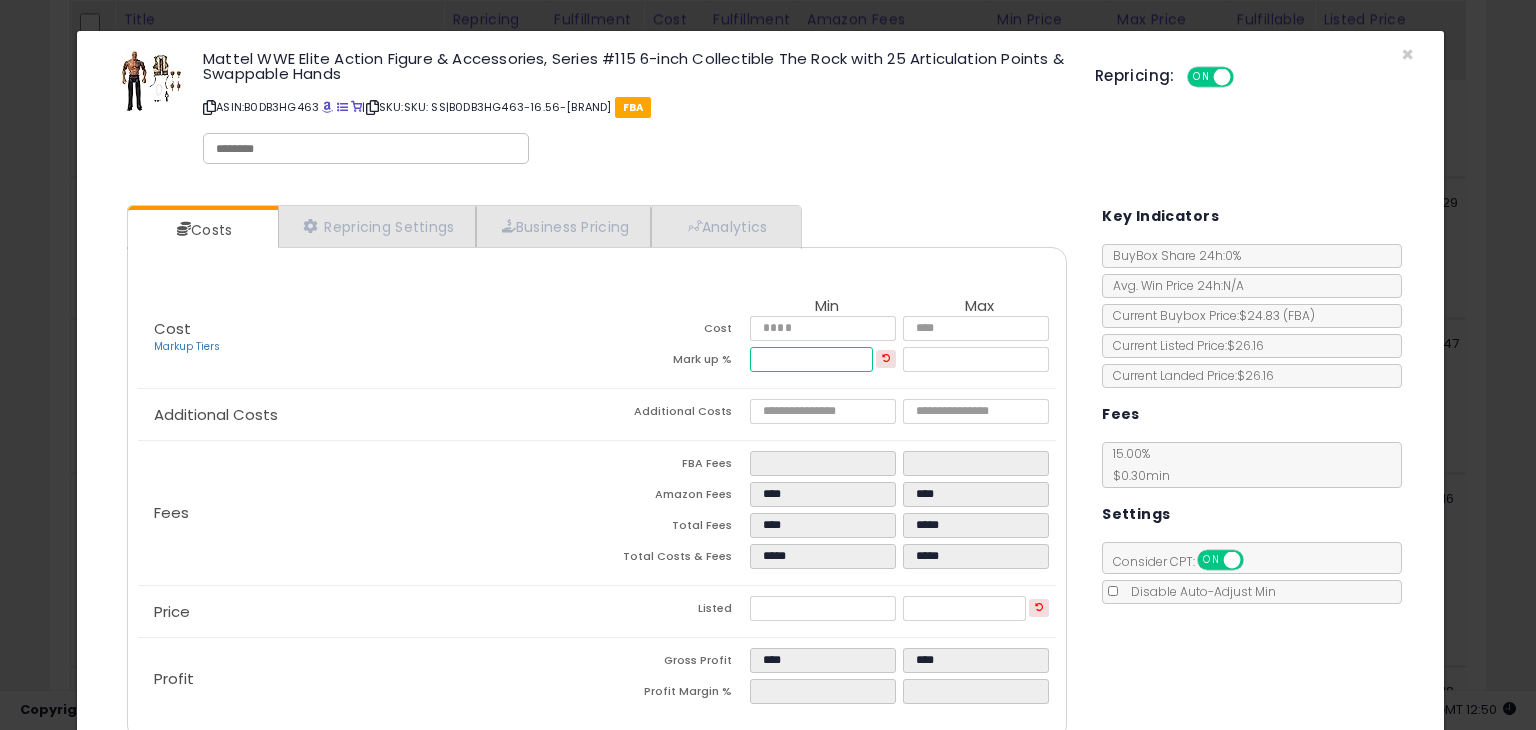 click on "****" at bounding box center [811, 359] 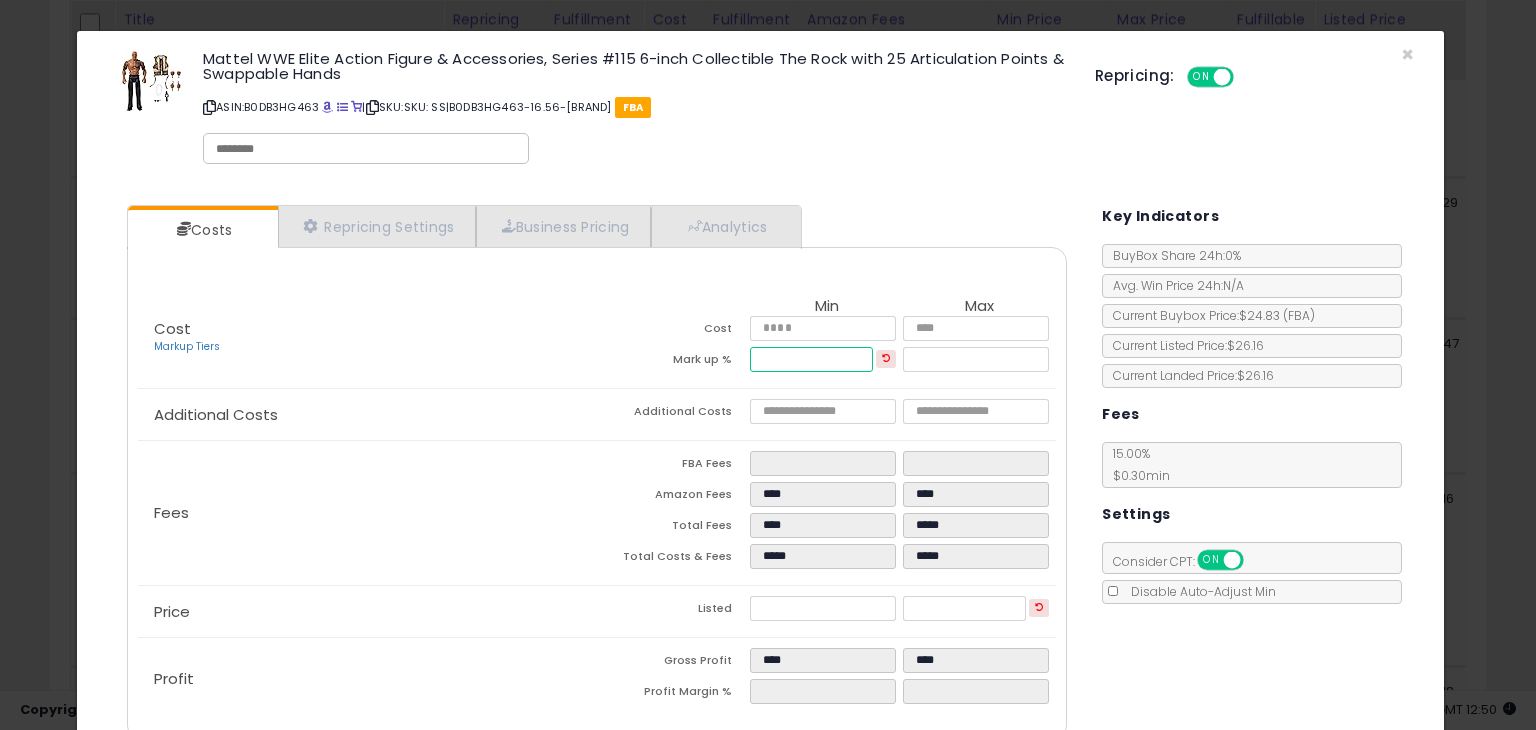type on "*****" 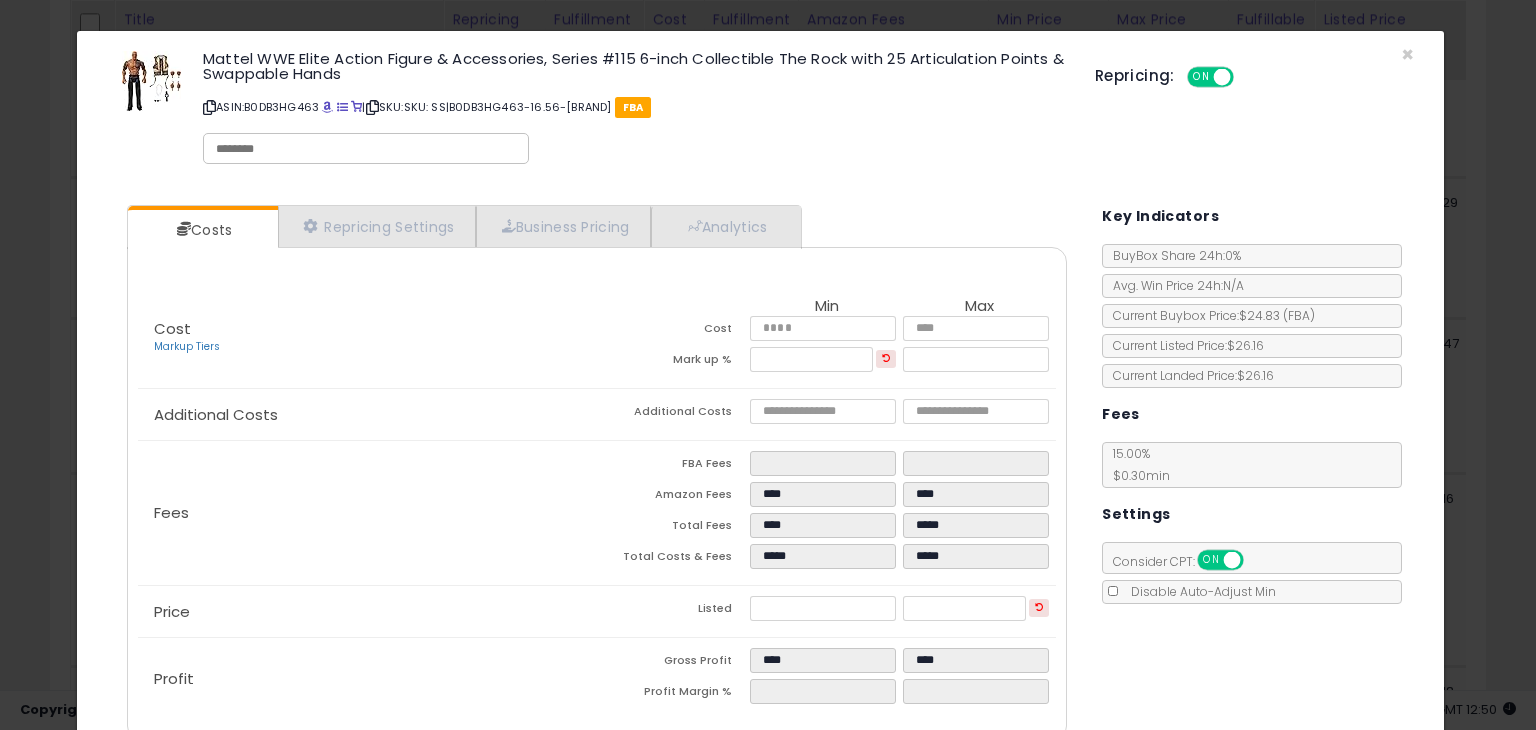 type on "****" 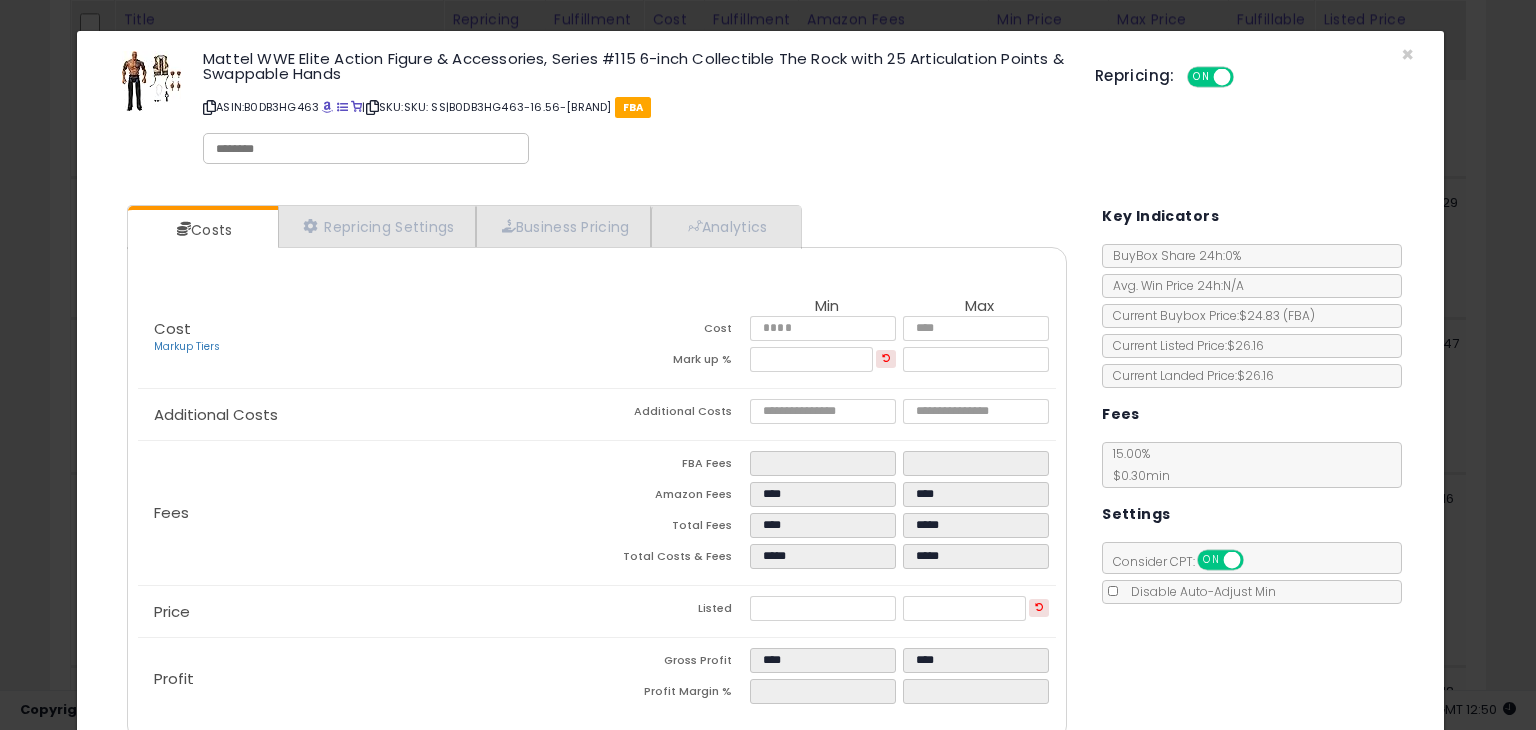type on "*****" 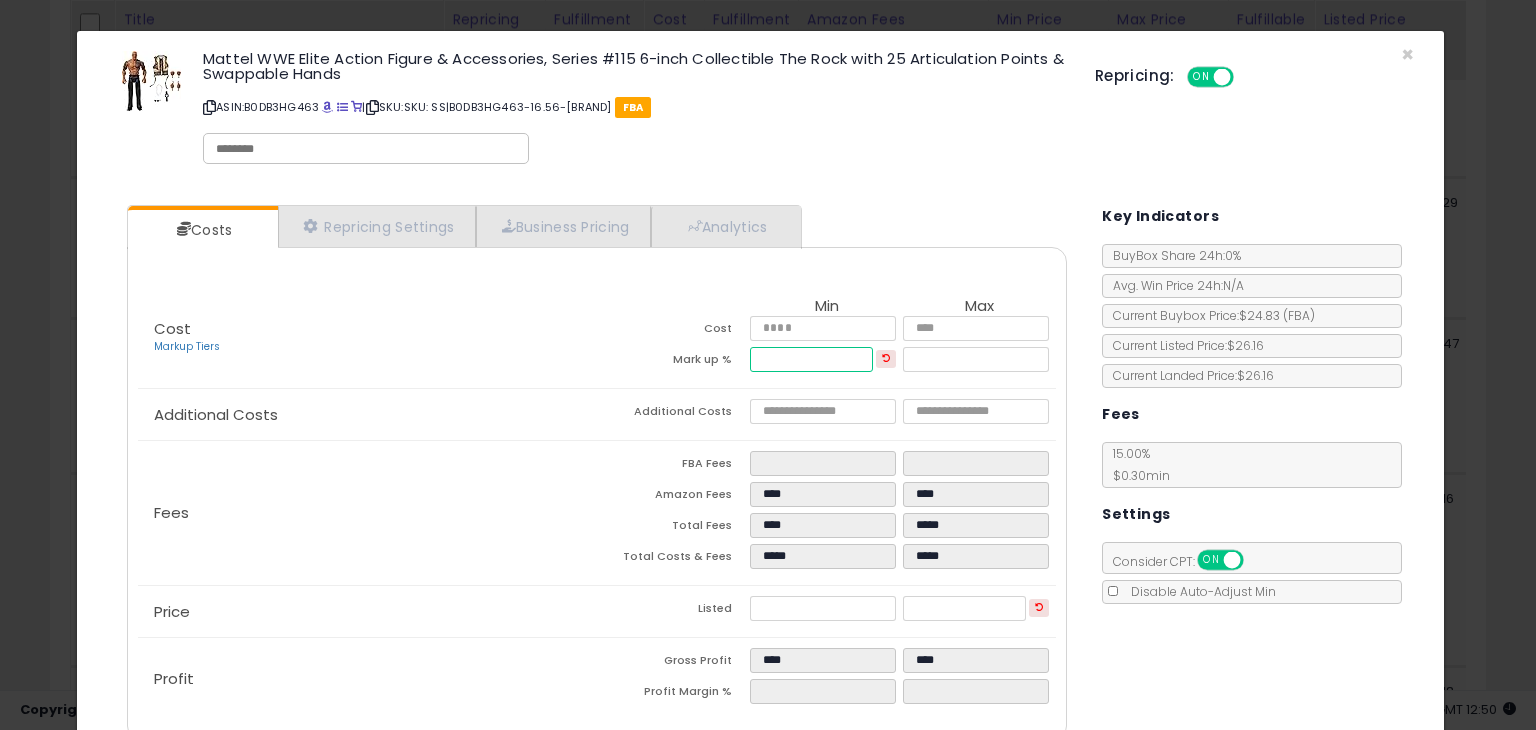 click on "*****" at bounding box center [811, 359] 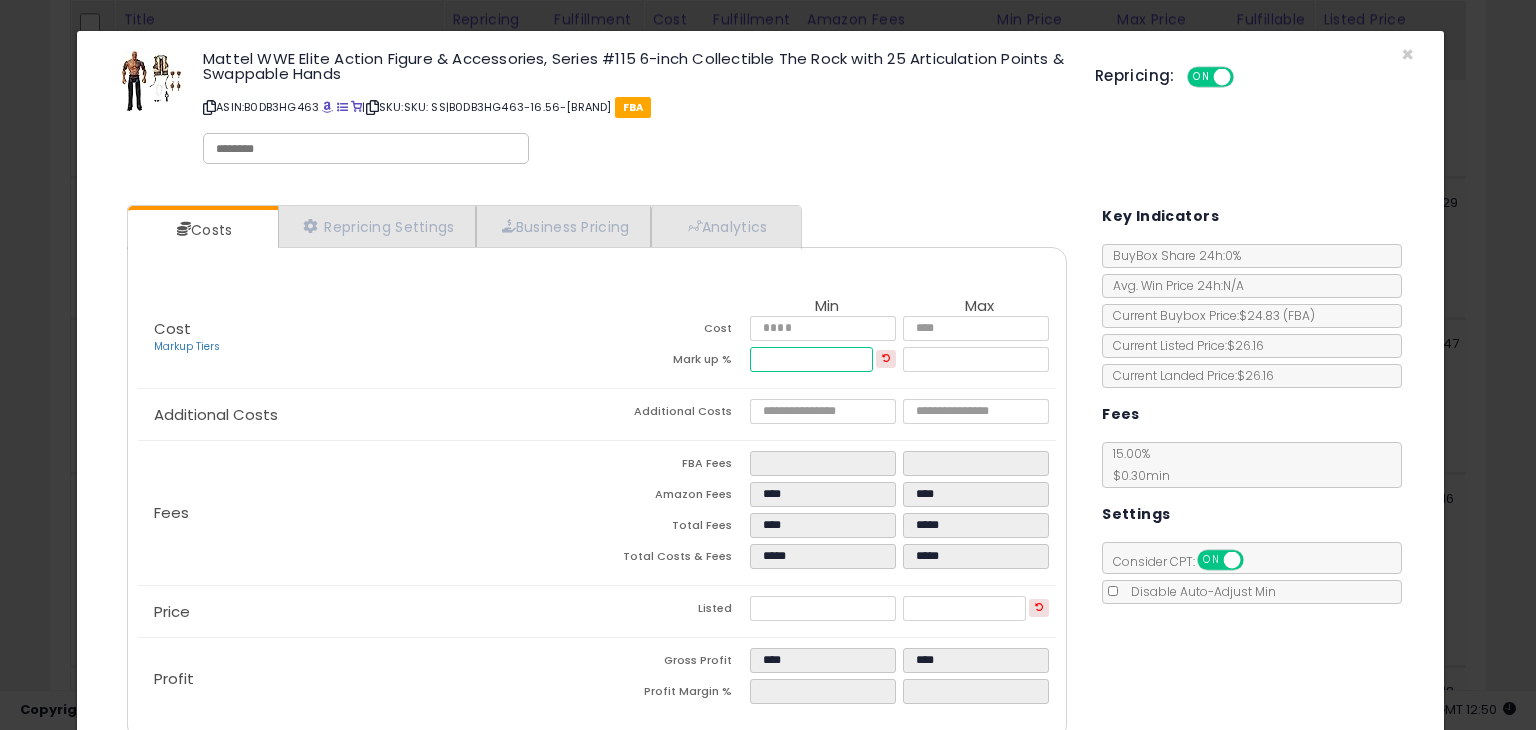 type on "*****" 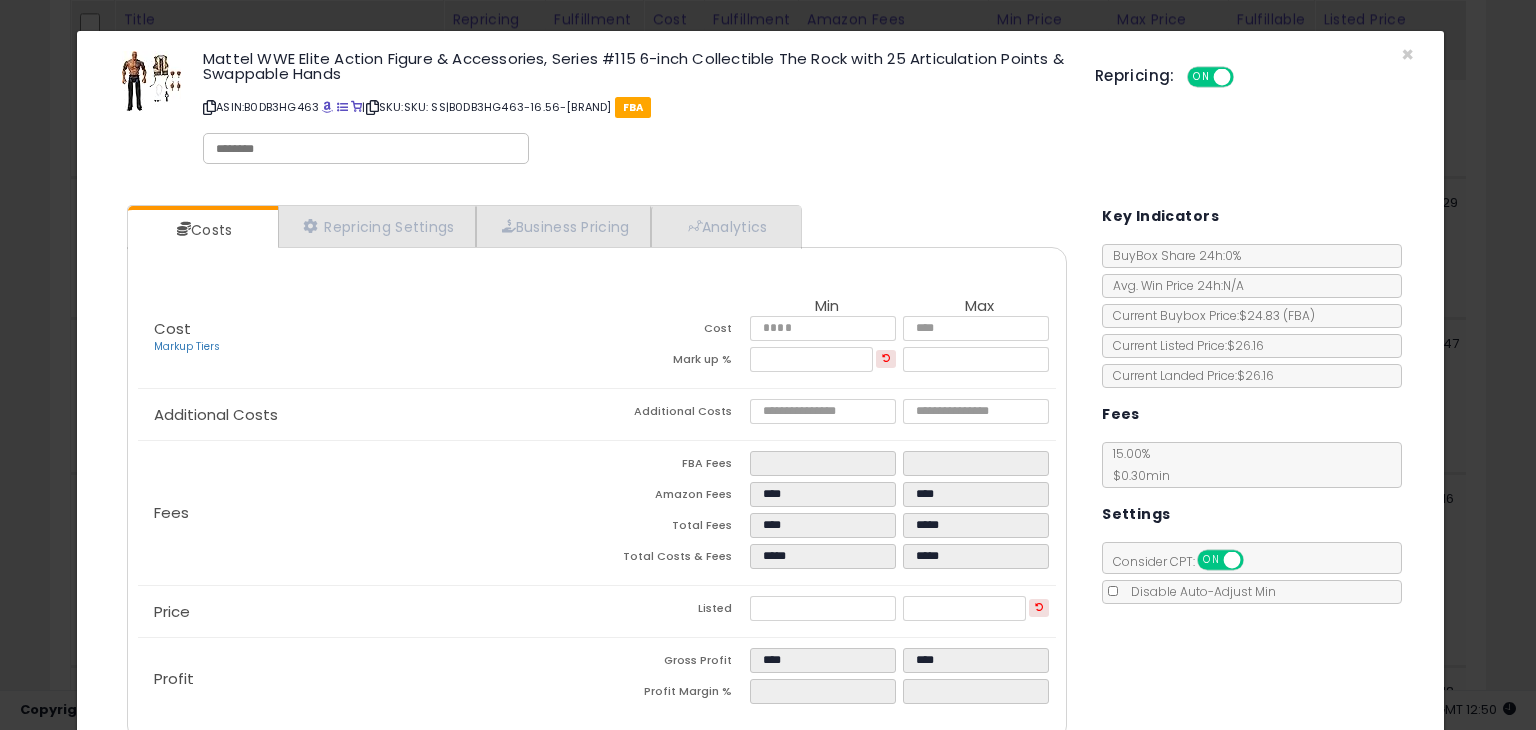 type on "****" 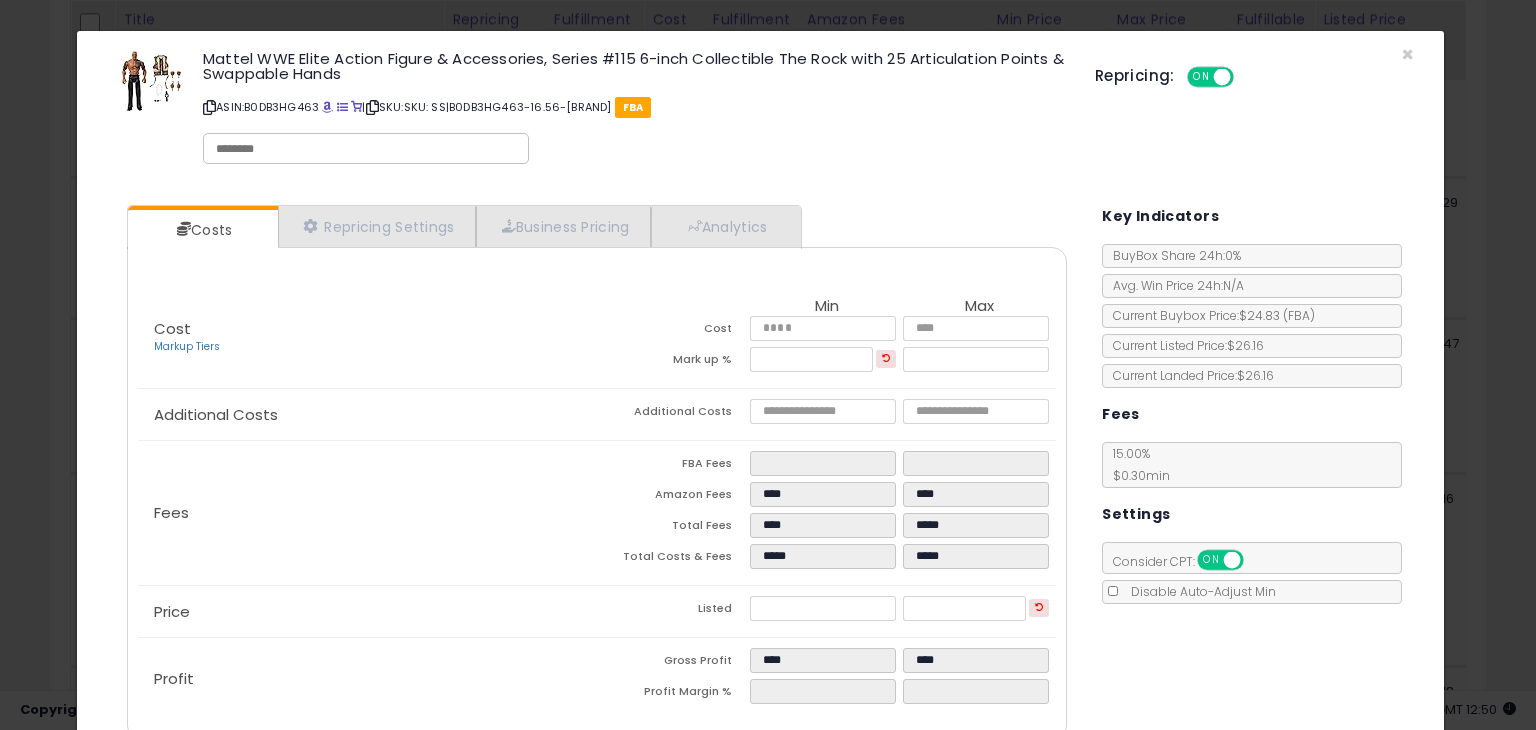click on "Costs
Repricing Settings
Business Pricing
Analytics
Cost" at bounding box center (760, 475) 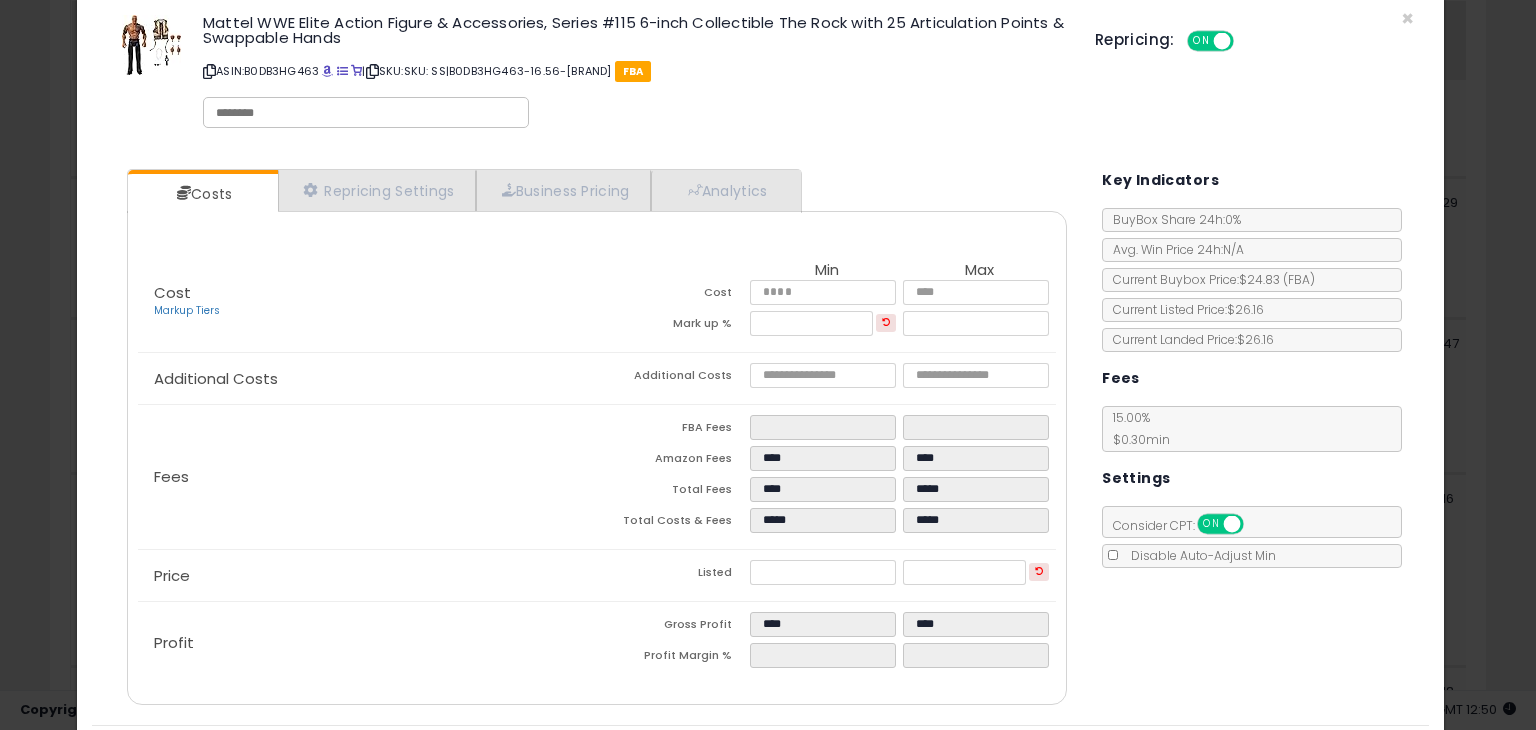 scroll, scrollTop: 94, scrollLeft: 0, axis: vertical 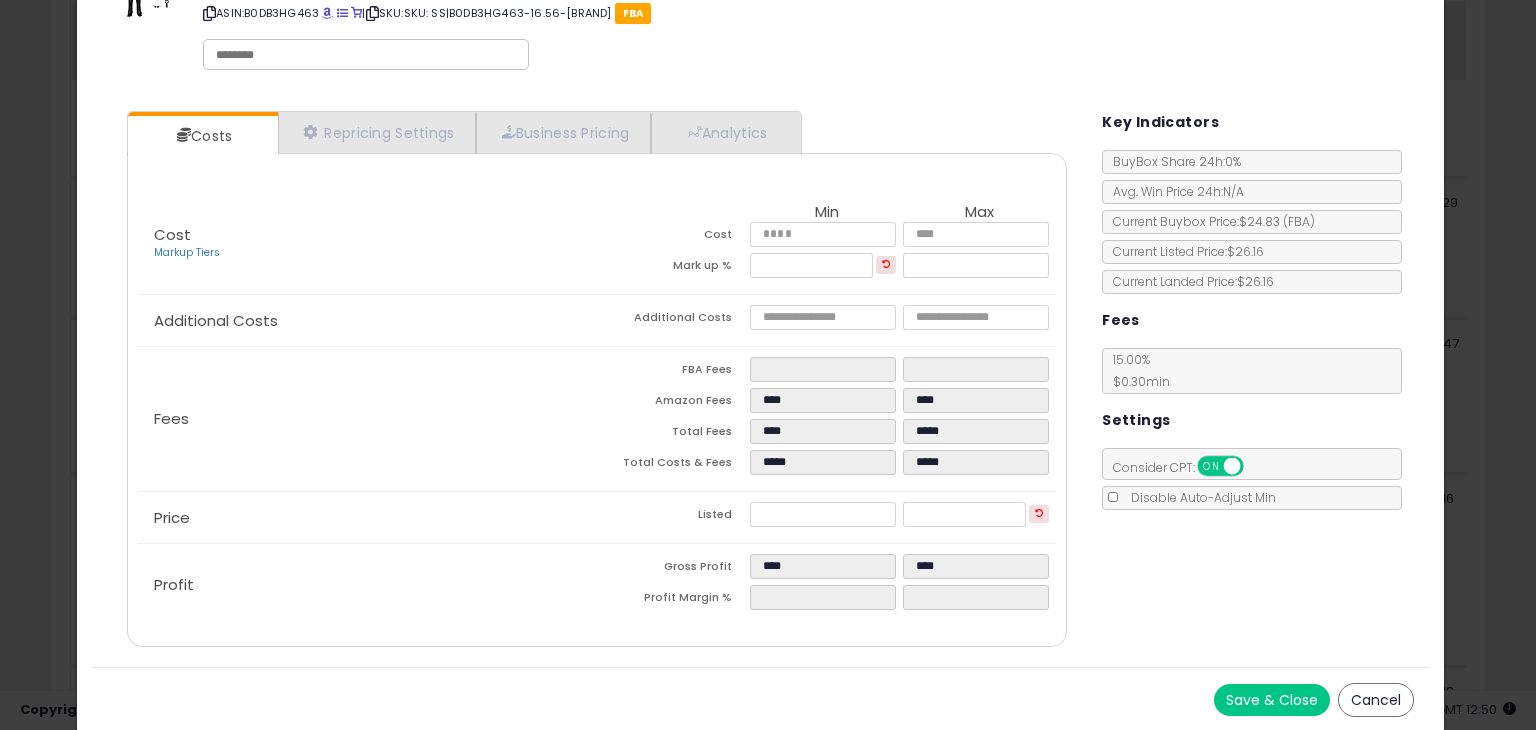 click on "Save & Close" at bounding box center (1272, 700) 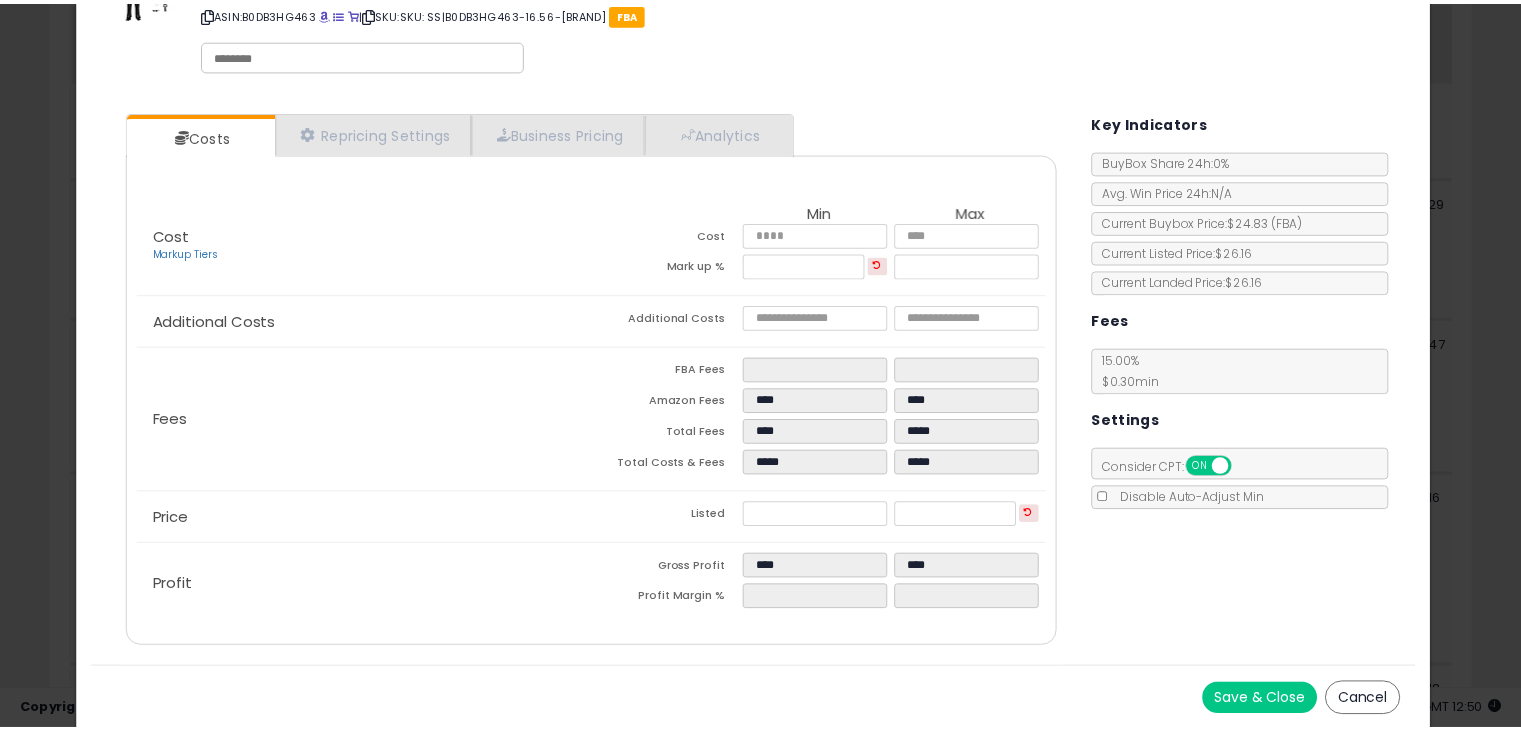 scroll, scrollTop: 0, scrollLeft: 0, axis: both 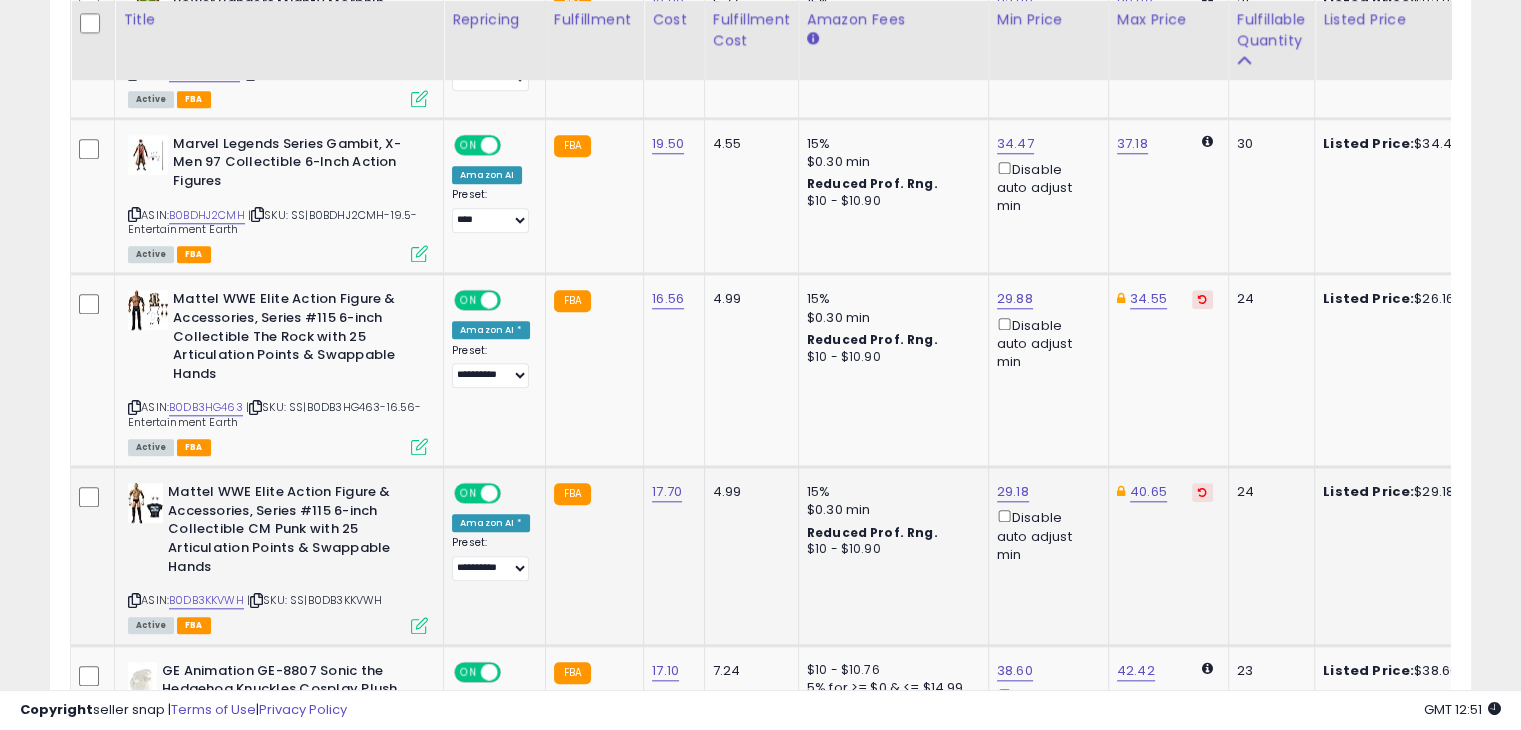 click at bounding box center (419, 625) 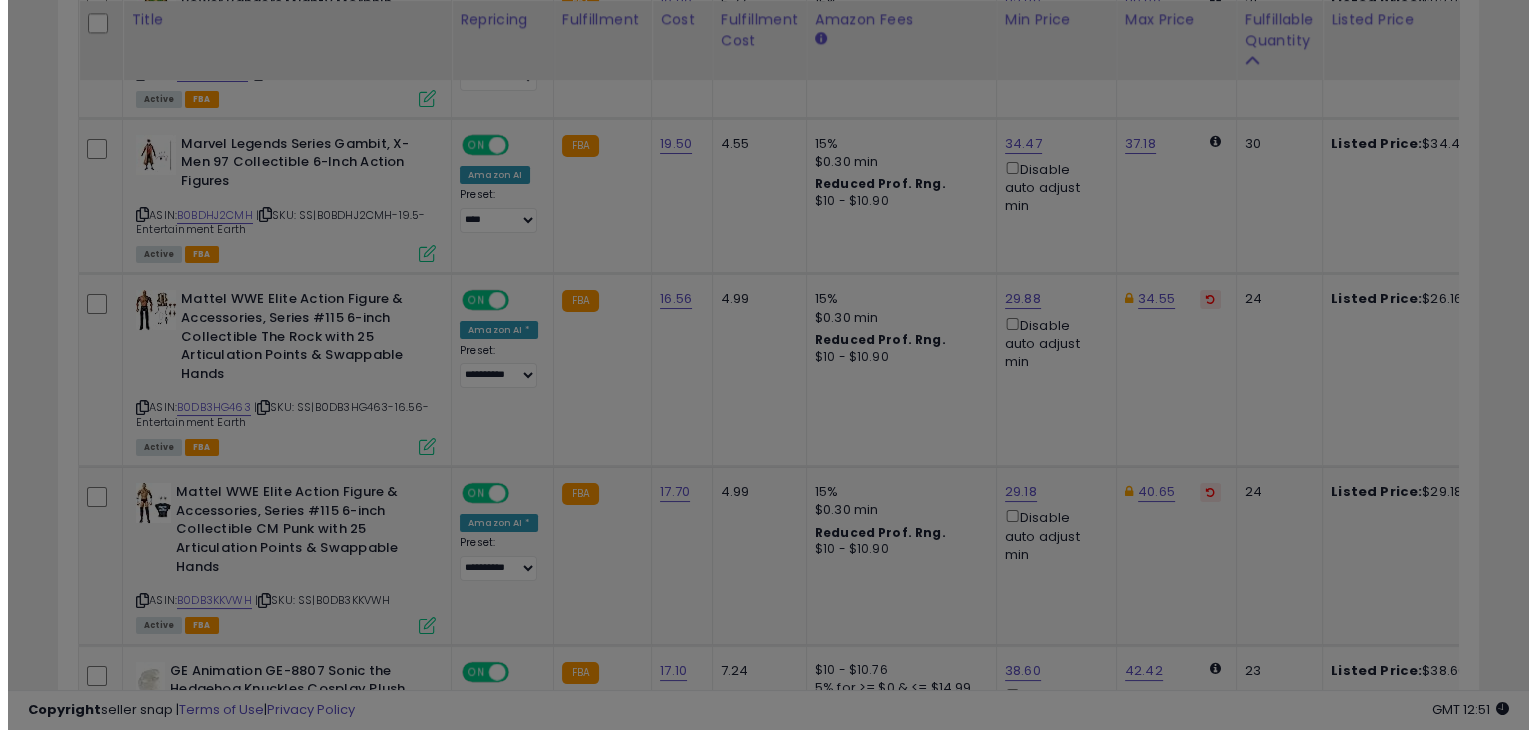 scroll, scrollTop: 999589, scrollLeft: 999168, axis: both 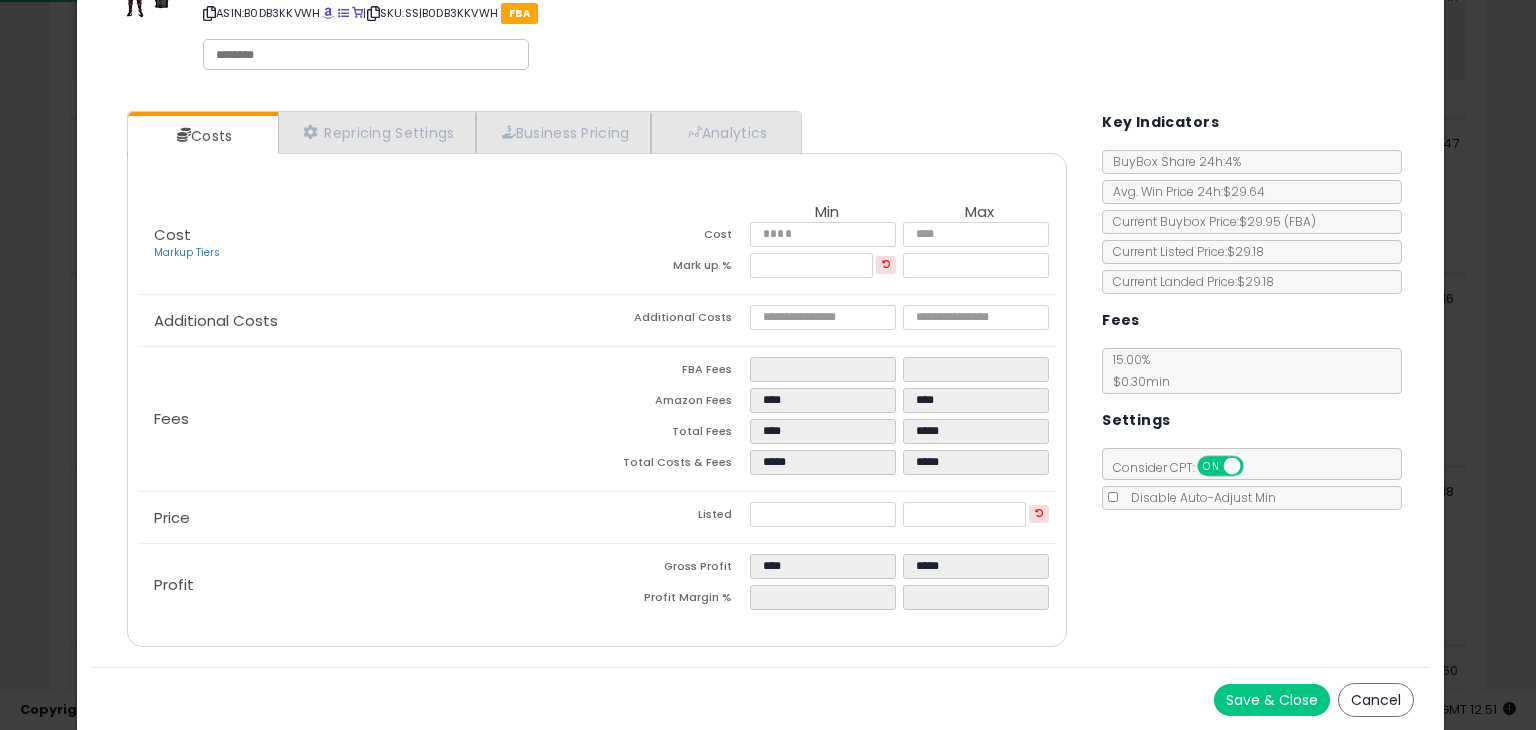 click on "Save & Close" at bounding box center (1272, 700) 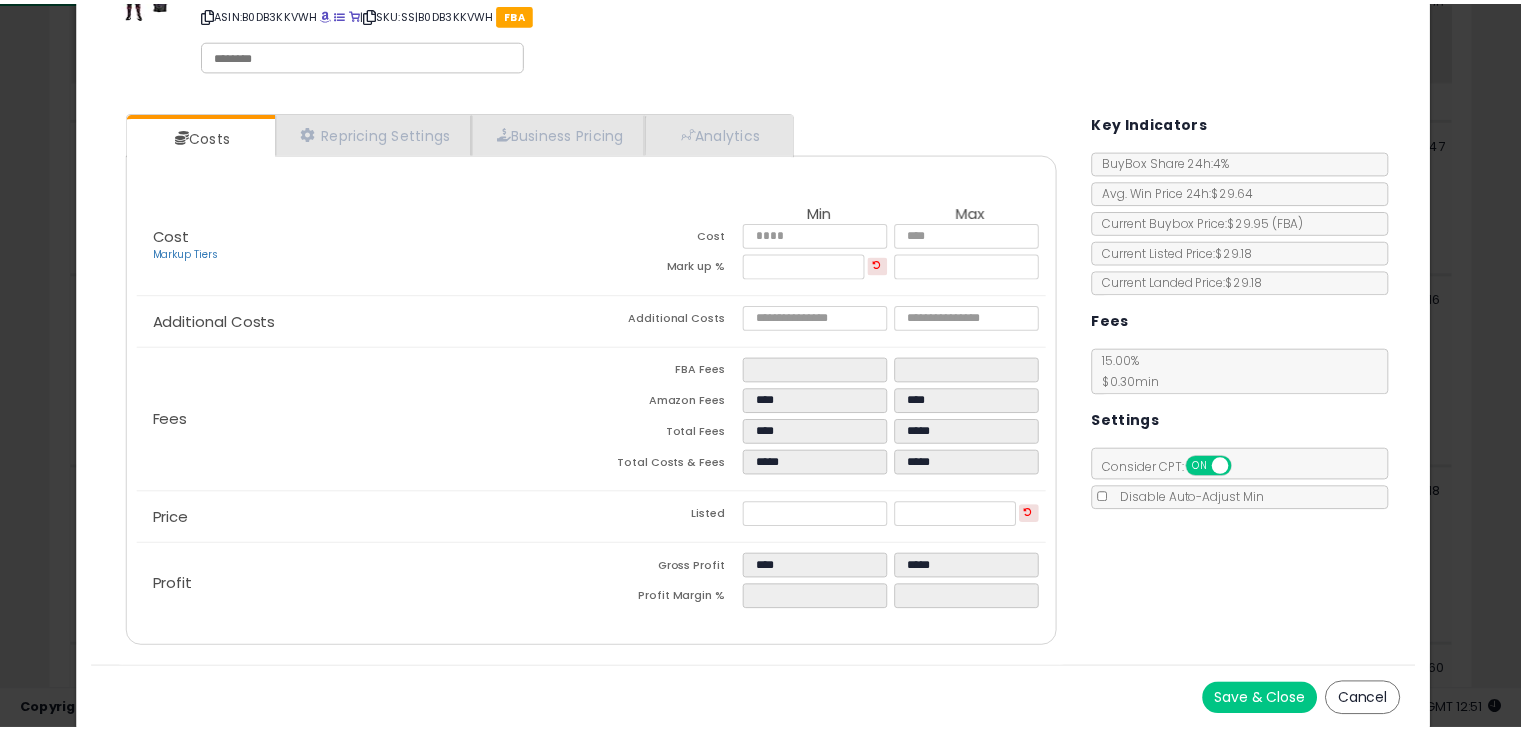 scroll, scrollTop: 0, scrollLeft: 0, axis: both 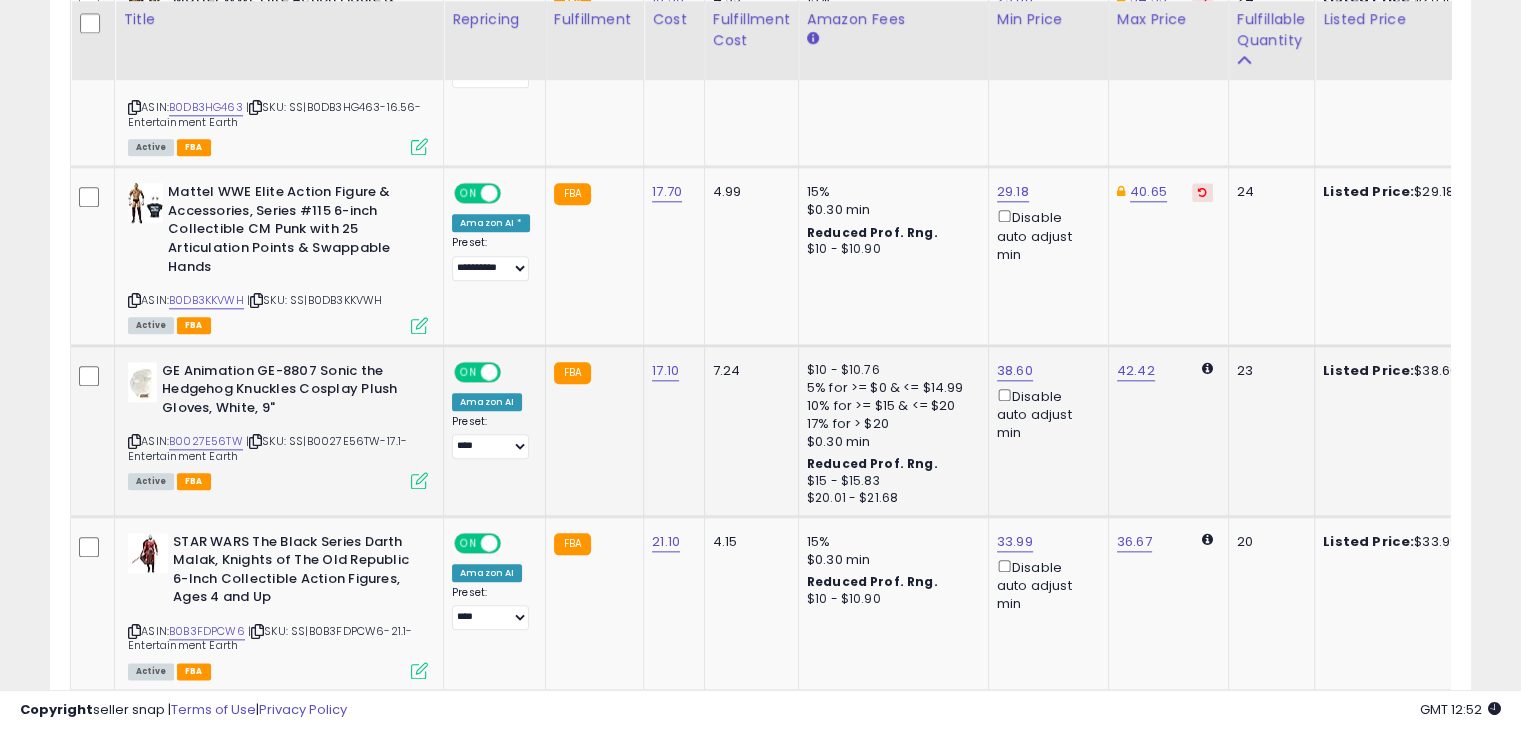 click at bounding box center (419, 480) 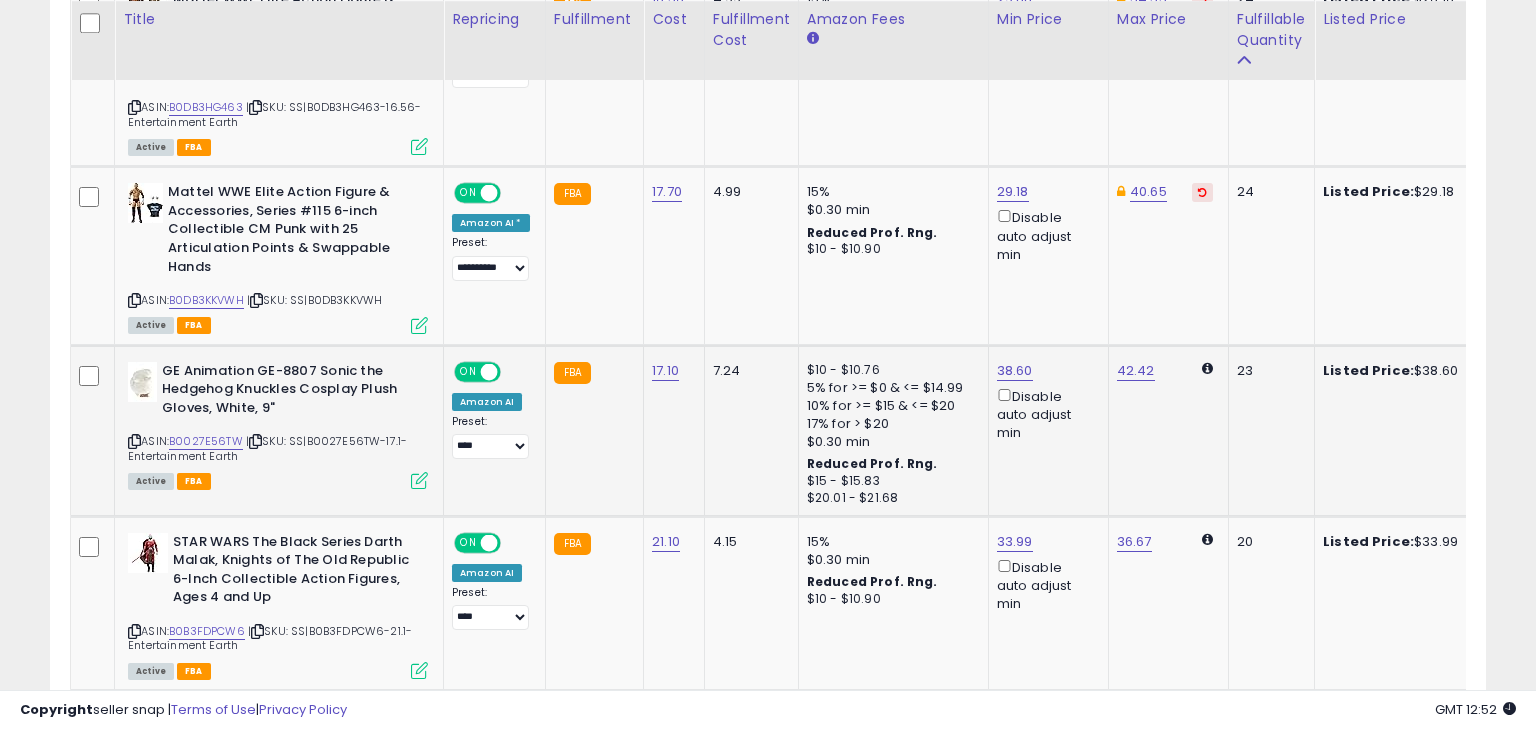 scroll, scrollTop: 999589, scrollLeft: 999168, axis: both 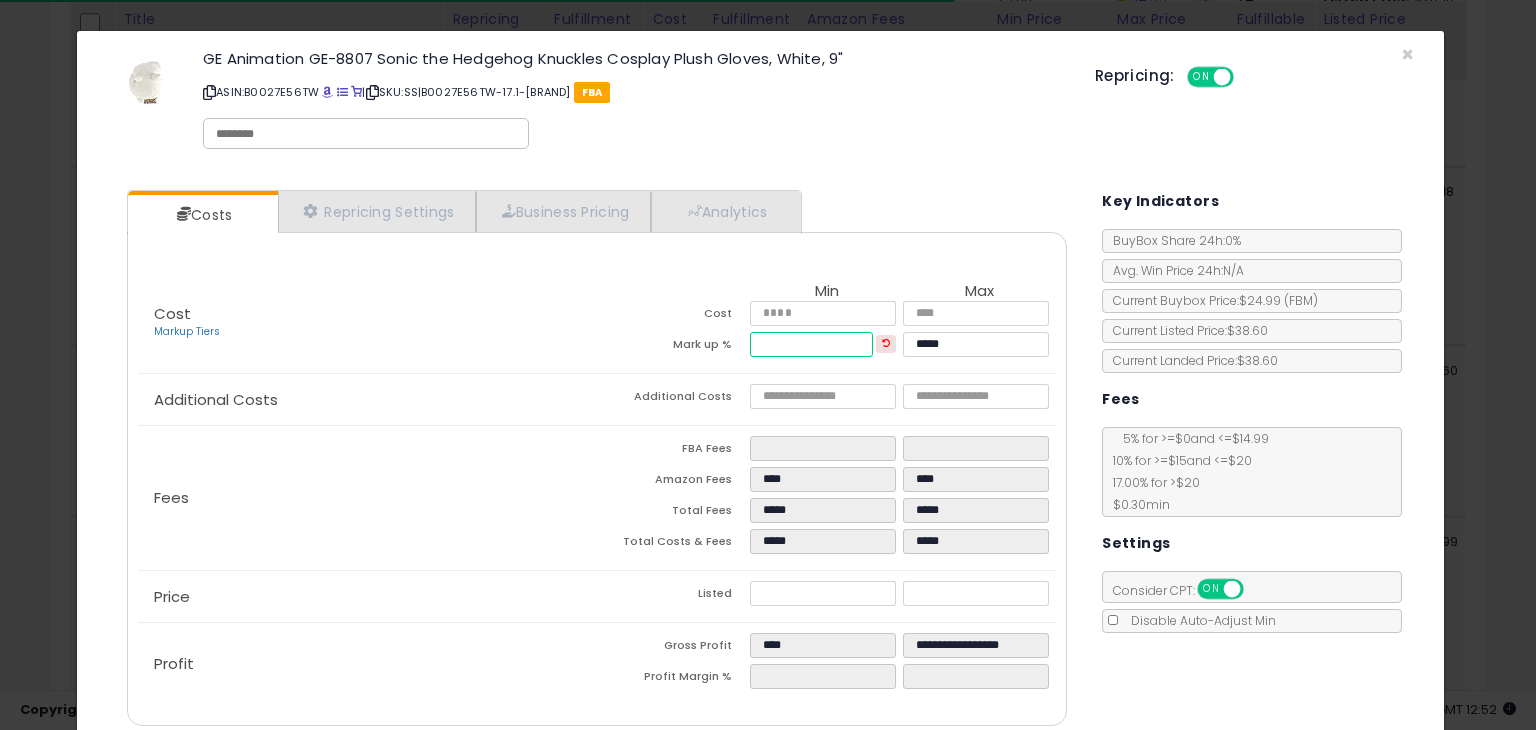 drag, startPoint x: 758, startPoint y: 340, endPoint x: 704, endPoint y: 353, distance: 55.542778 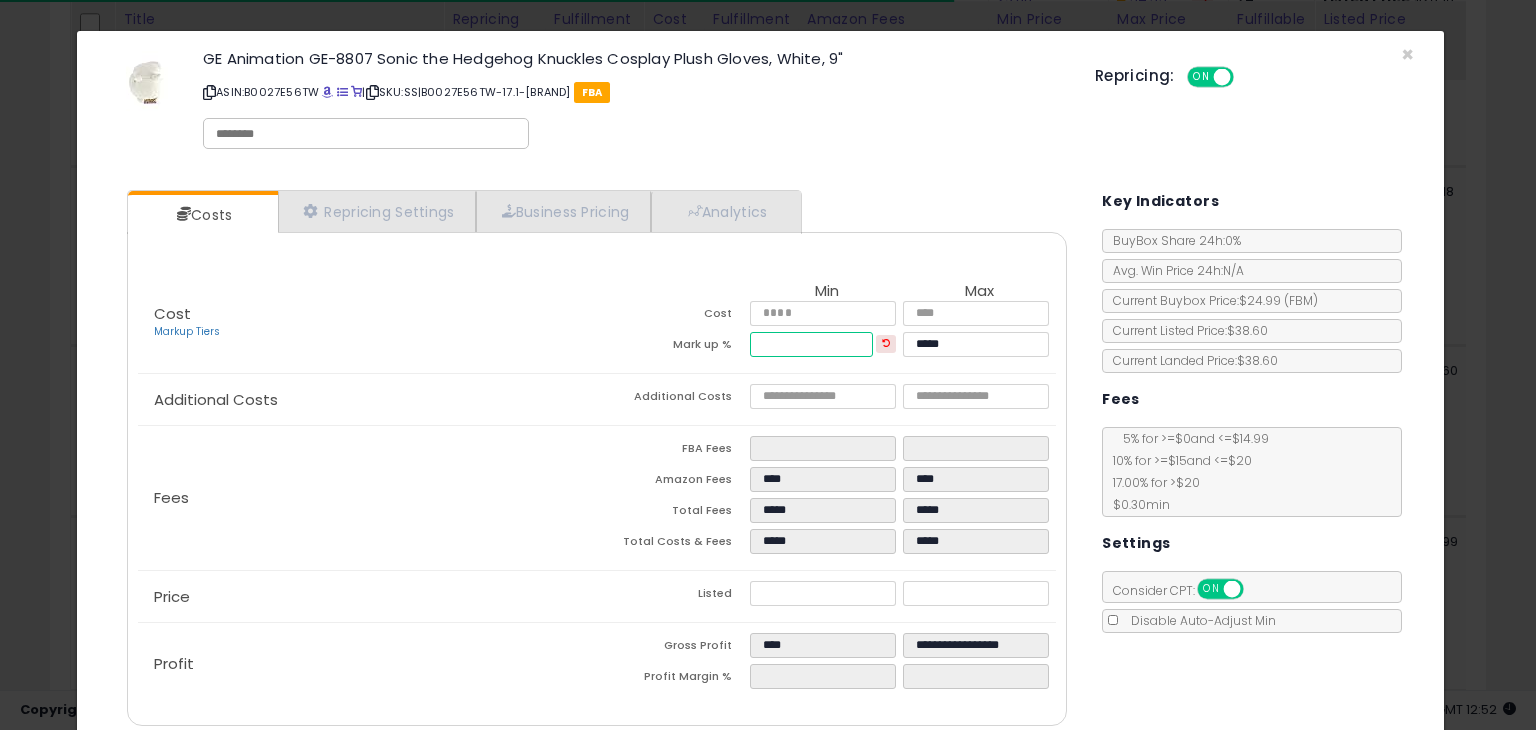 click on "Mark up %
*****
*****" at bounding box center [826, 347] 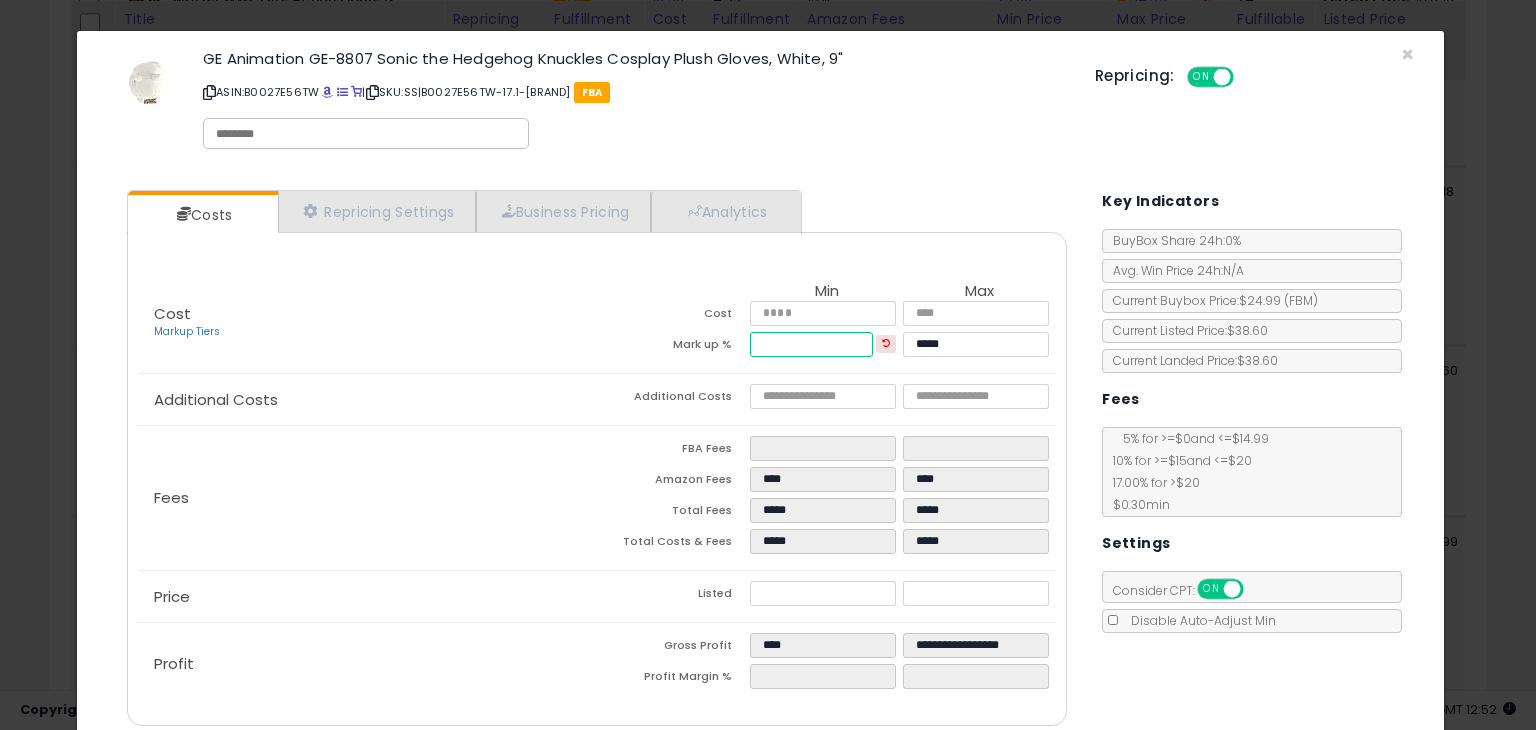 type on "*****" 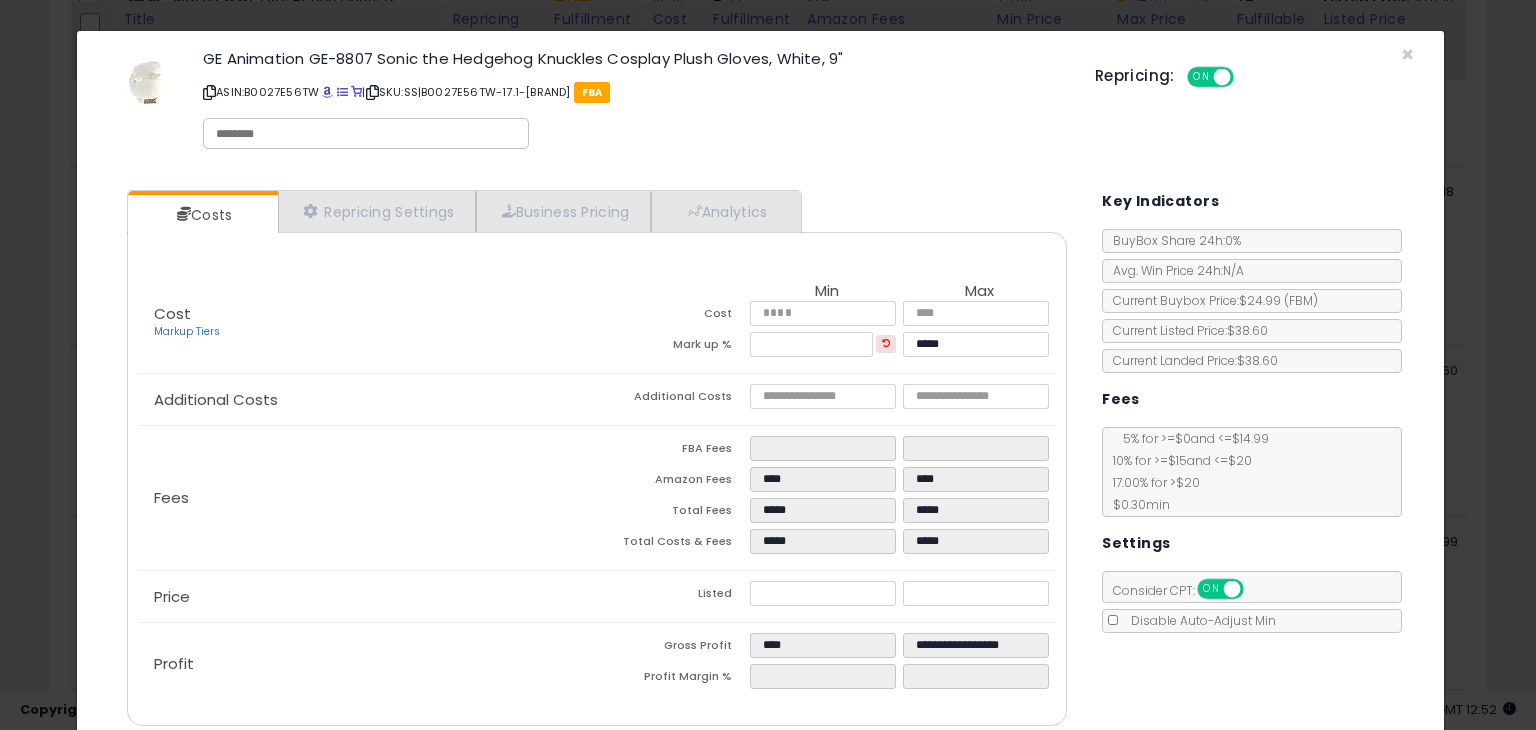 type on "****" 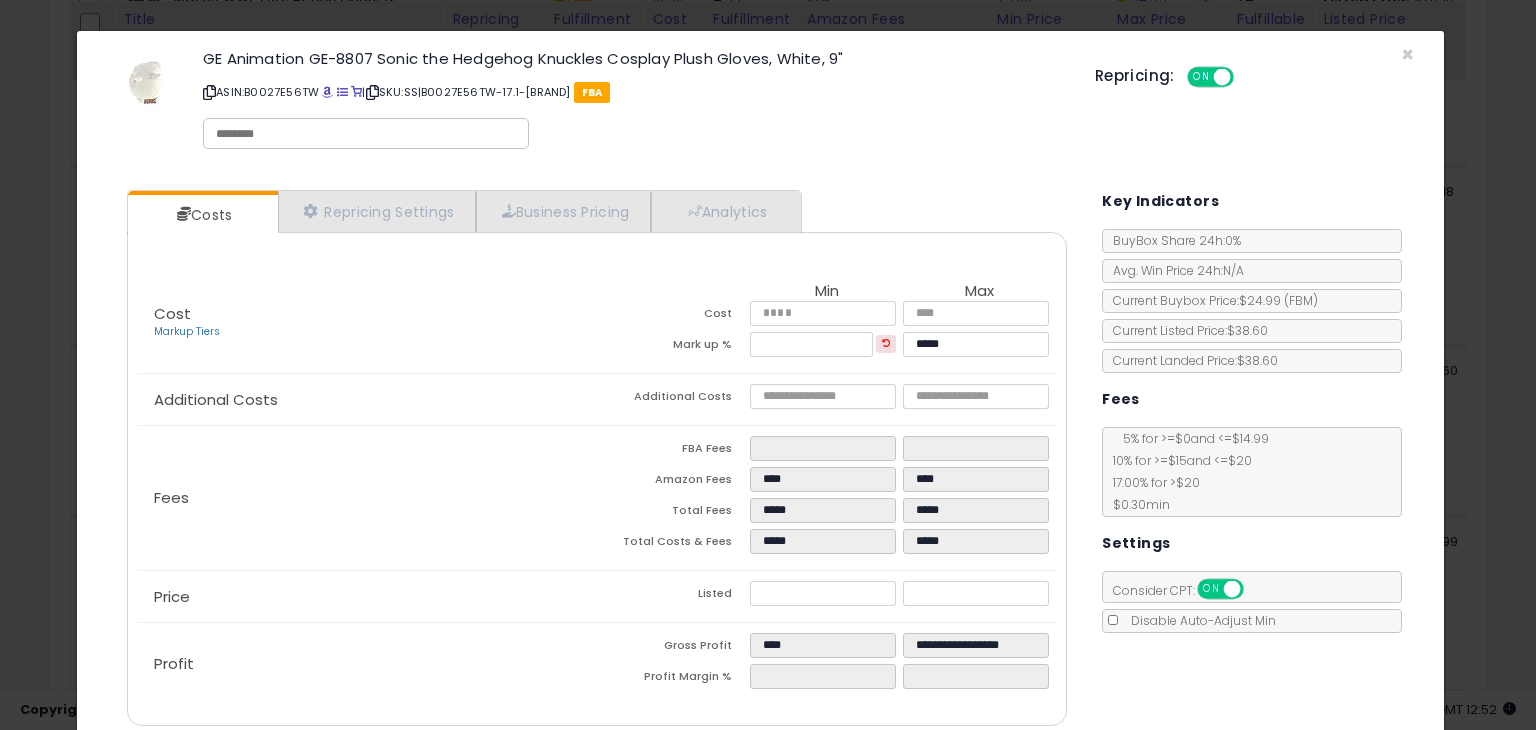 type on "*****" 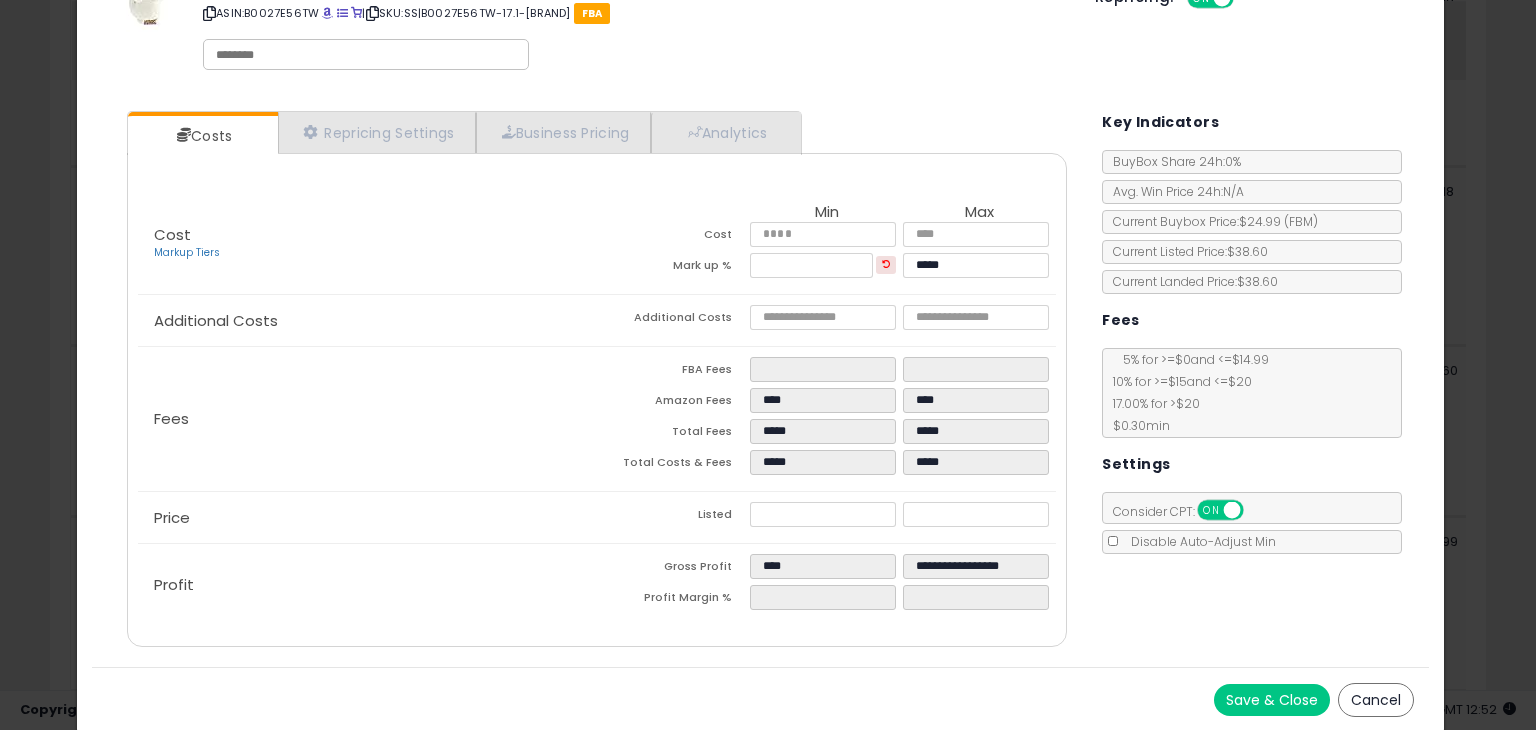 click on "Save & Close" at bounding box center (1272, 700) 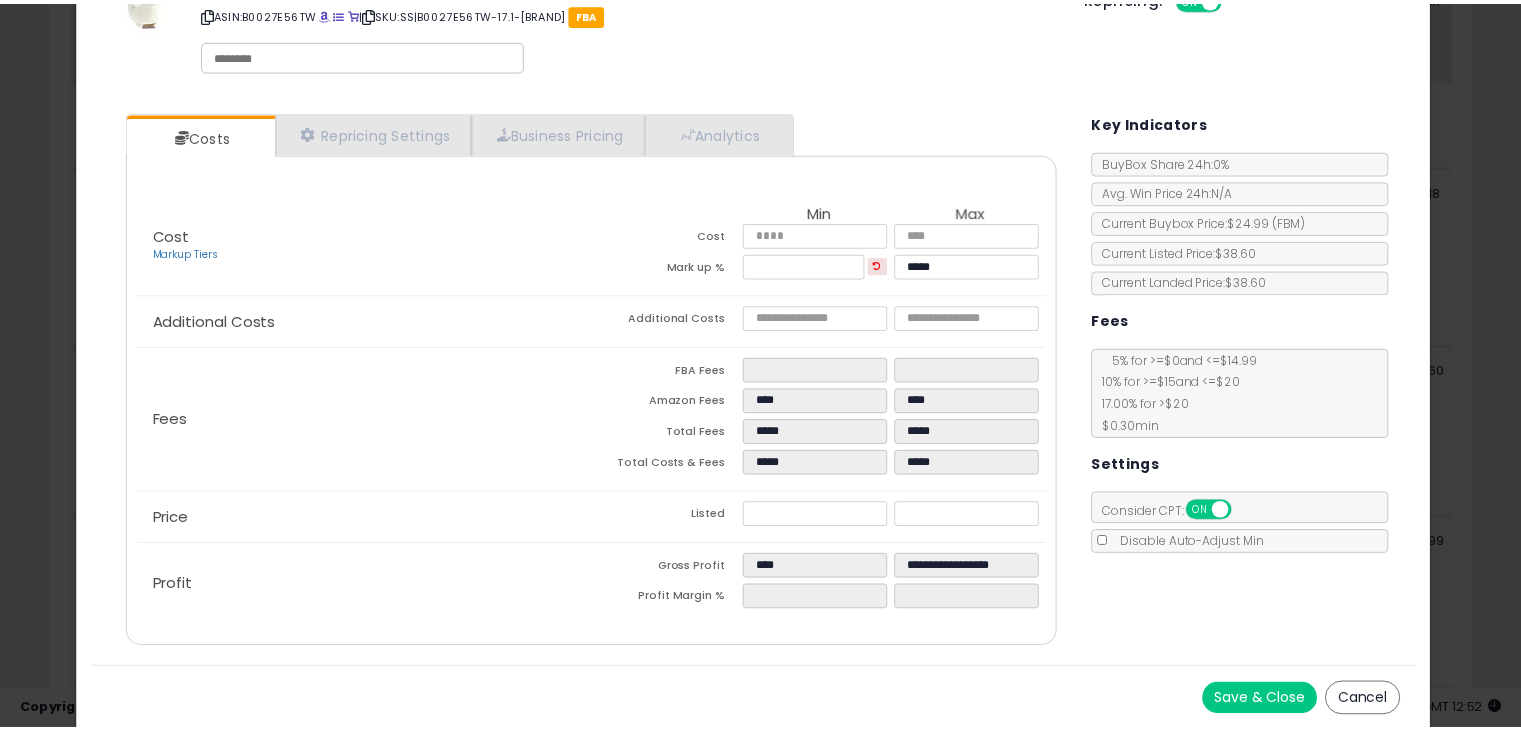 scroll, scrollTop: 0, scrollLeft: 0, axis: both 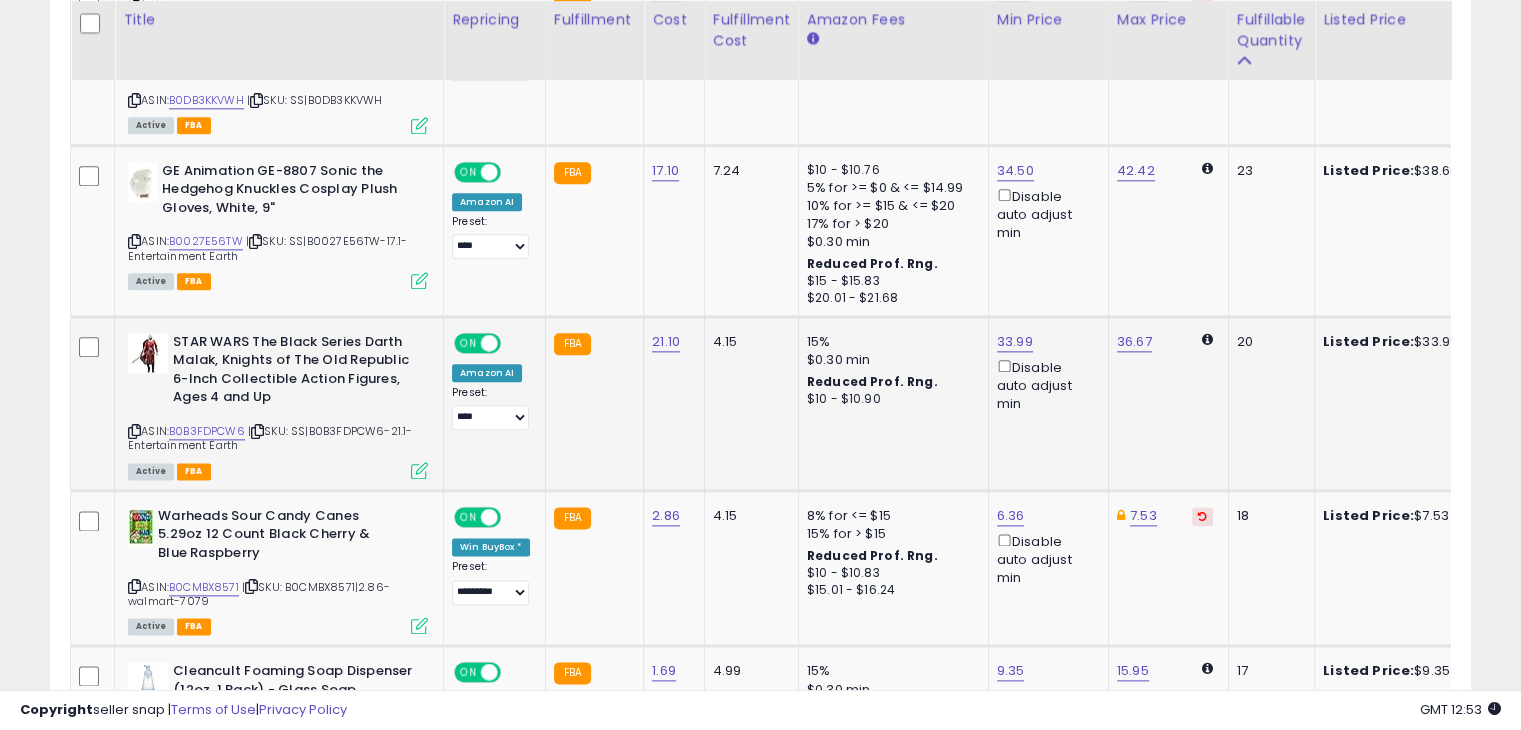 click at bounding box center (419, 470) 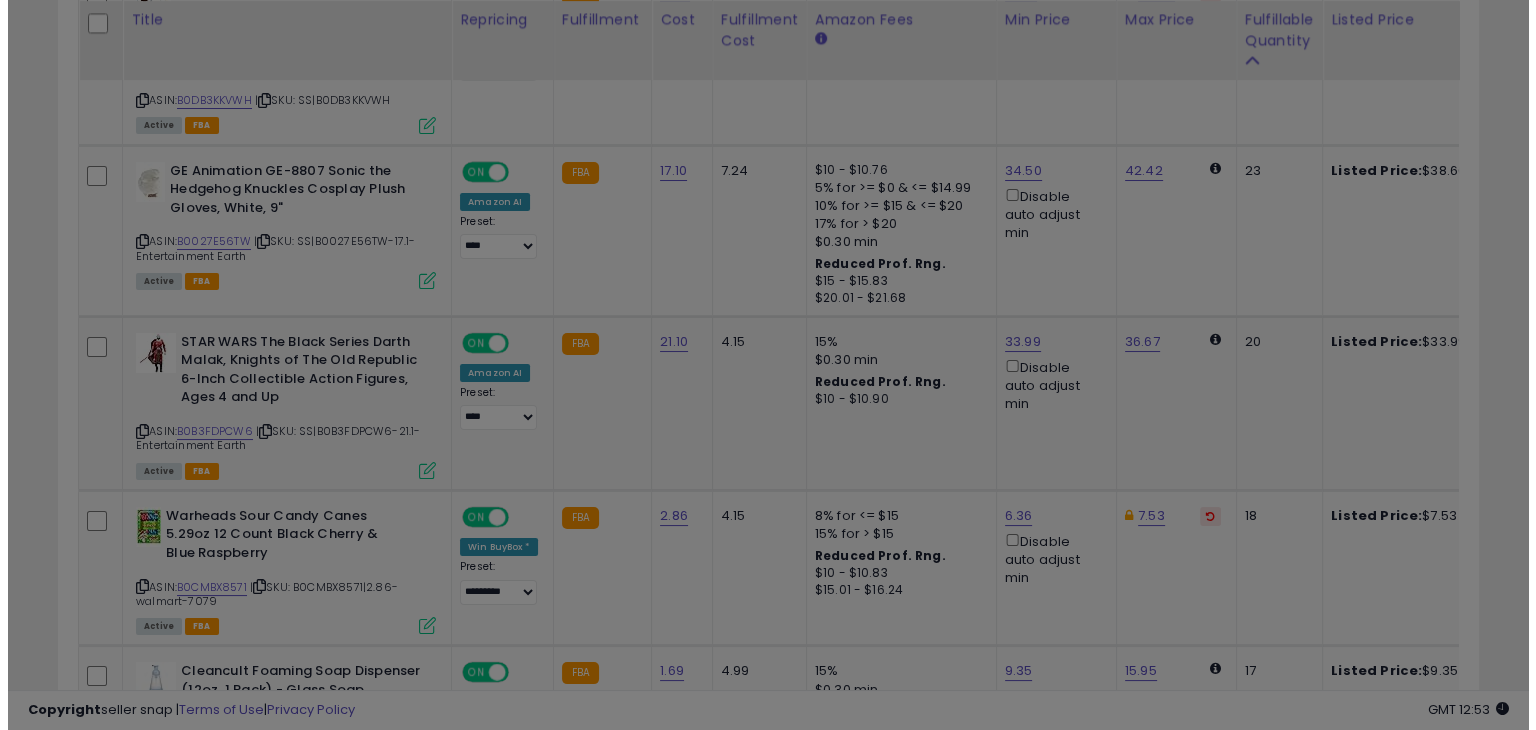 scroll, scrollTop: 999589, scrollLeft: 999168, axis: both 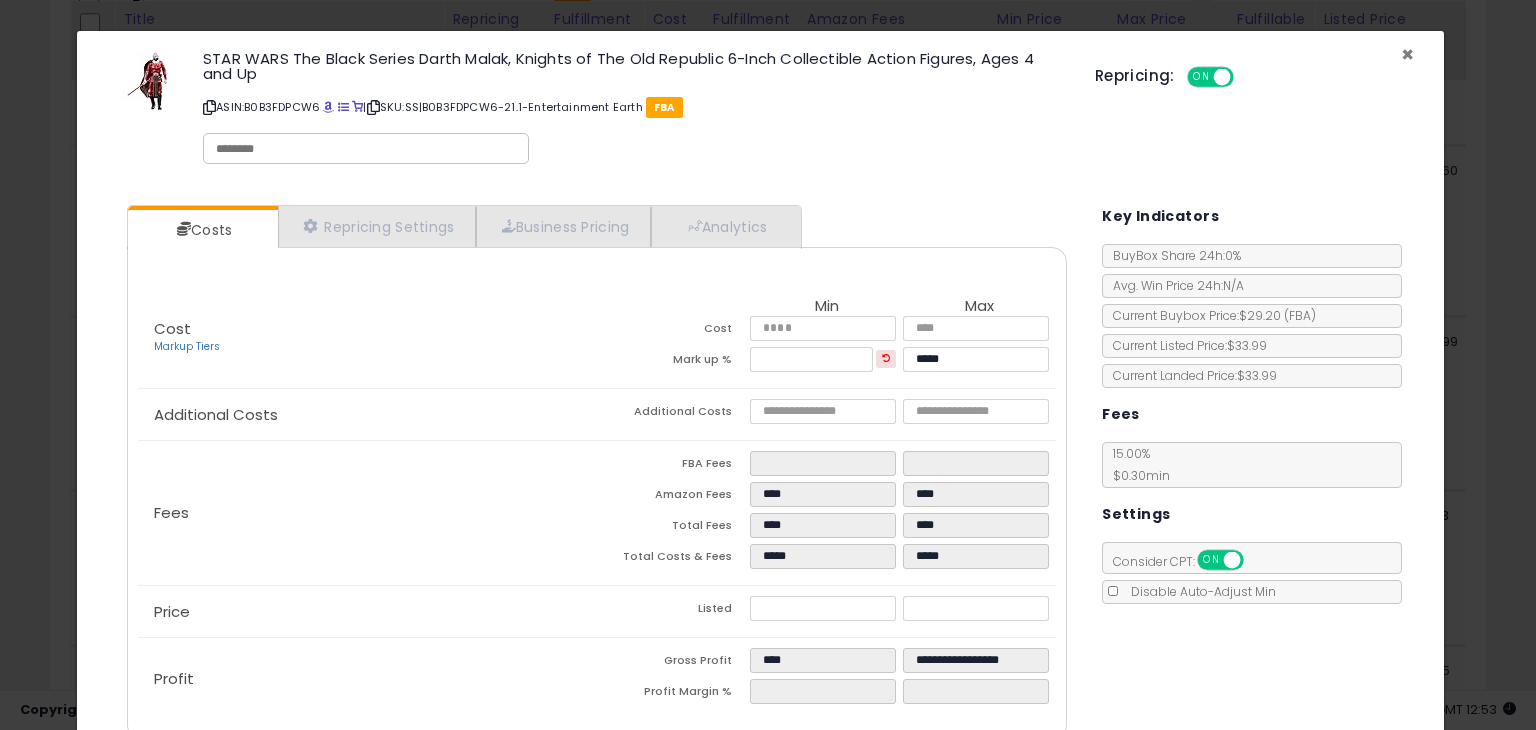 click on "×" at bounding box center (1407, 54) 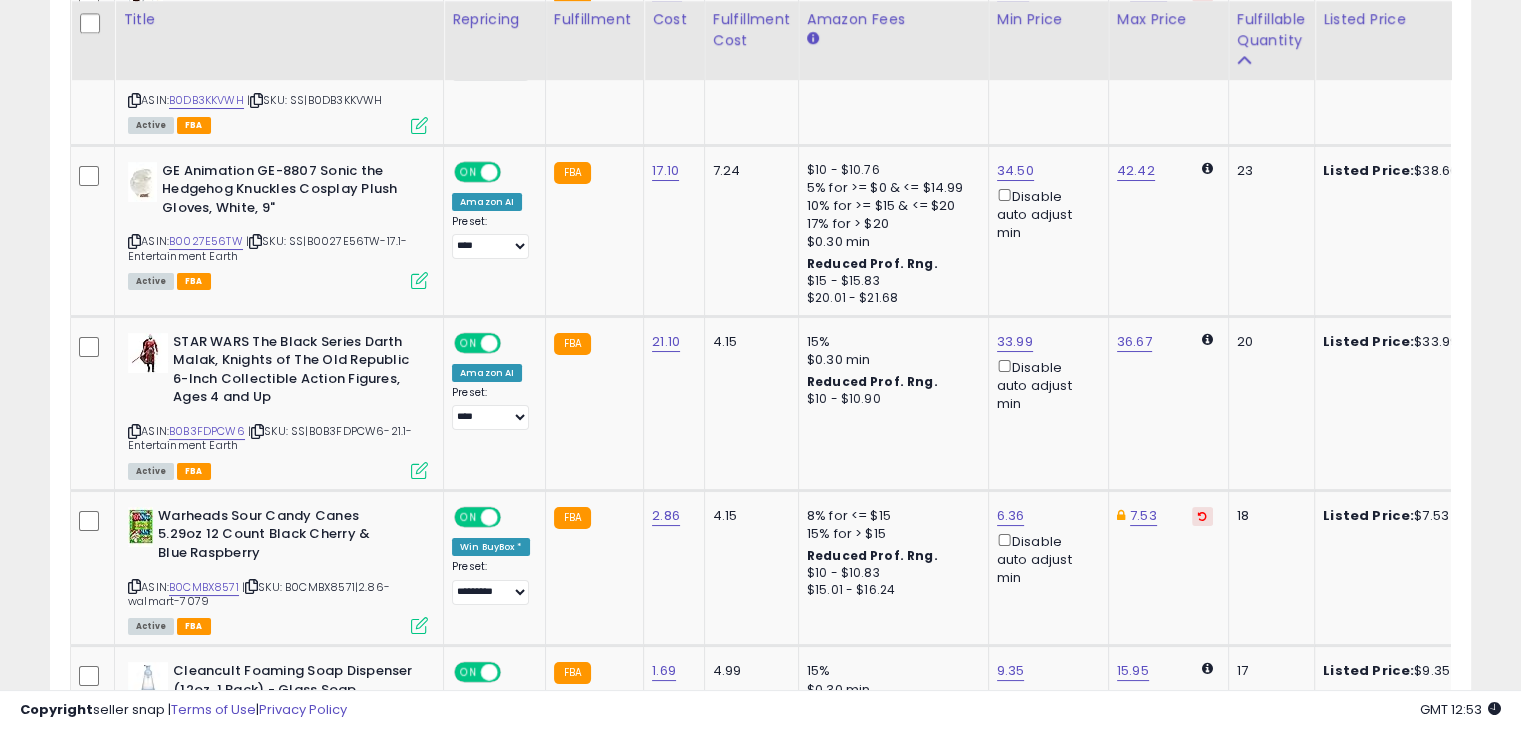 scroll, scrollTop: 409, scrollLeft: 822, axis: both 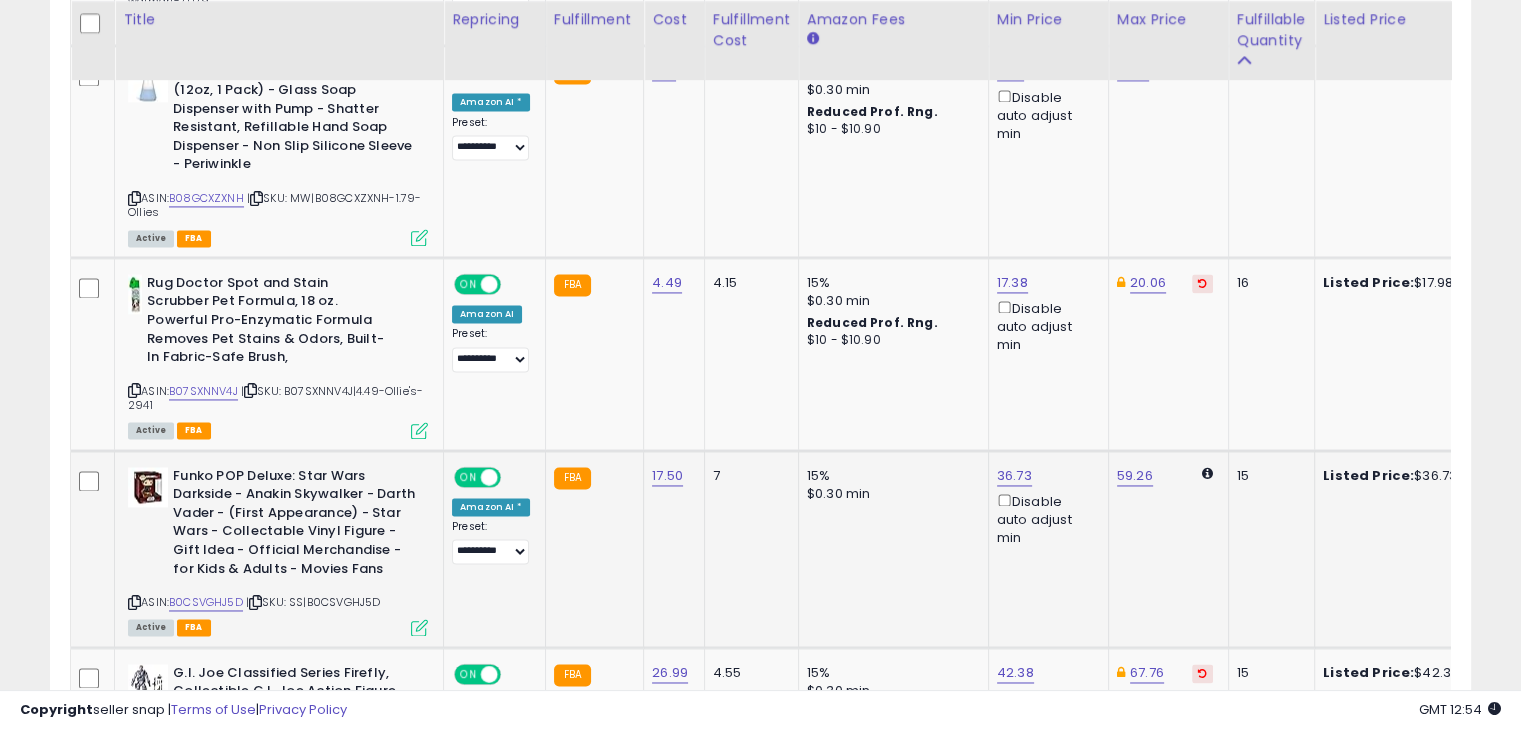 click on "ASIN:  B0CSVGHJ5D    |   SKU: SS|B0CSVGHJ5D Active FBA" at bounding box center (278, 550) 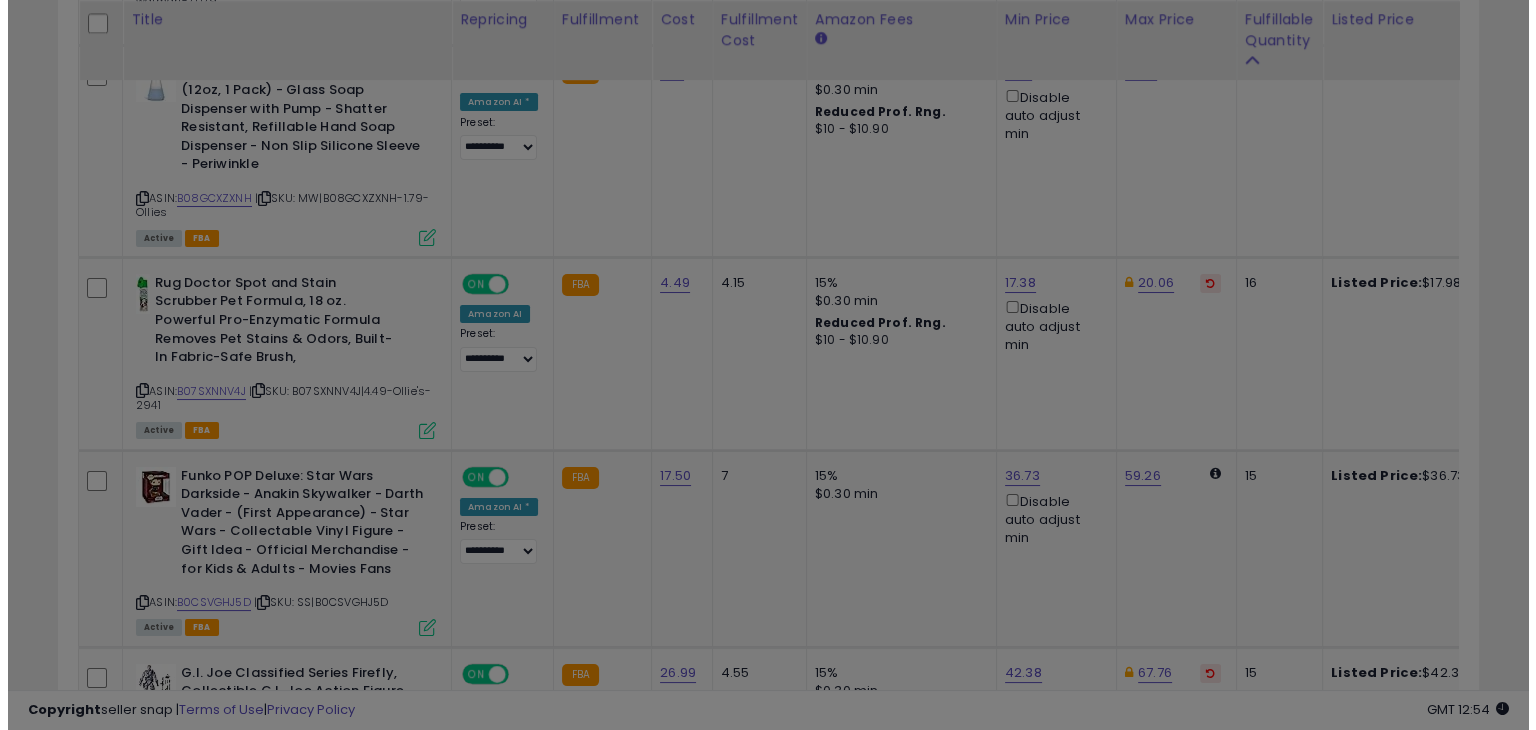 scroll, scrollTop: 999589, scrollLeft: 999168, axis: both 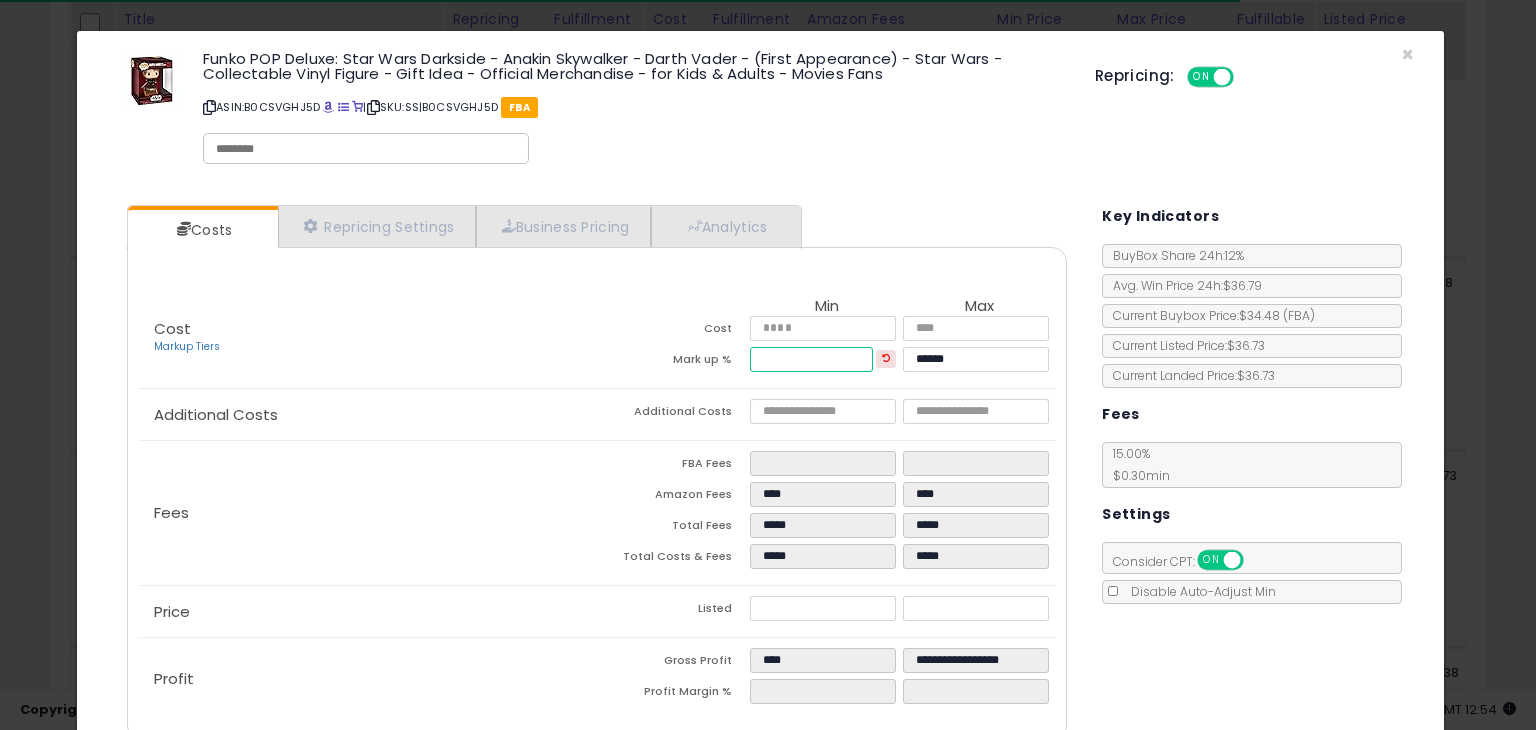 click on "*****" at bounding box center [811, 359] 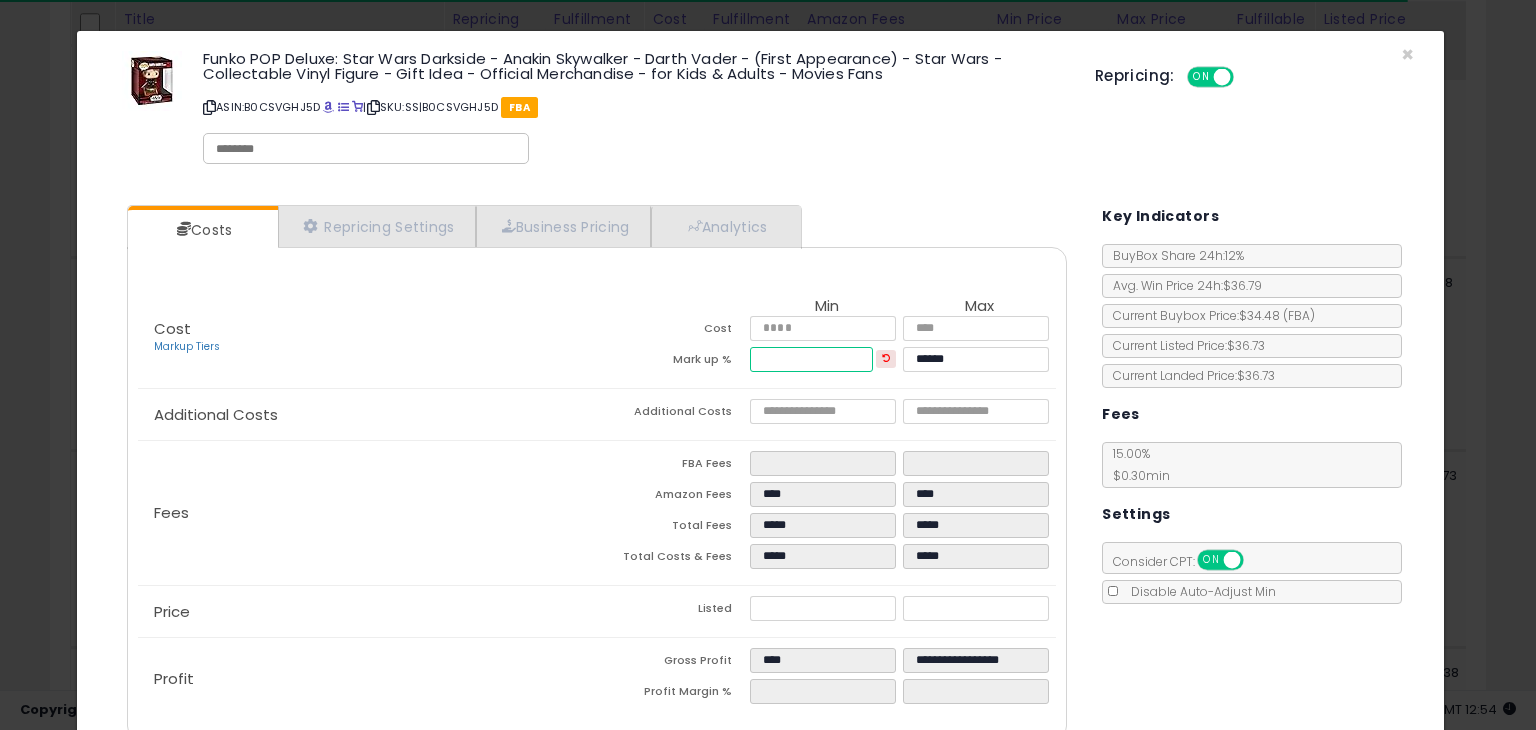 type on "*****" 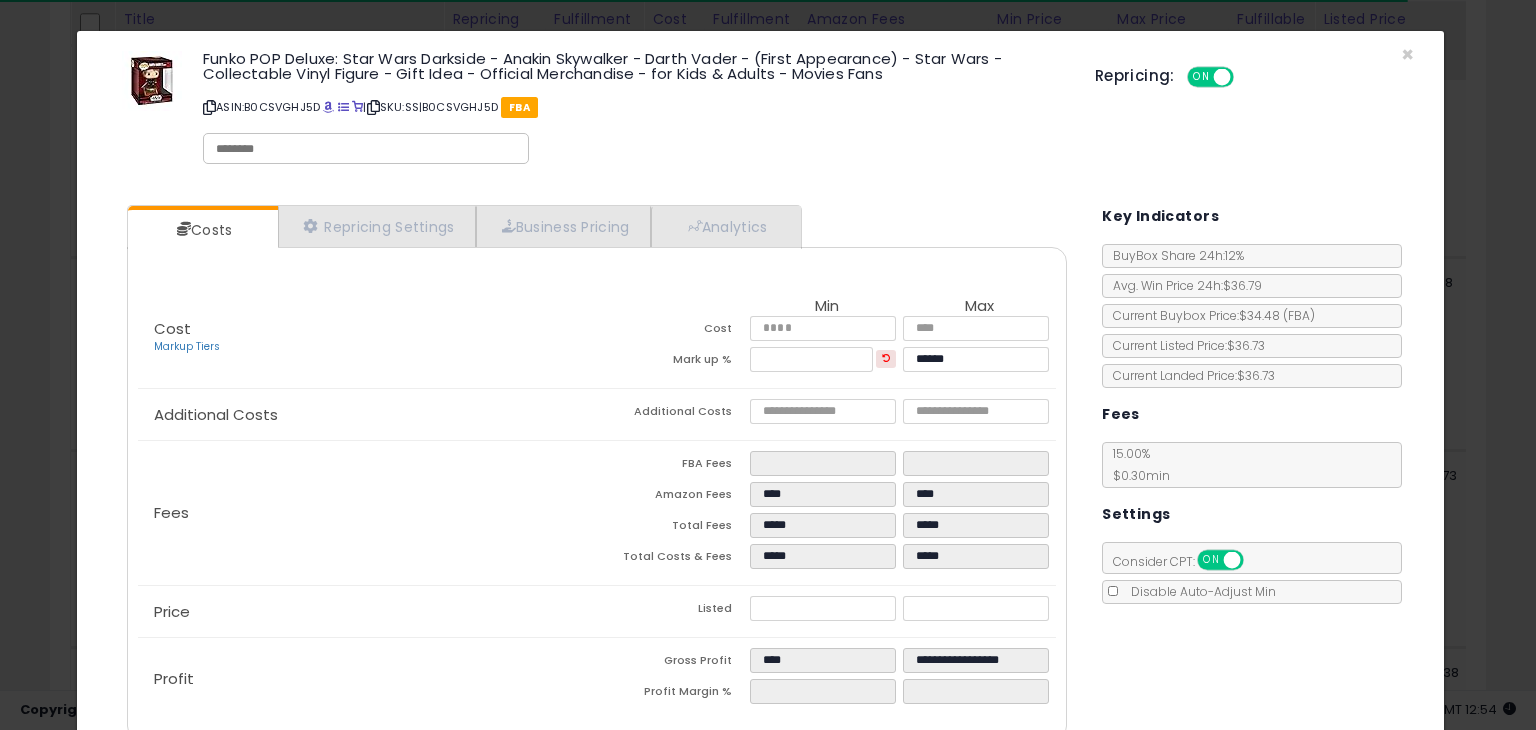 type on "****" 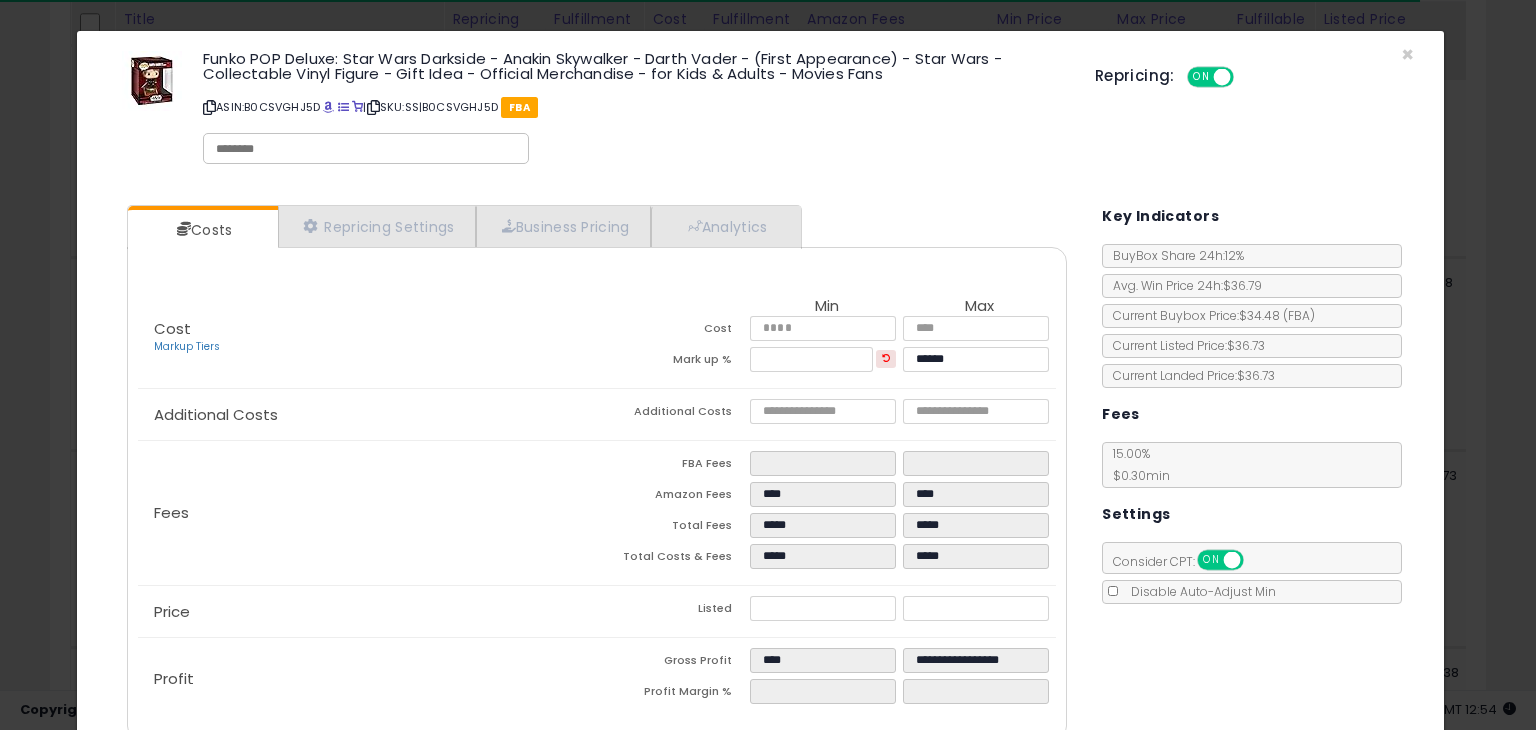click on "Costs
Repricing Settings
Business Pricing
Analytics
Cost" at bounding box center (760, 475) 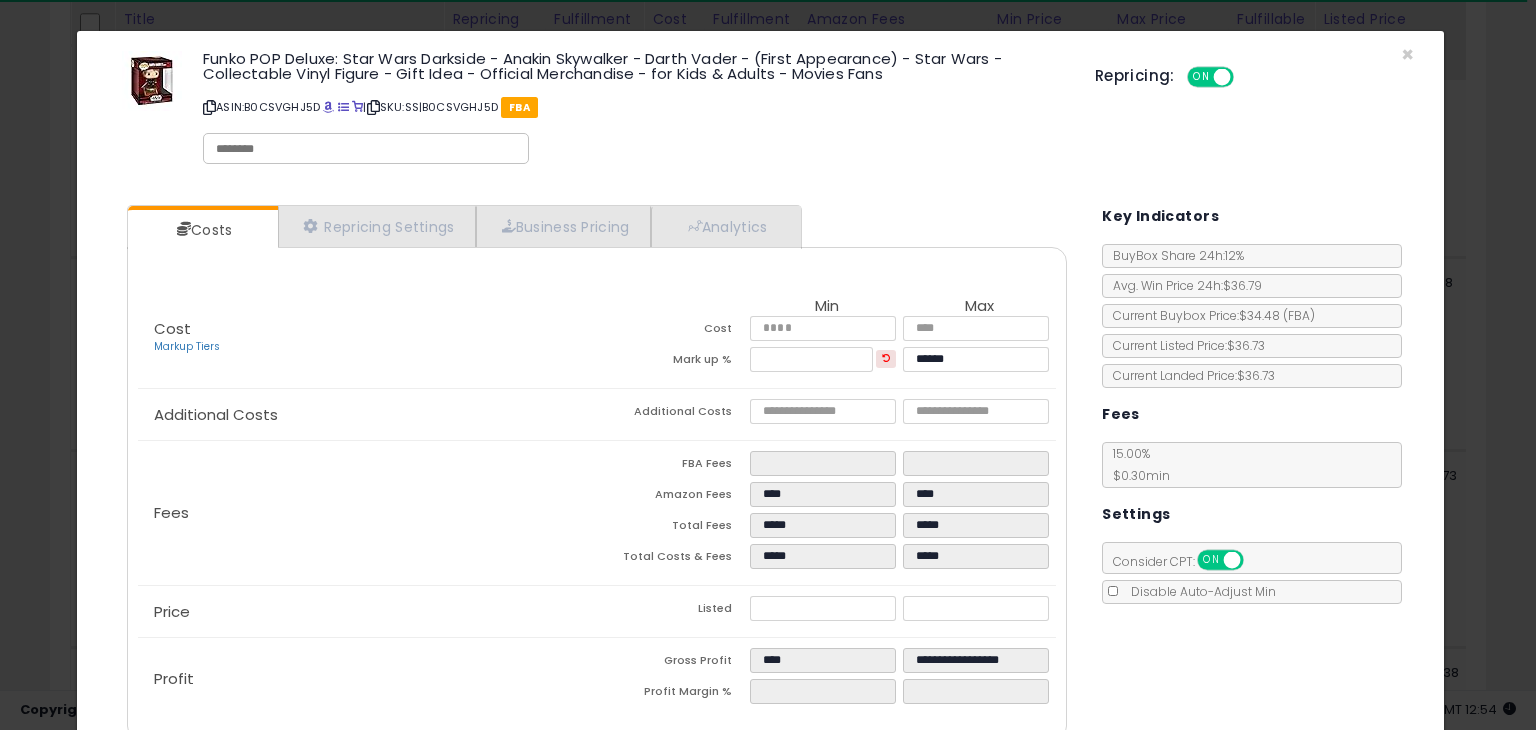 scroll, scrollTop: 94, scrollLeft: 0, axis: vertical 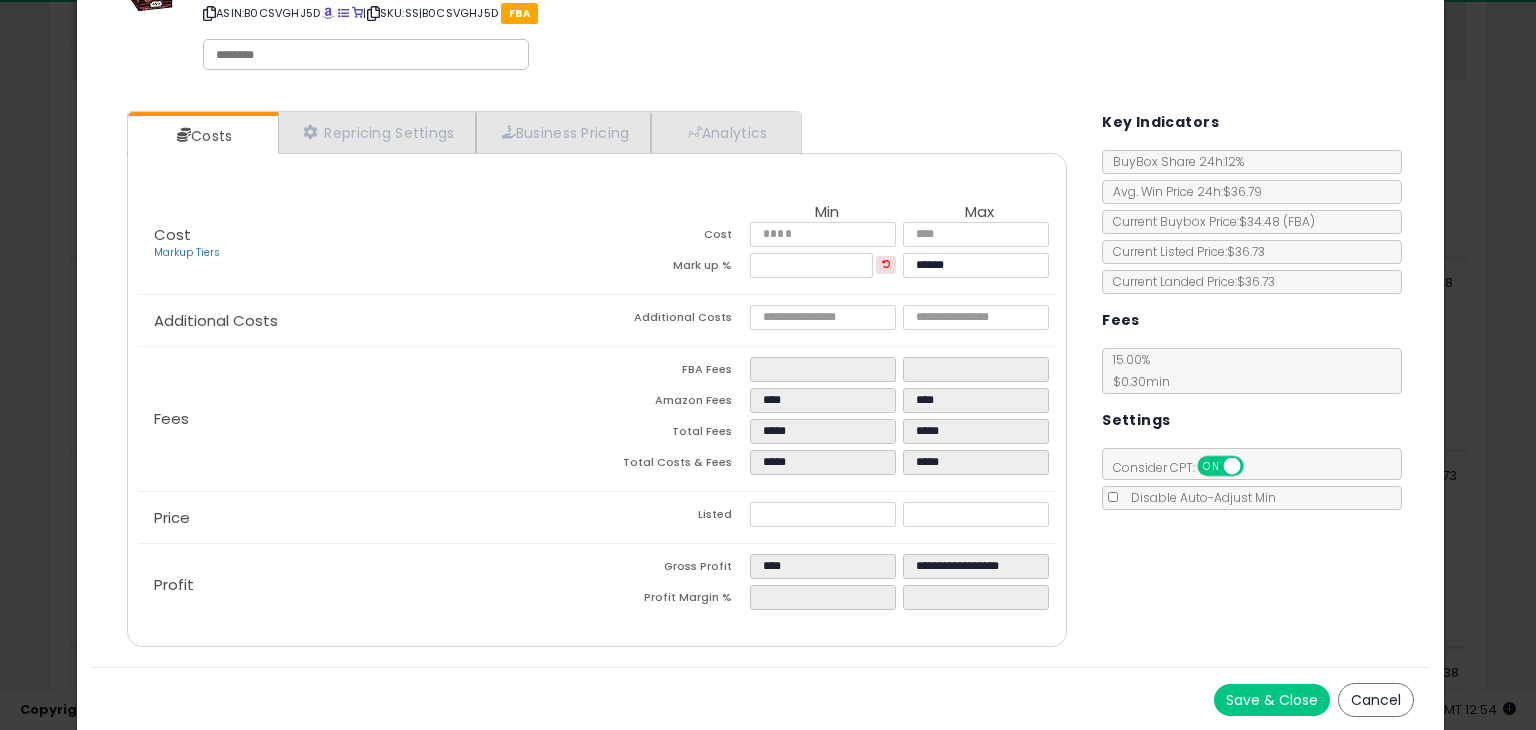 click on "Save & Close" at bounding box center [1272, 700] 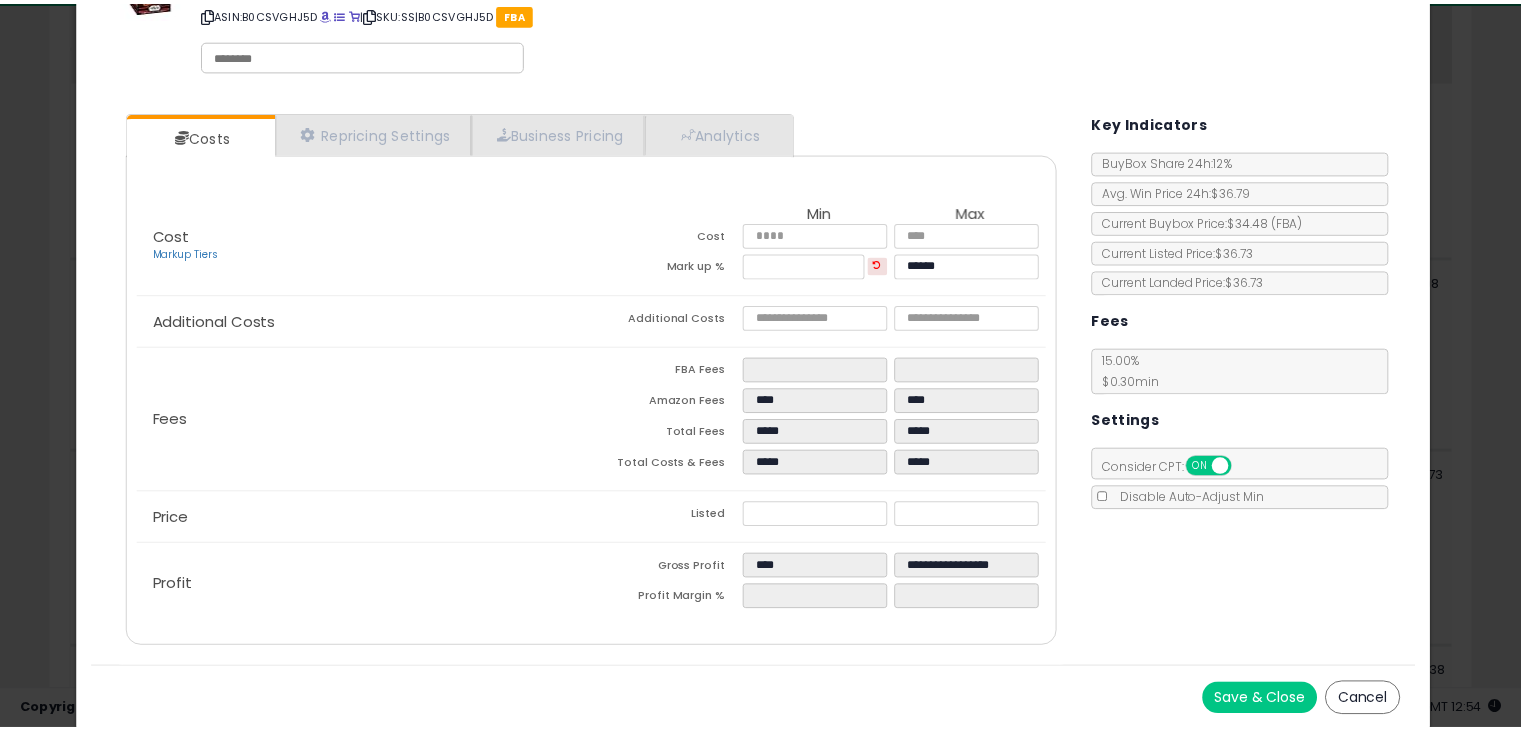 scroll, scrollTop: 0, scrollLeft: 0, axis: both 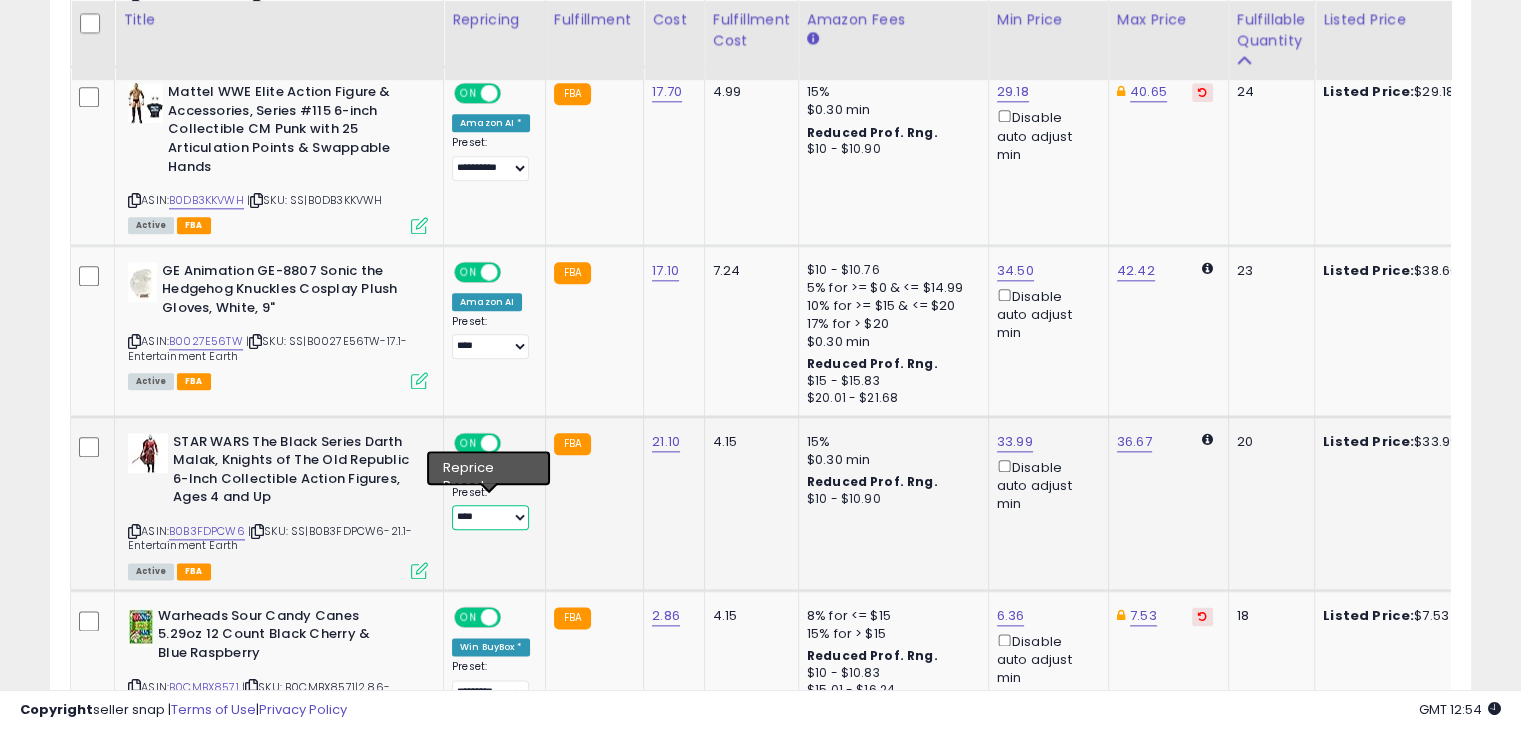 click on "**********" at bounding box center [490, 517] 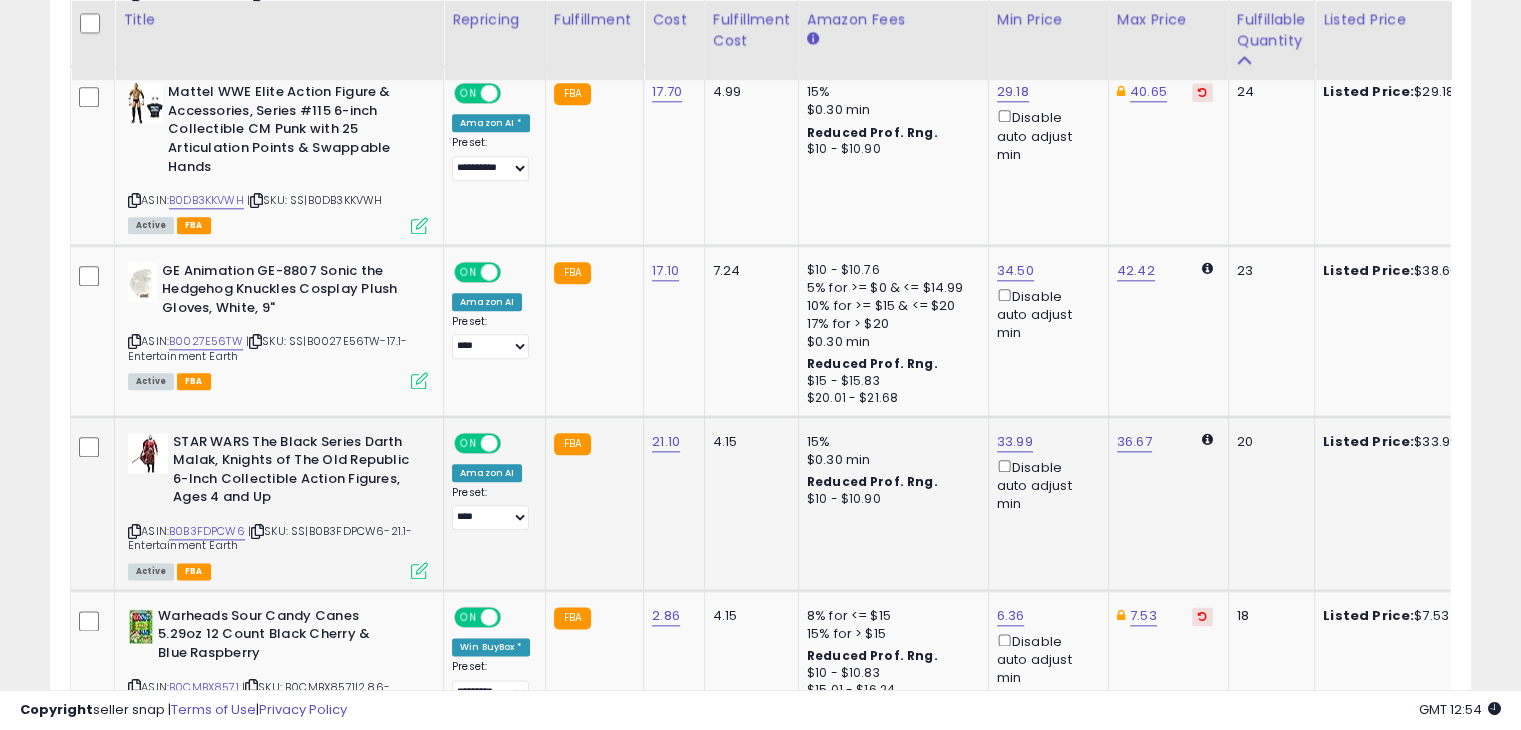 click on "ASIN:  B0B3FDPCW6    |   SKU: SS|B0B3FDPCW6-21.1-[BRAND] Active FBA" at bounding box center (278, 505) 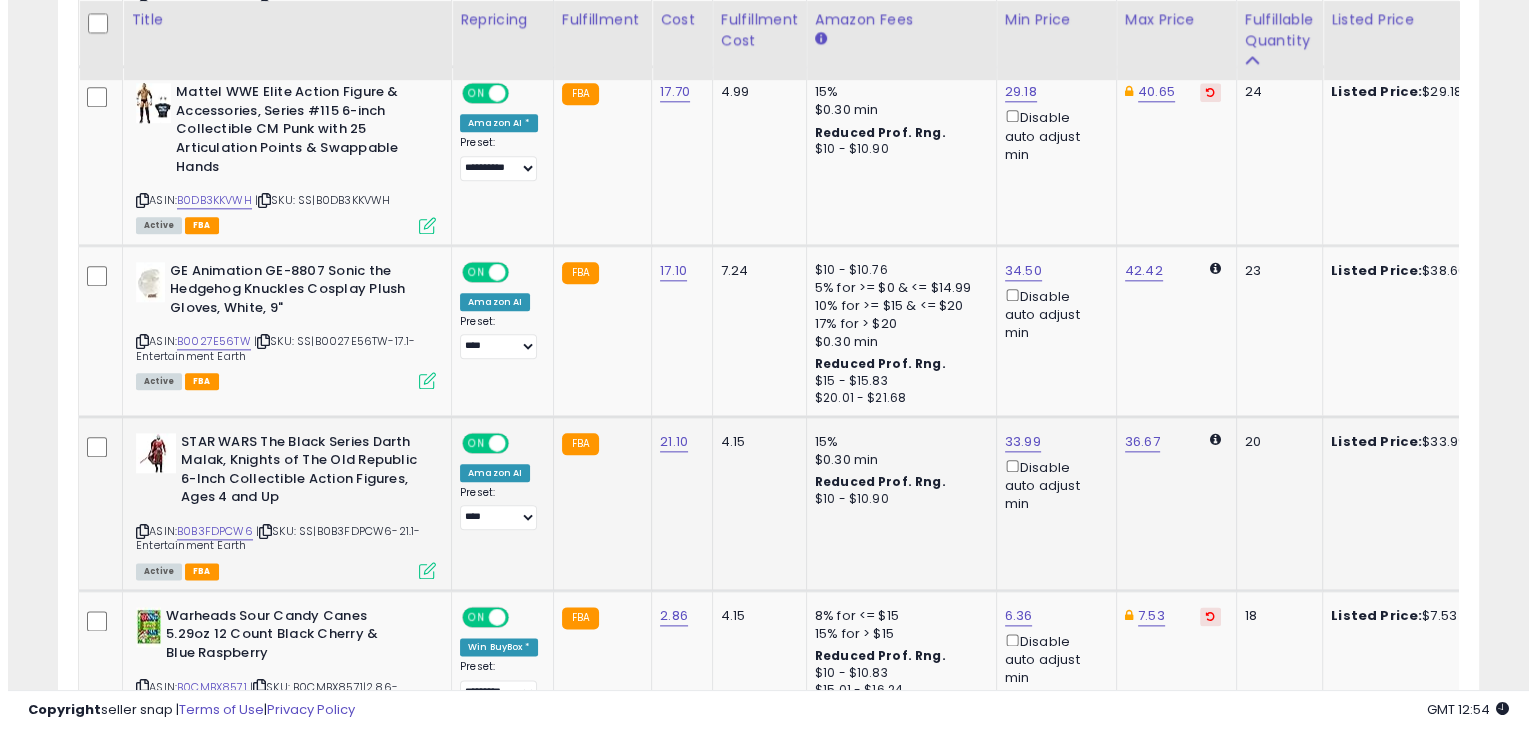scroll, scrollTop: 999589, scrollLeft: 999168, axis: both 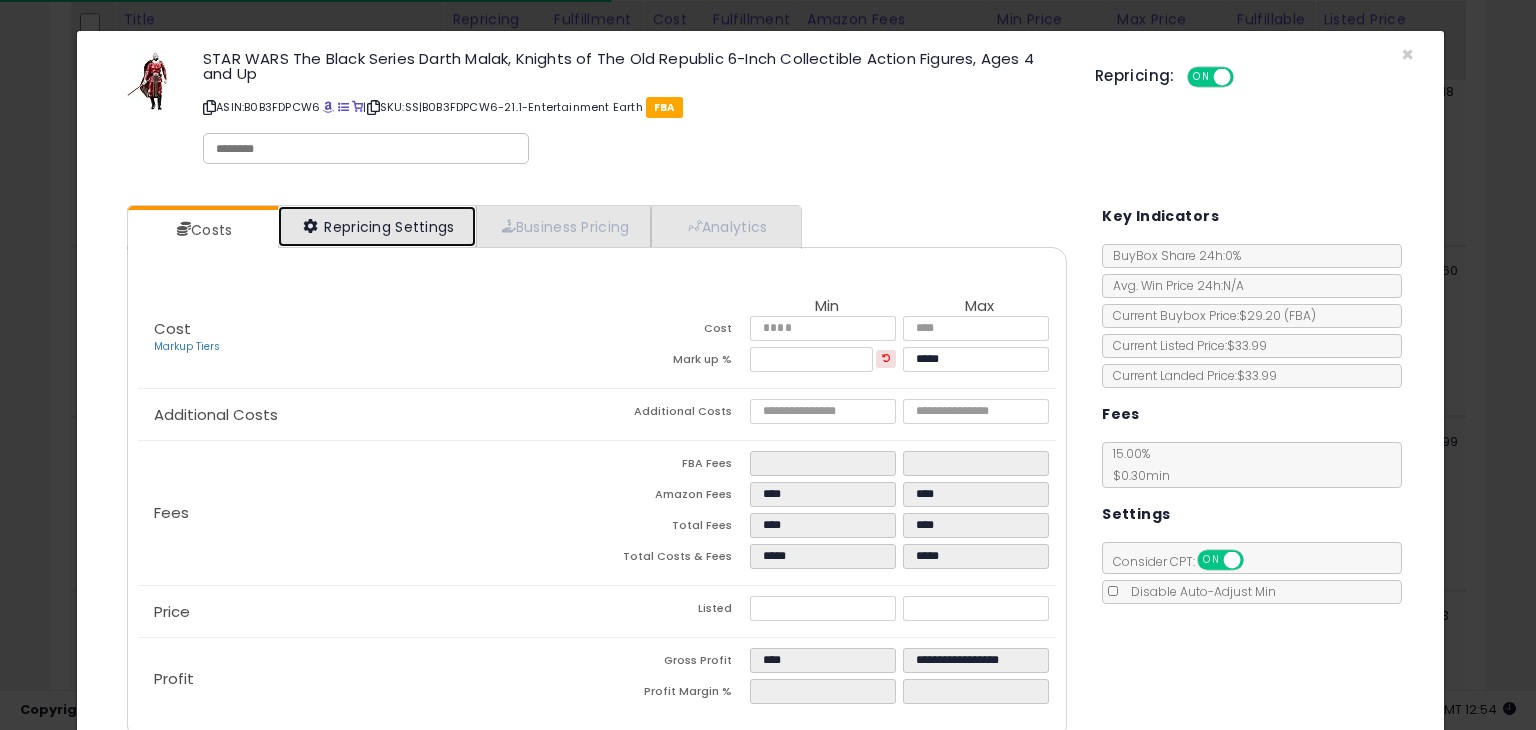 click on "Repricing Settings" at bounding box center [377, 226] 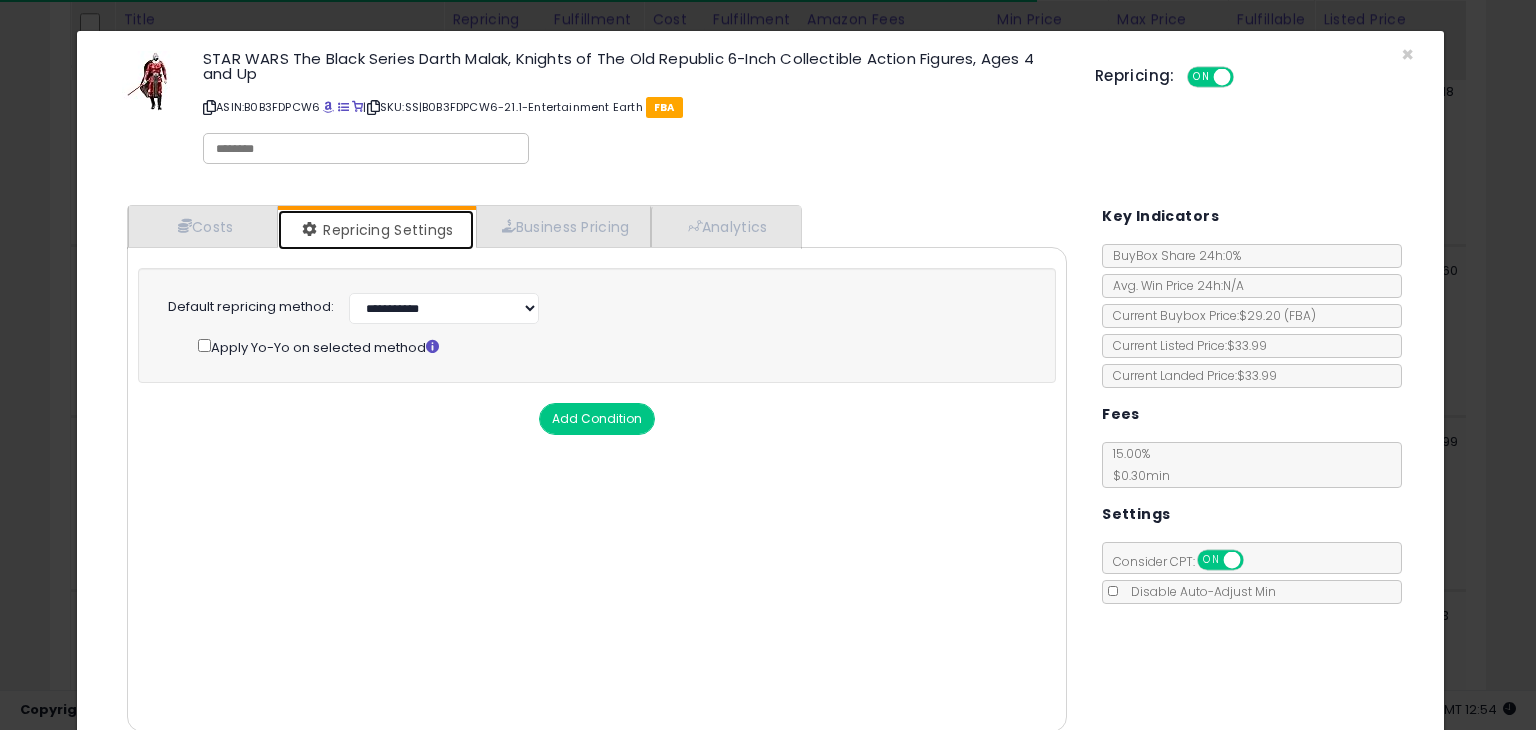 scroll, scrollTop: 86, scrollLeft: 0, axis: vertical 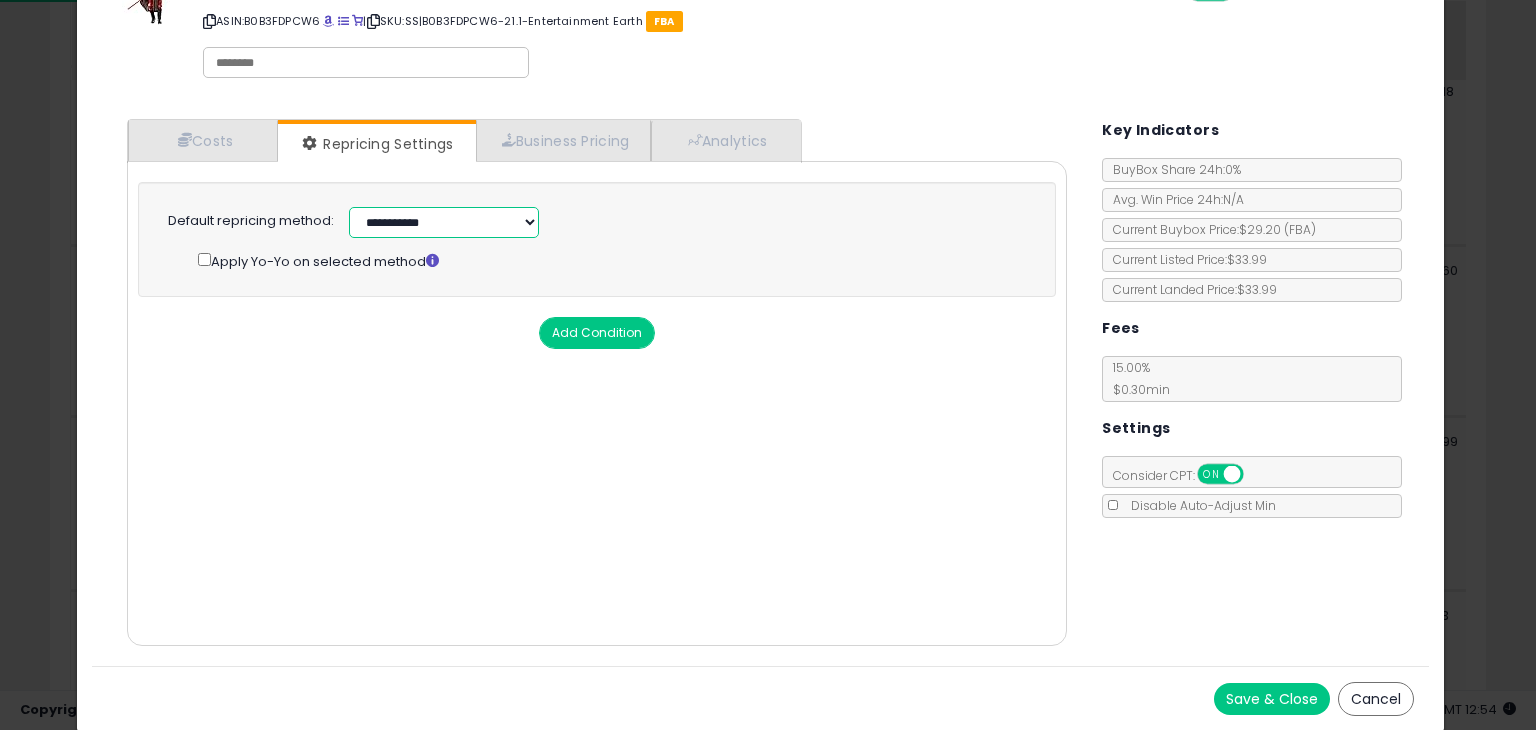 click on "**********" at bounding box center (444, 222) 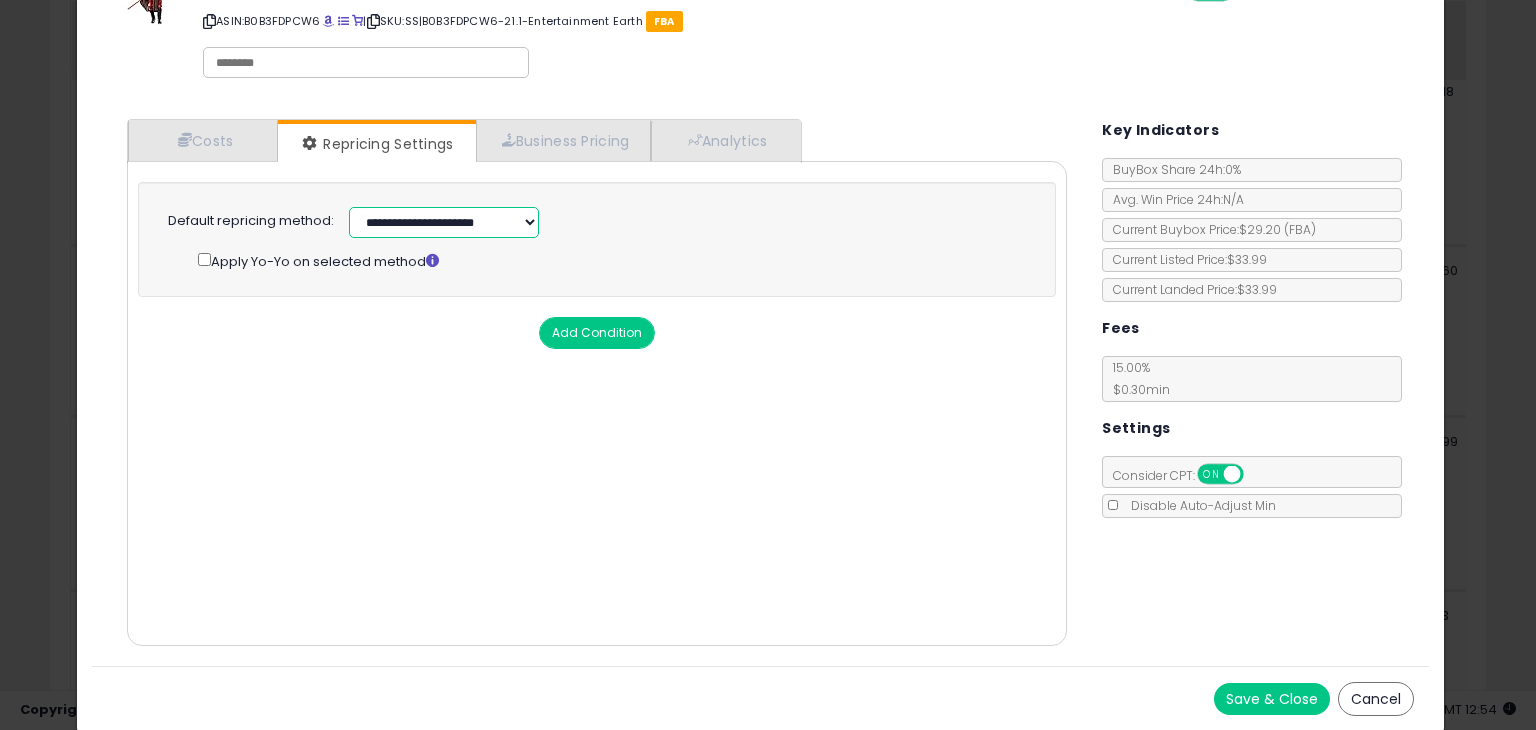 click on "**********" at bounding box center [444, 222] 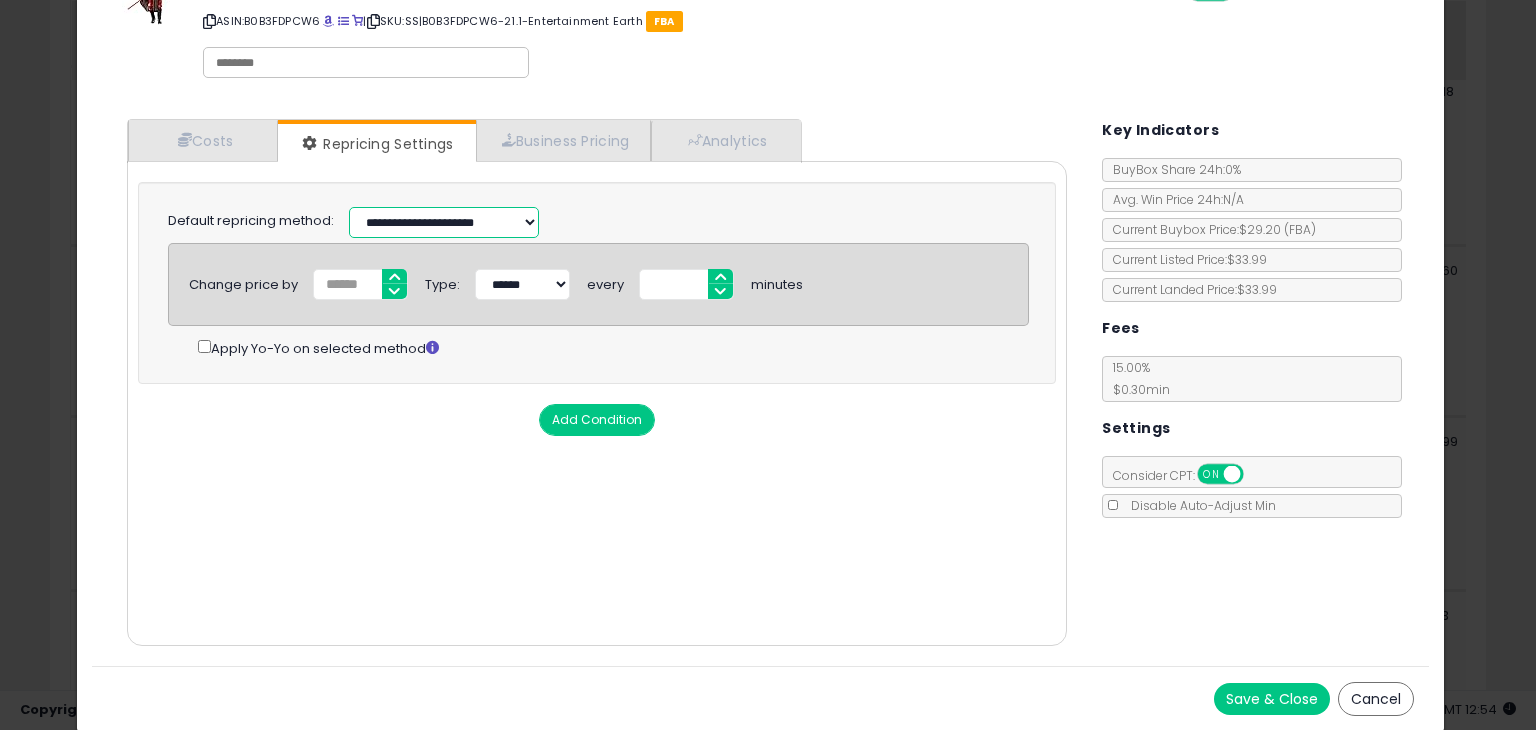 click on "**********" at bounding box center (444, 222) 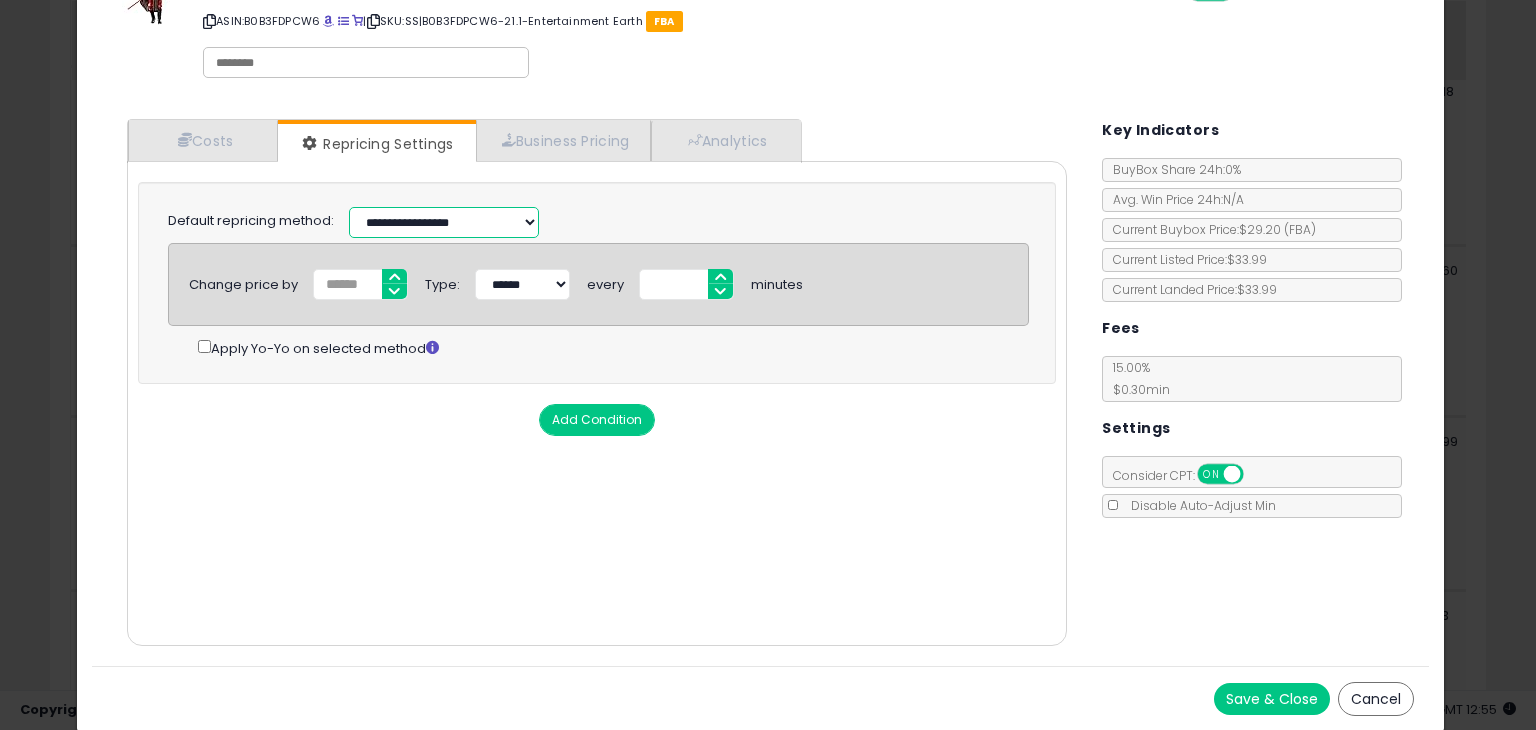 click on "**********" at bounding box center [444, 222] 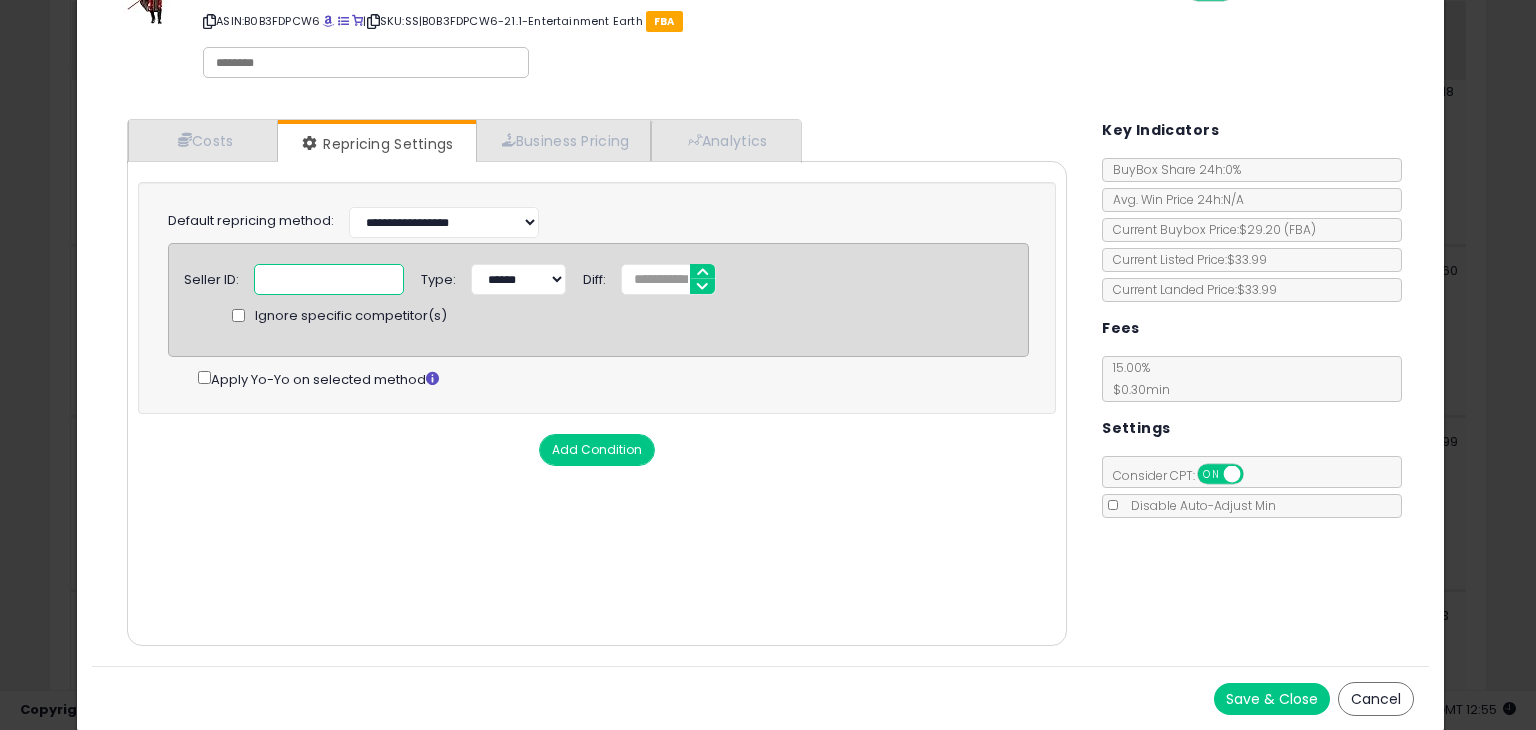 click at bounding box center [329, 279] 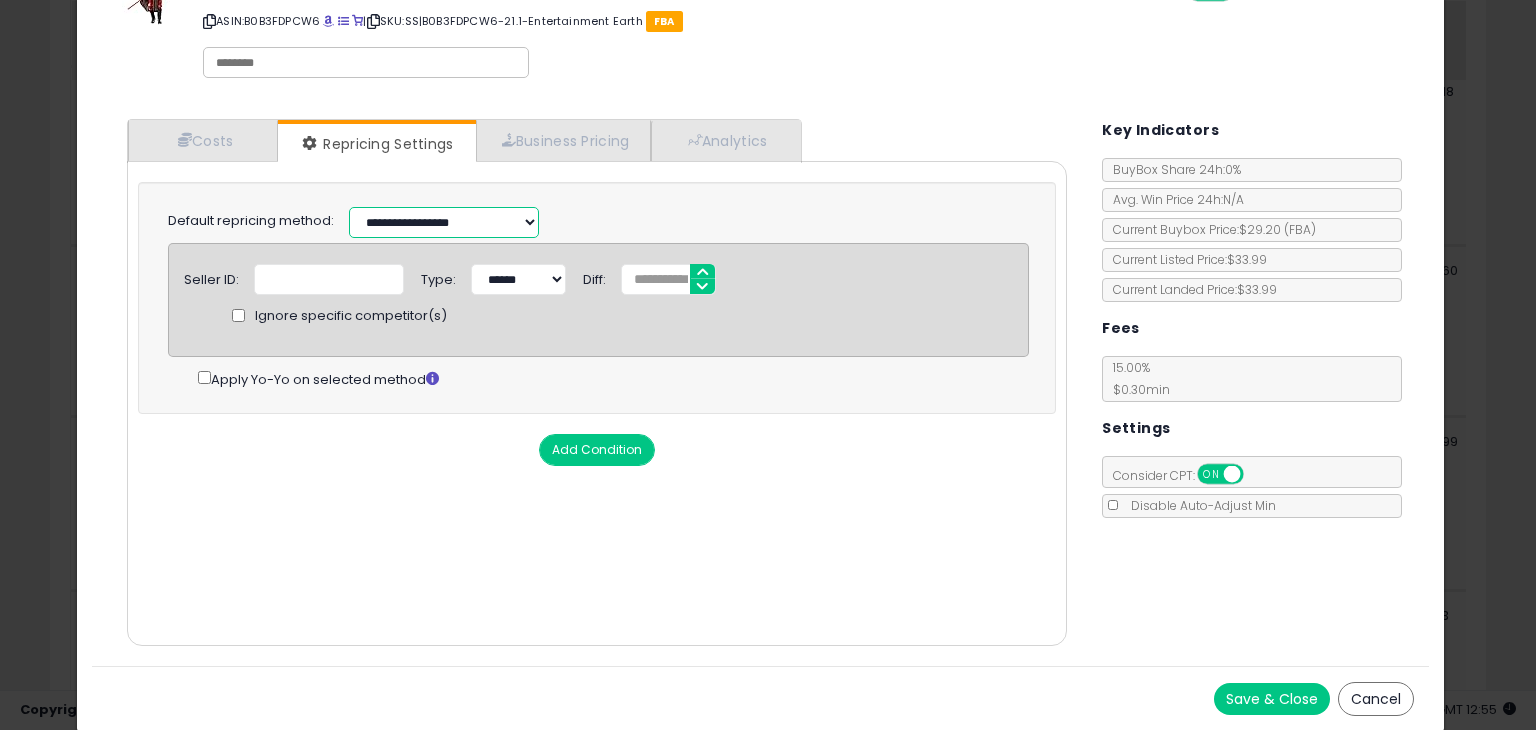 click on "**********" at bounding box center (444, 222) 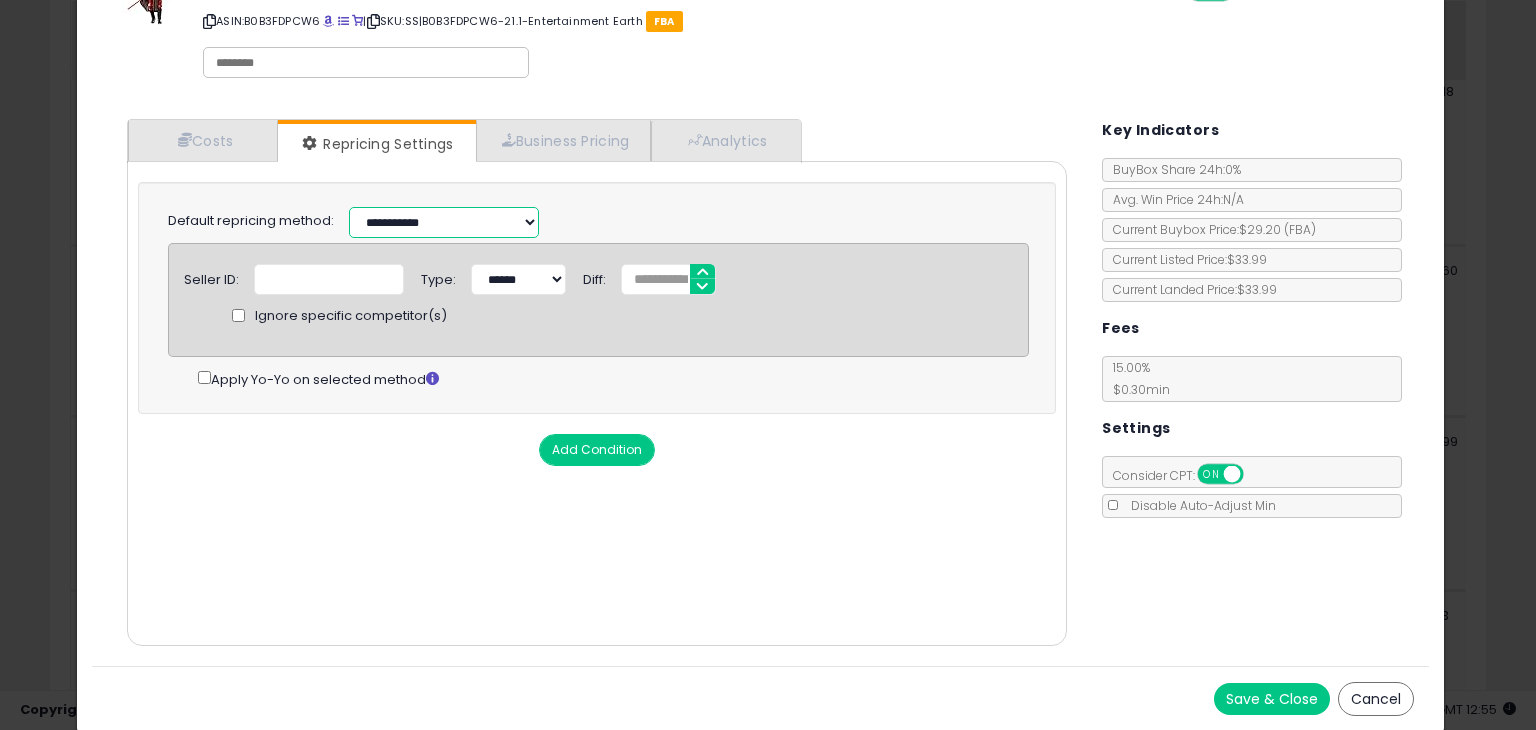 click on "**********" at bounding box center [444, 222] 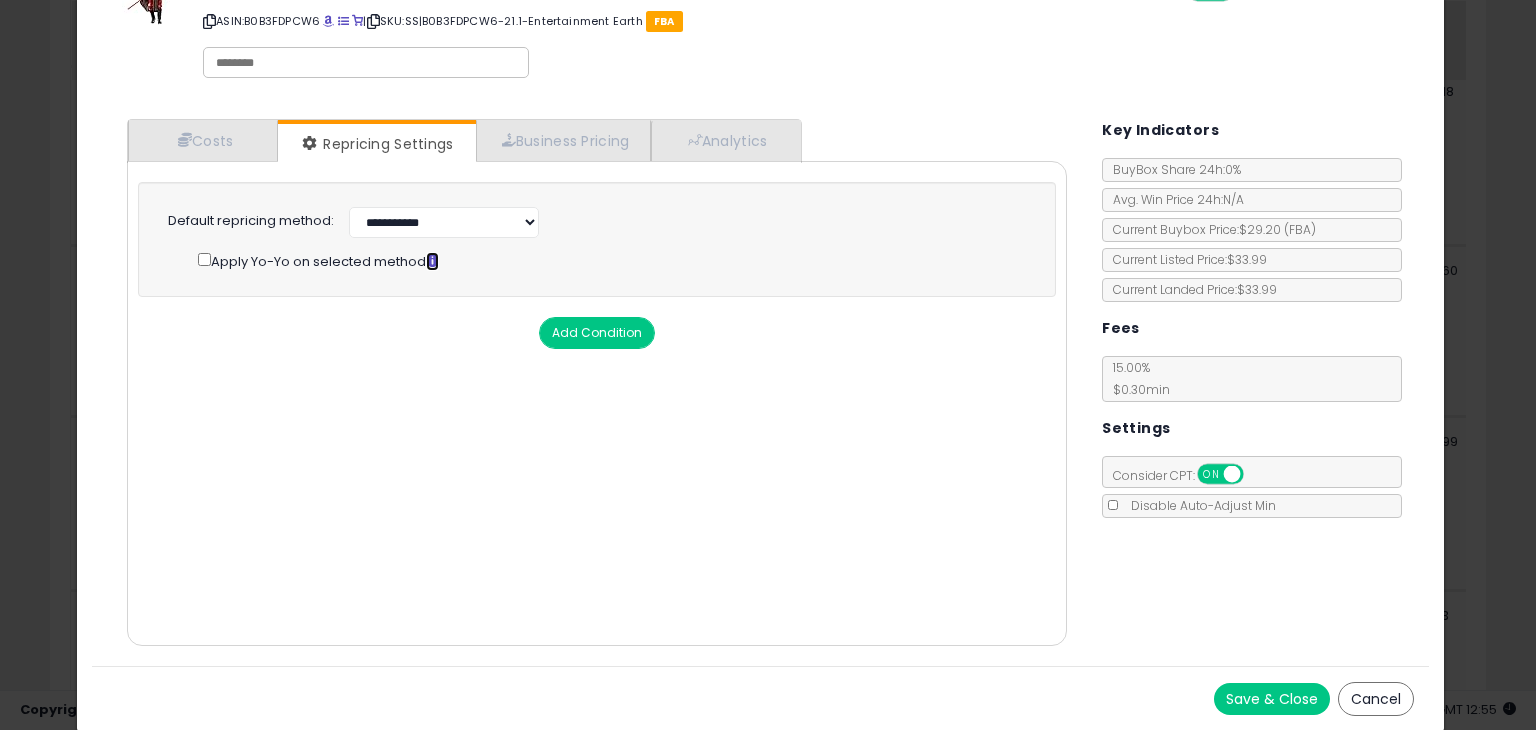click at bounding box center [432, 260] 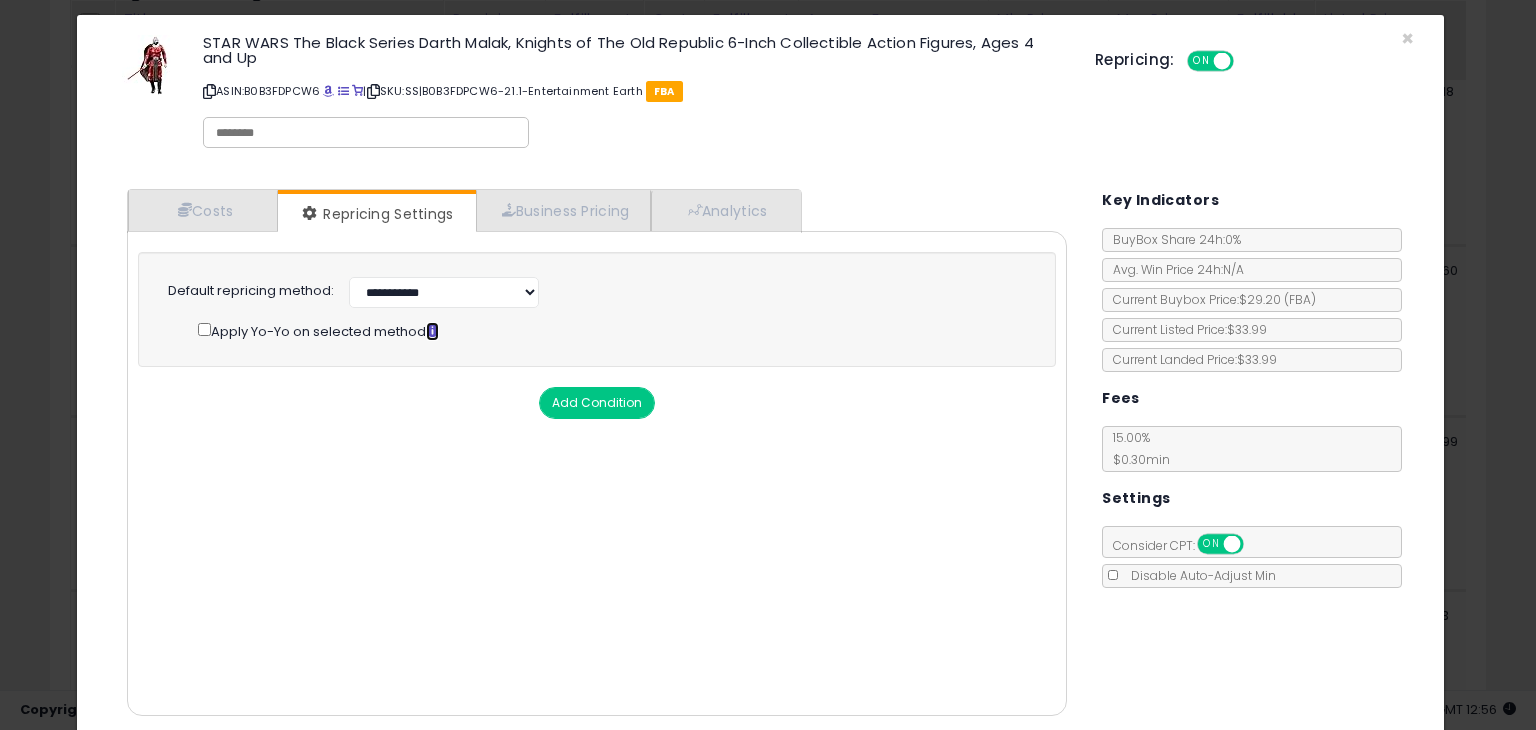 scroll, scrollTop: 0, scrollLeft: 0, axis: both 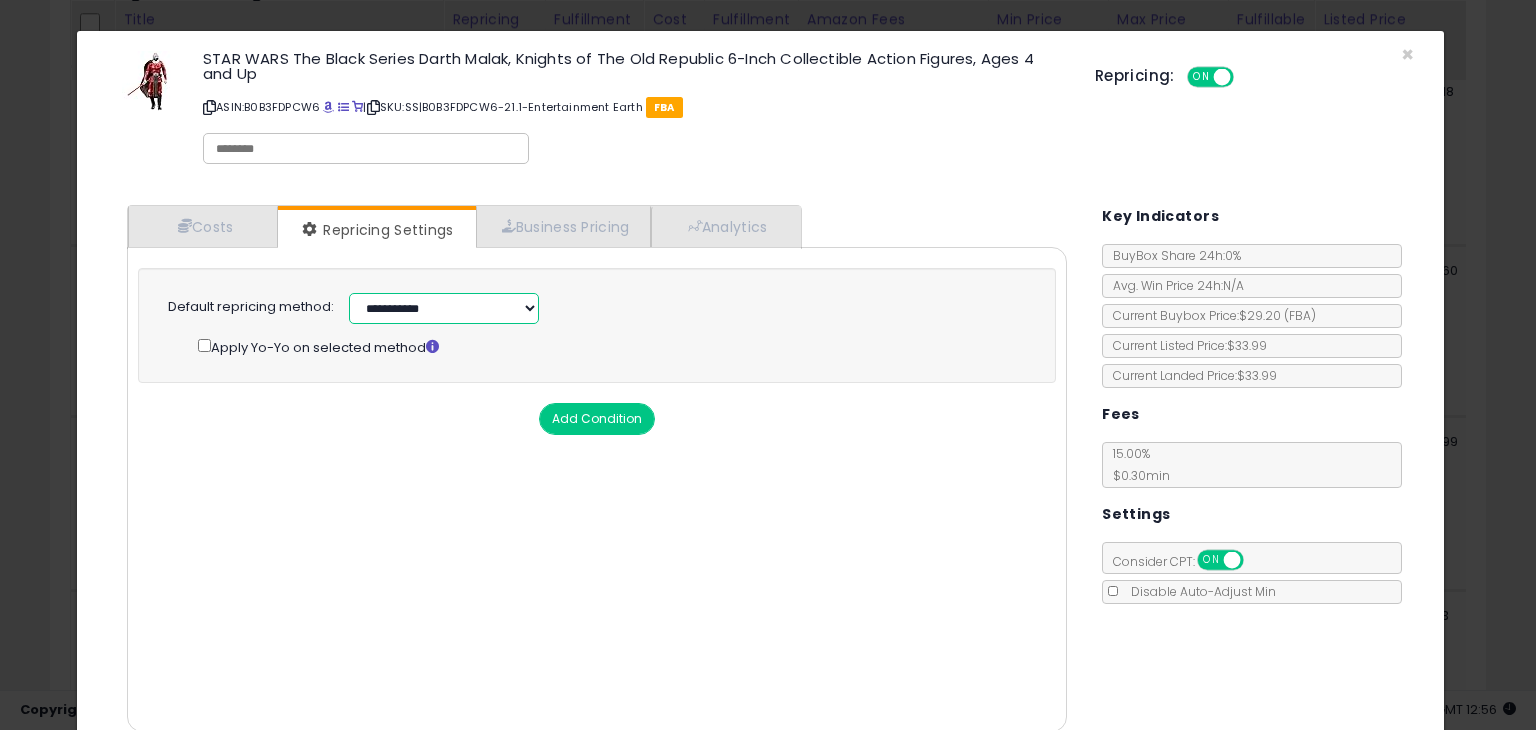 click on "**********" at bounding box center [444, 308] 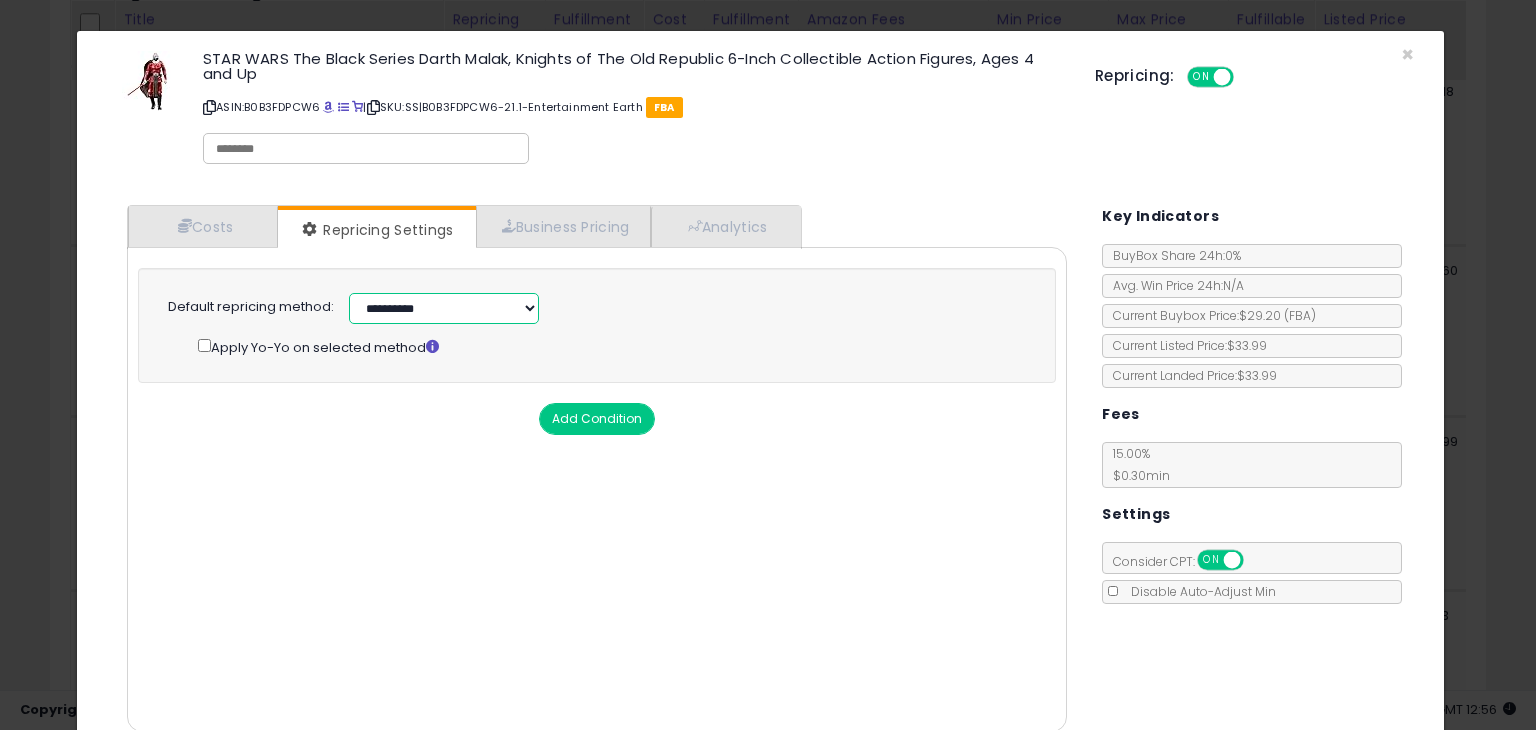 click on "**********" at bounding box center [444, 308] 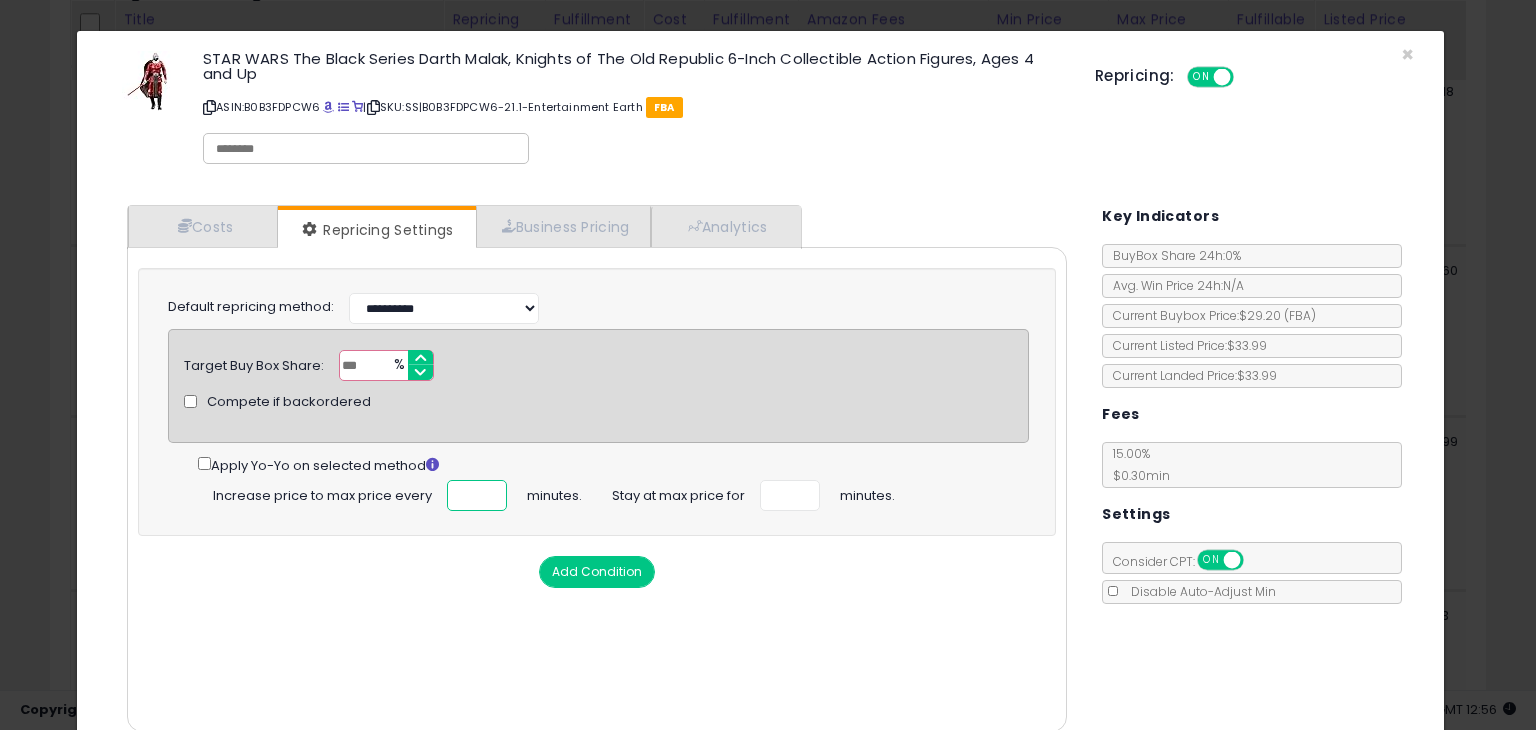 type on "*" 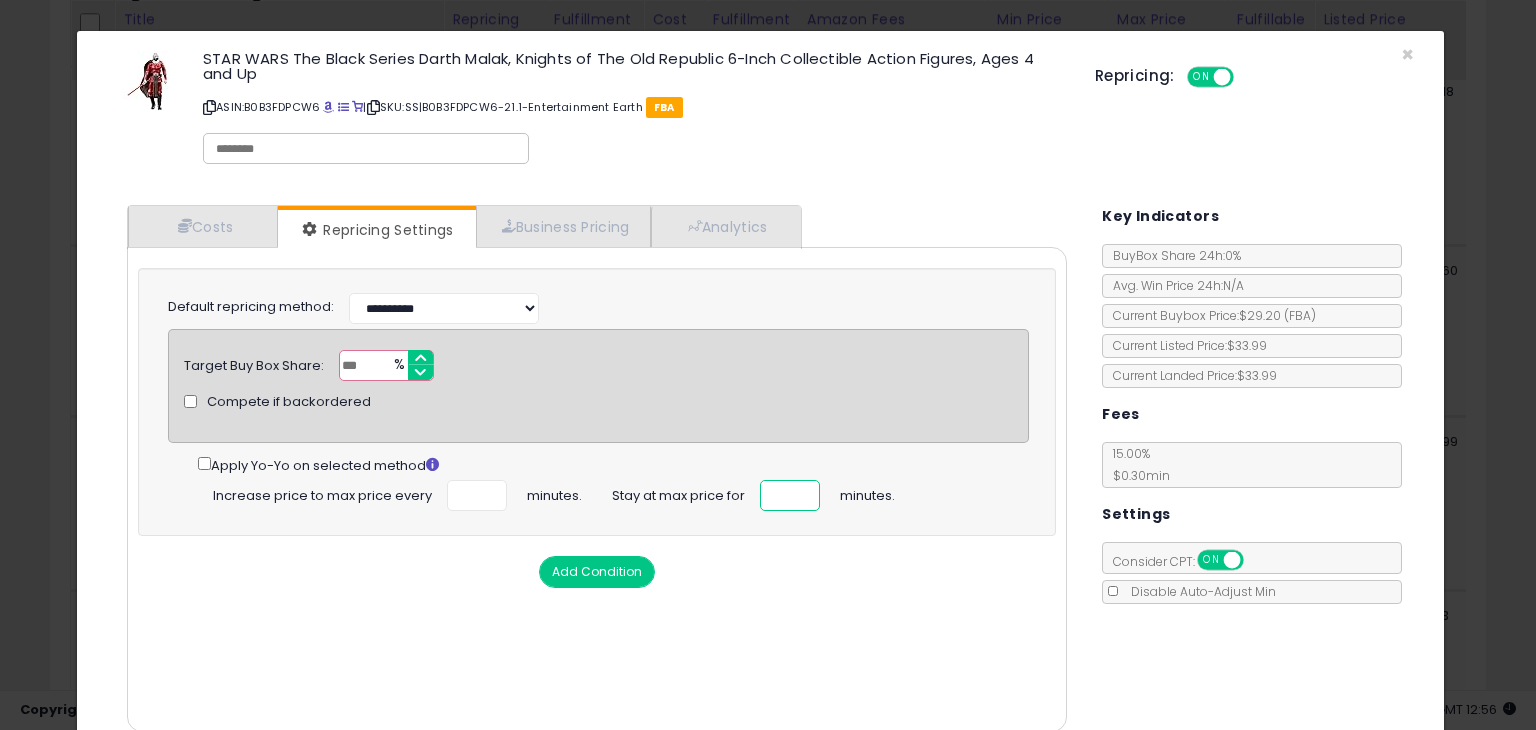 scroll, scrollTop: 0, scrollLeft: 0, axis: both 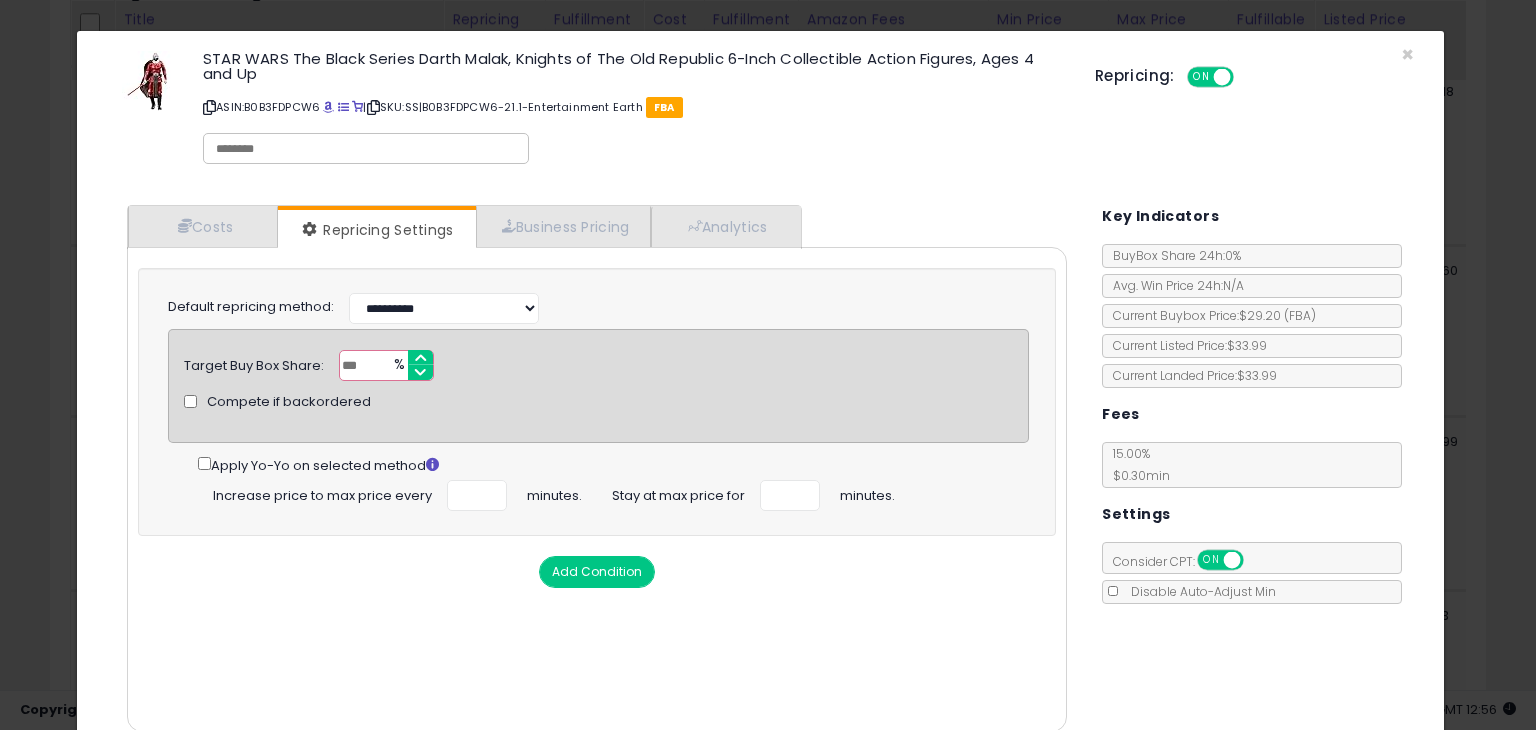 click on "Add Condition" at bounding box center (597, 572) 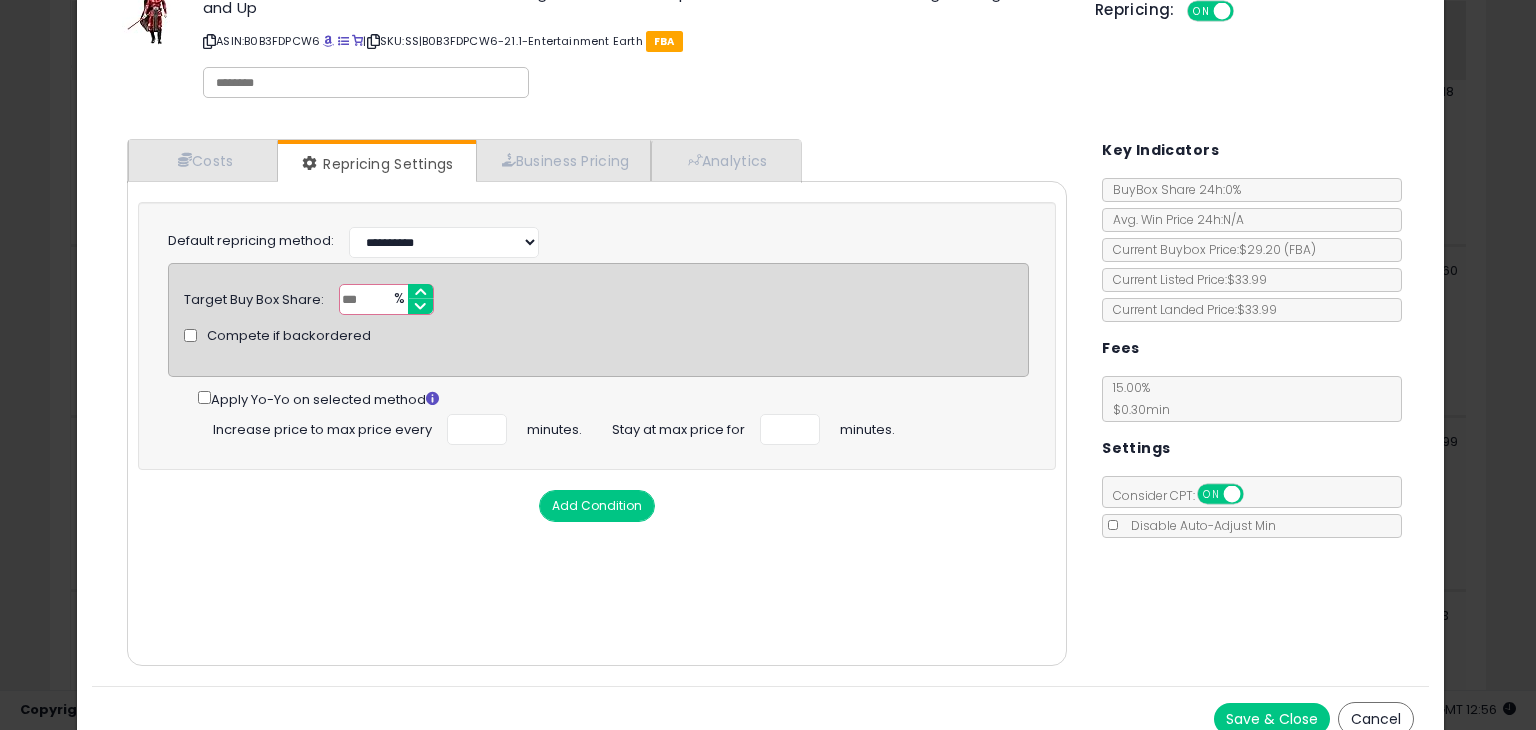 scroll, scrollTop: 86, scrollLeft: 0, axis: vertical 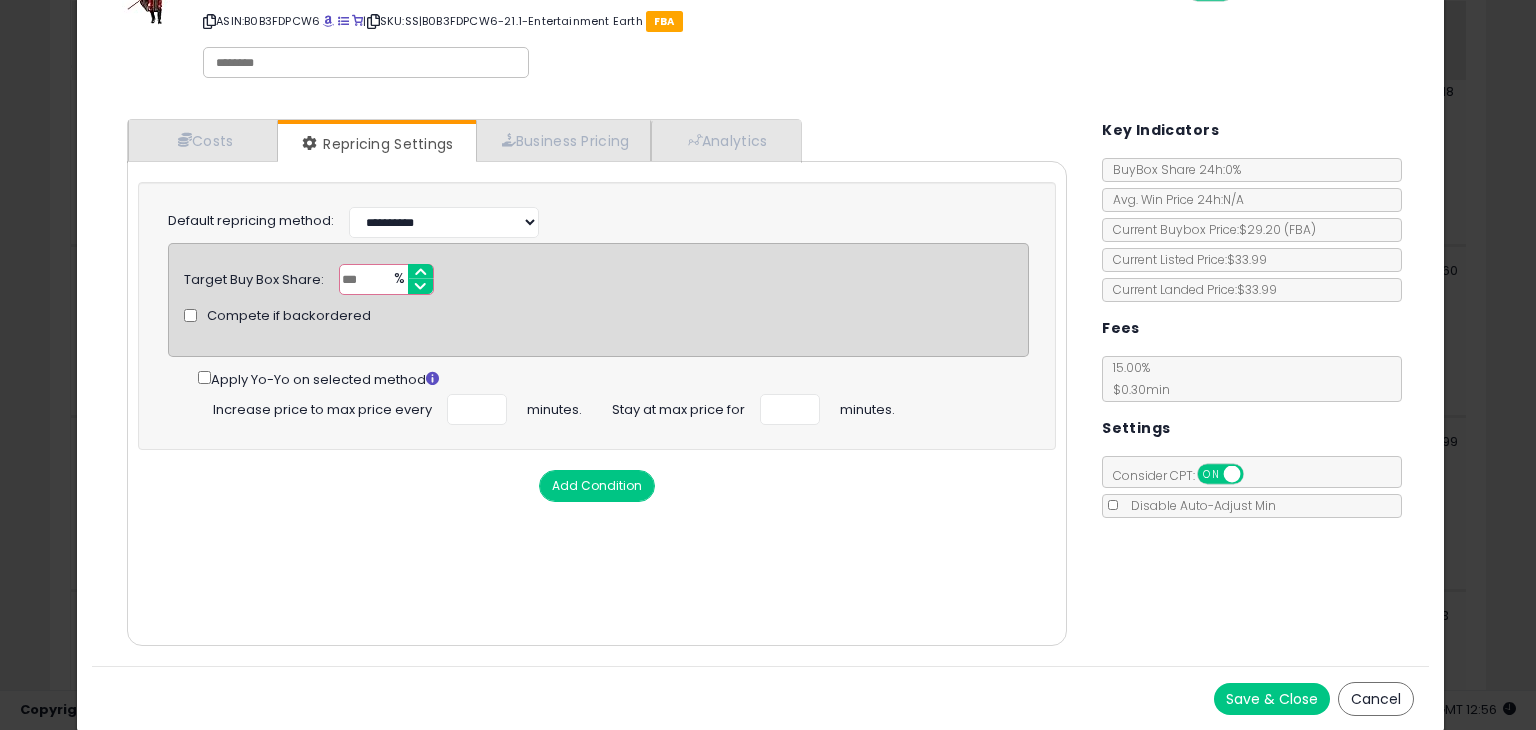click on "Save & Close" at bounding box center (1272, 699) 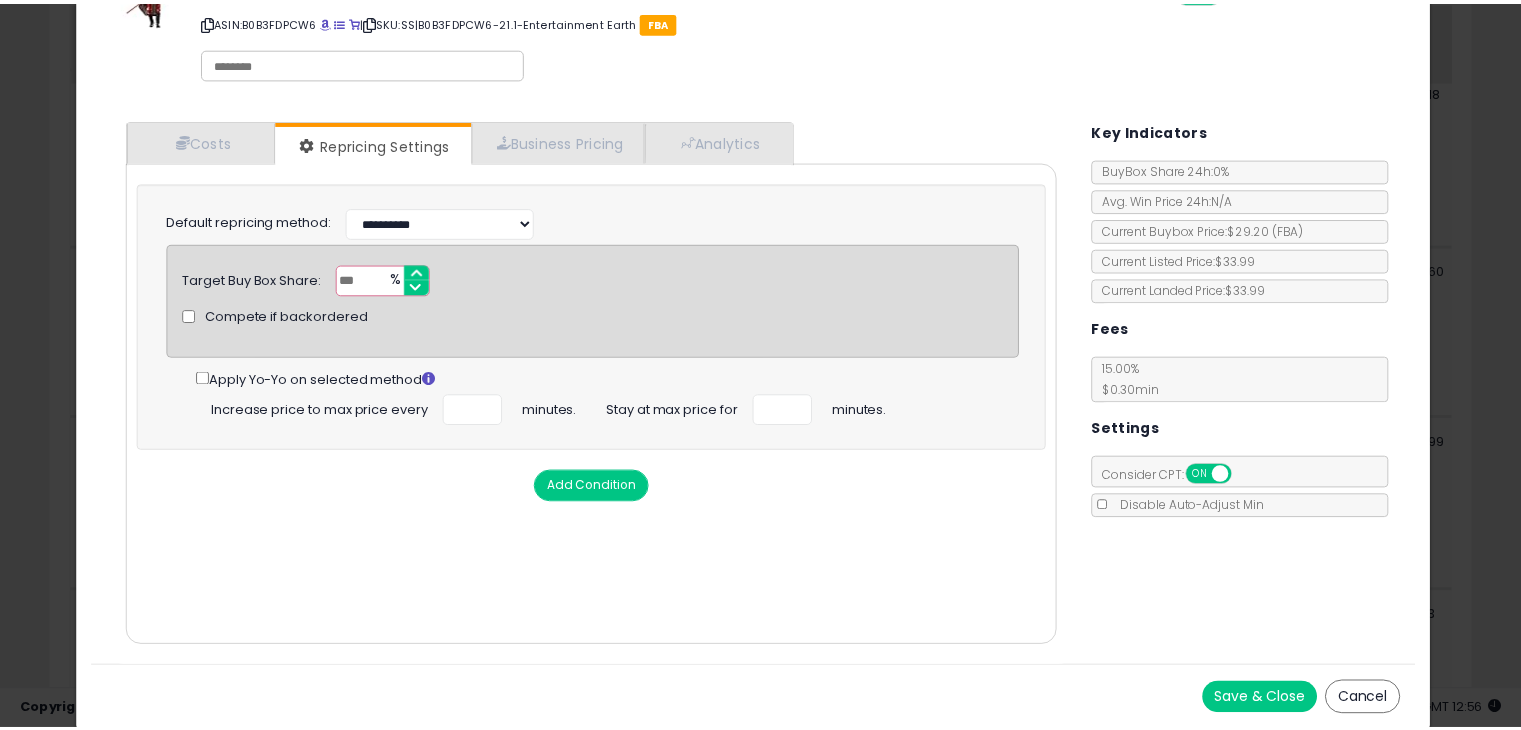 scroll, scrollTop: 0, scrollLeft: 0, axis: both 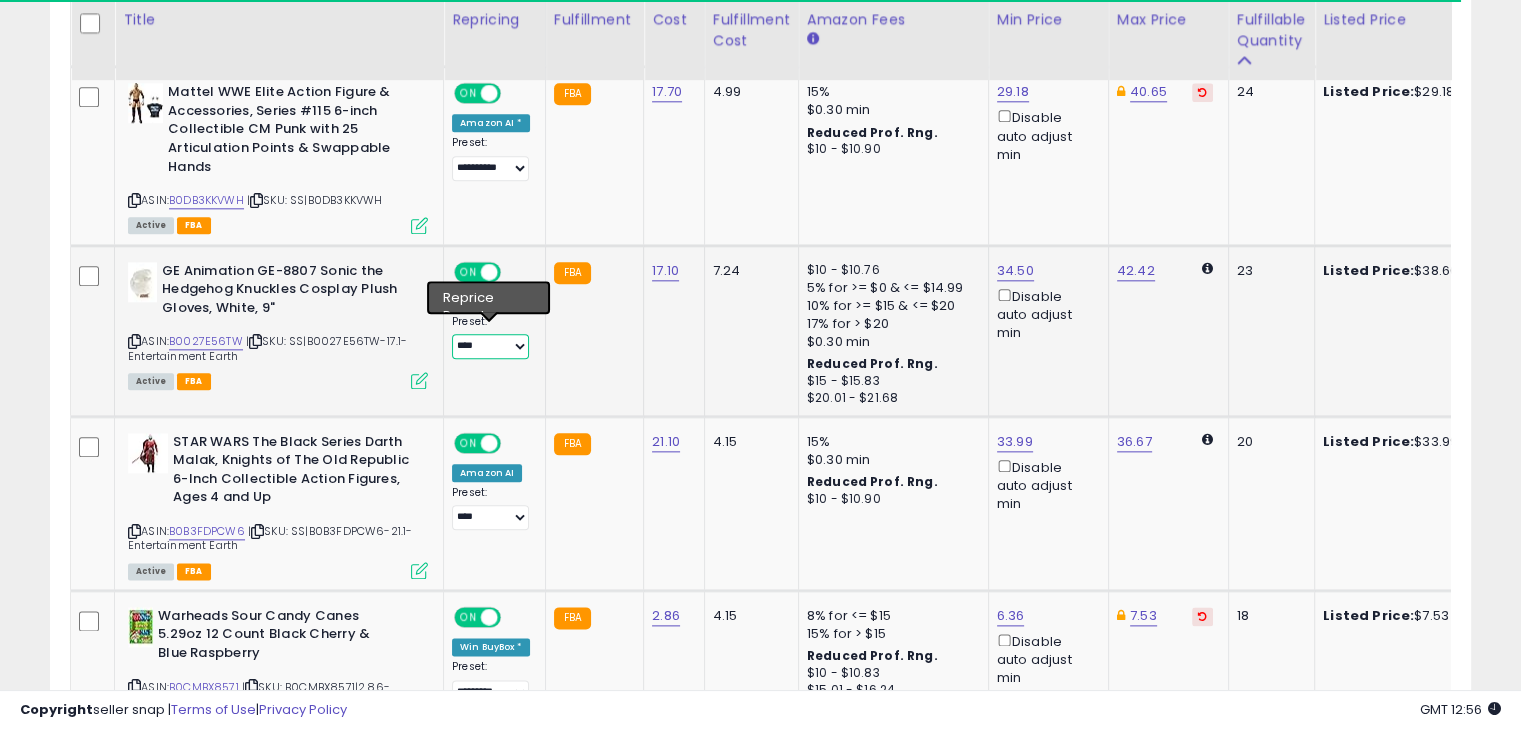 click on "**********" at bounding box center [490, 346] 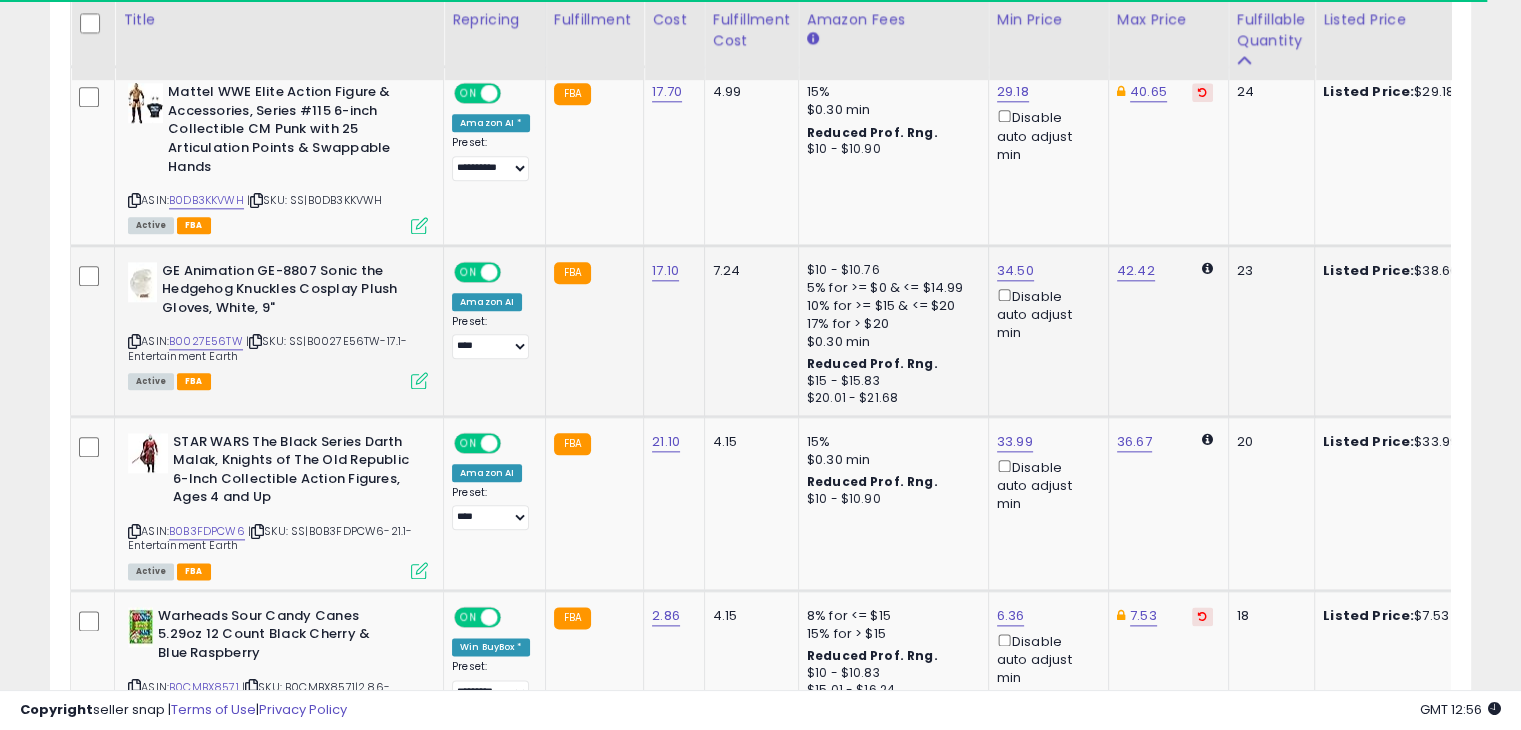 click on "FBA" 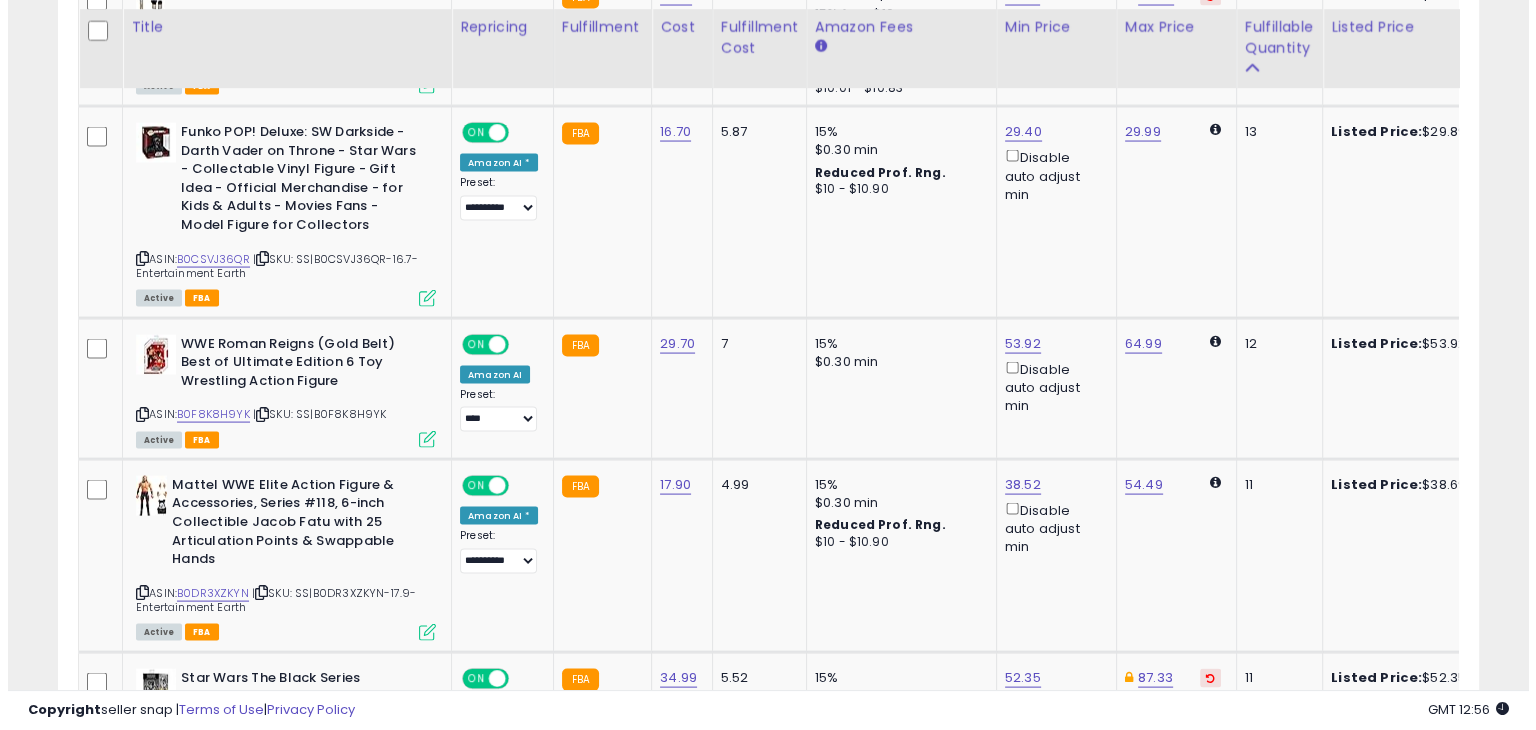 scroll, scrollTop: 3989, scrollLeft: 0, axis: vertical 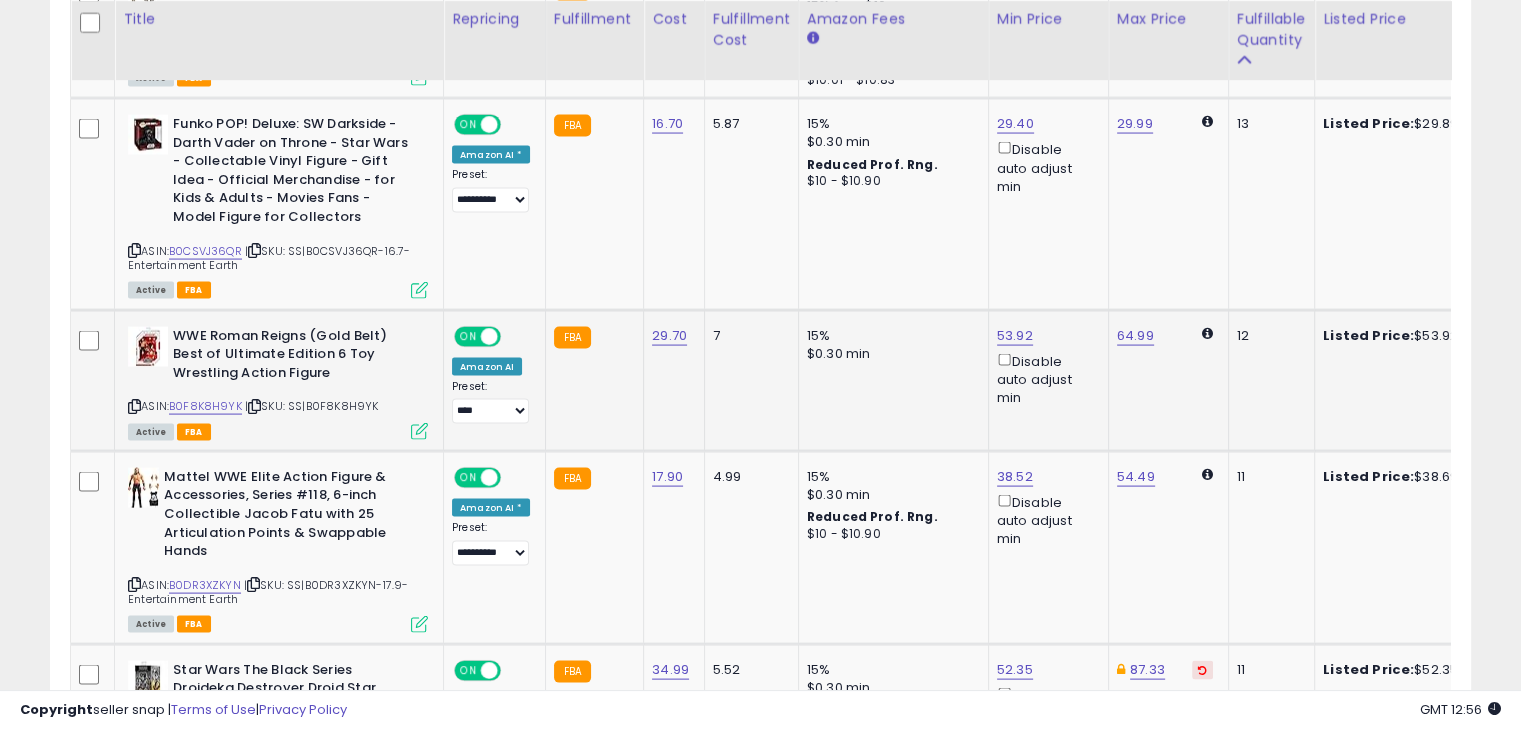 click at bounding box center (419, 431) 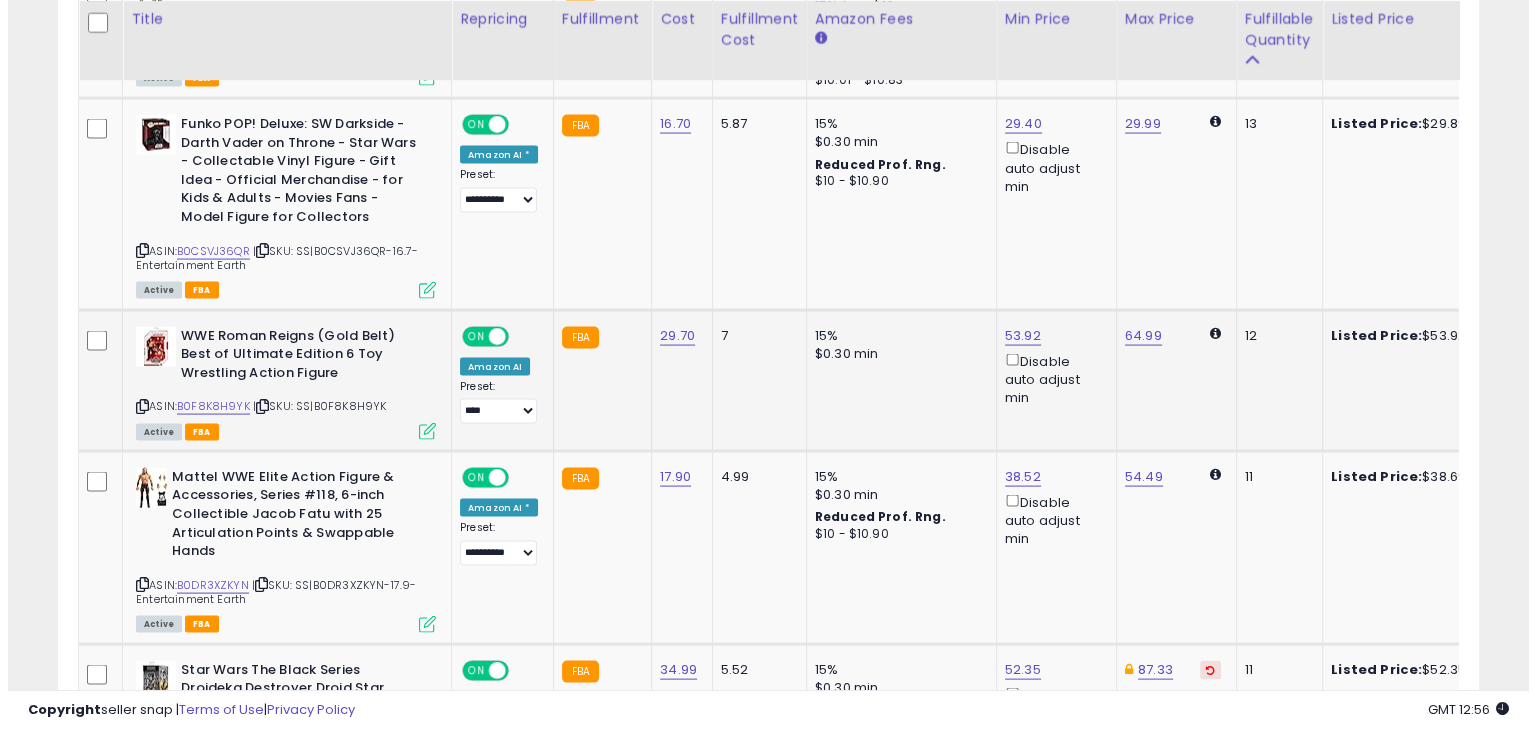 scroll, scrollTop: 999589, scrollLeft: 999168, axis: both 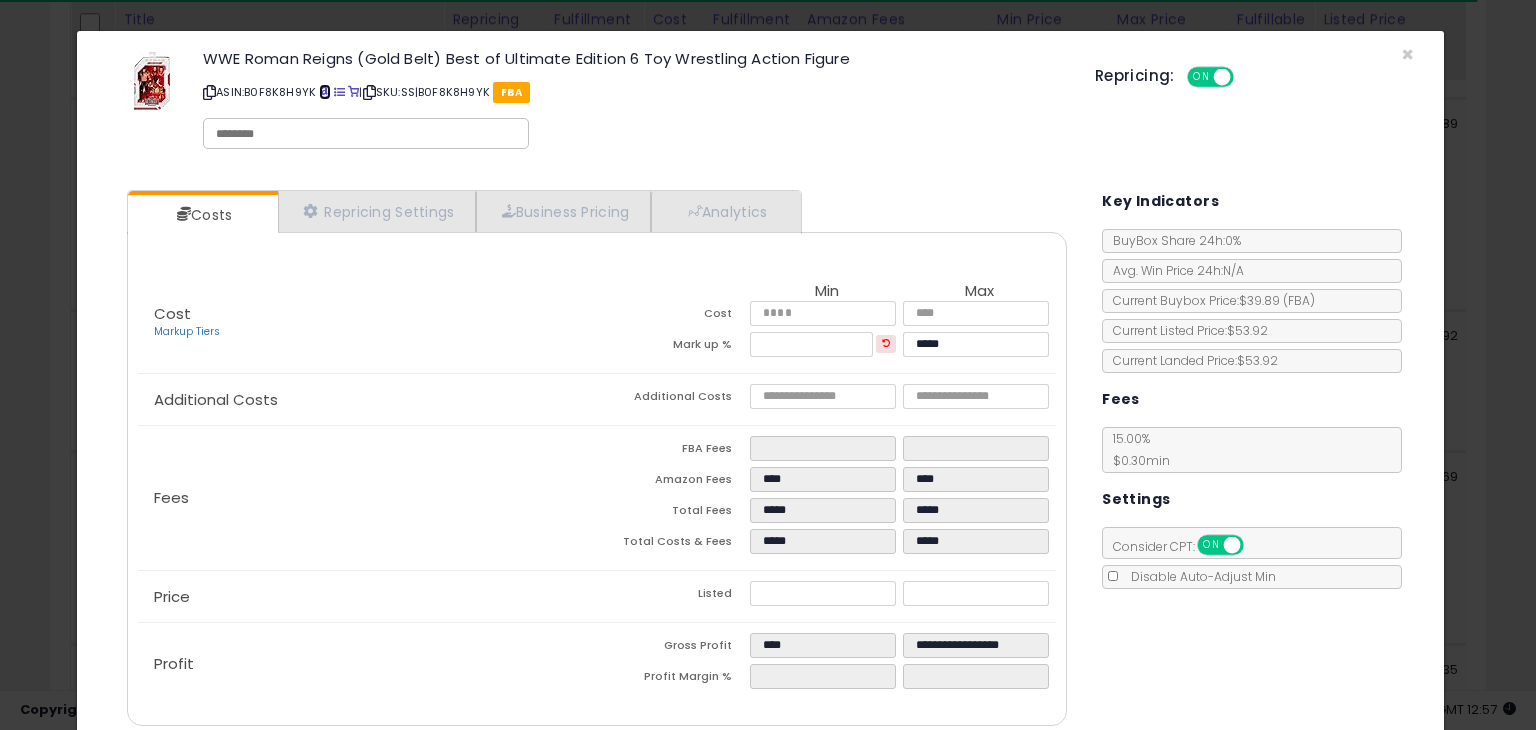click at bounding box center [324, 92] 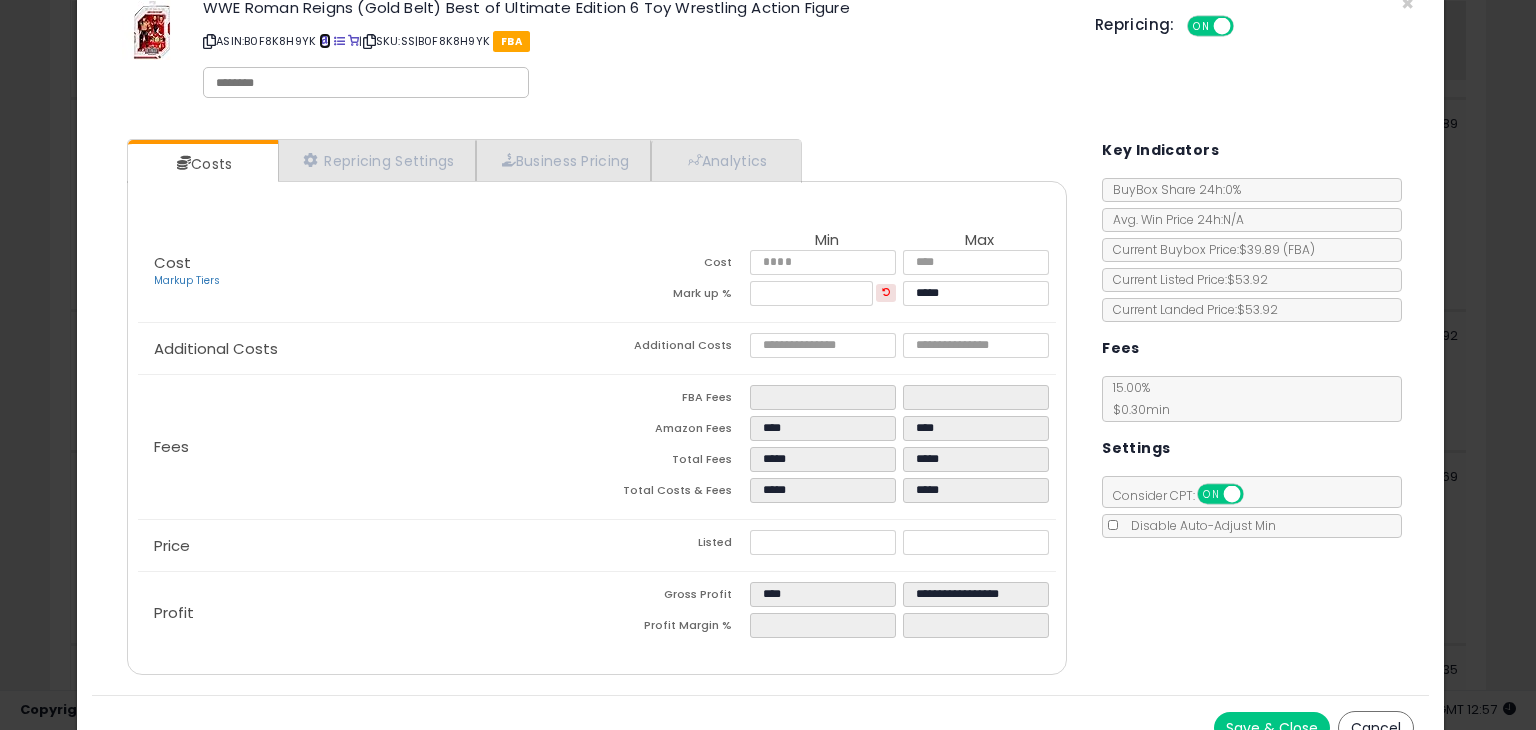 scroll, scrollTop: 79, scrollLeft: 0, axis: vertical 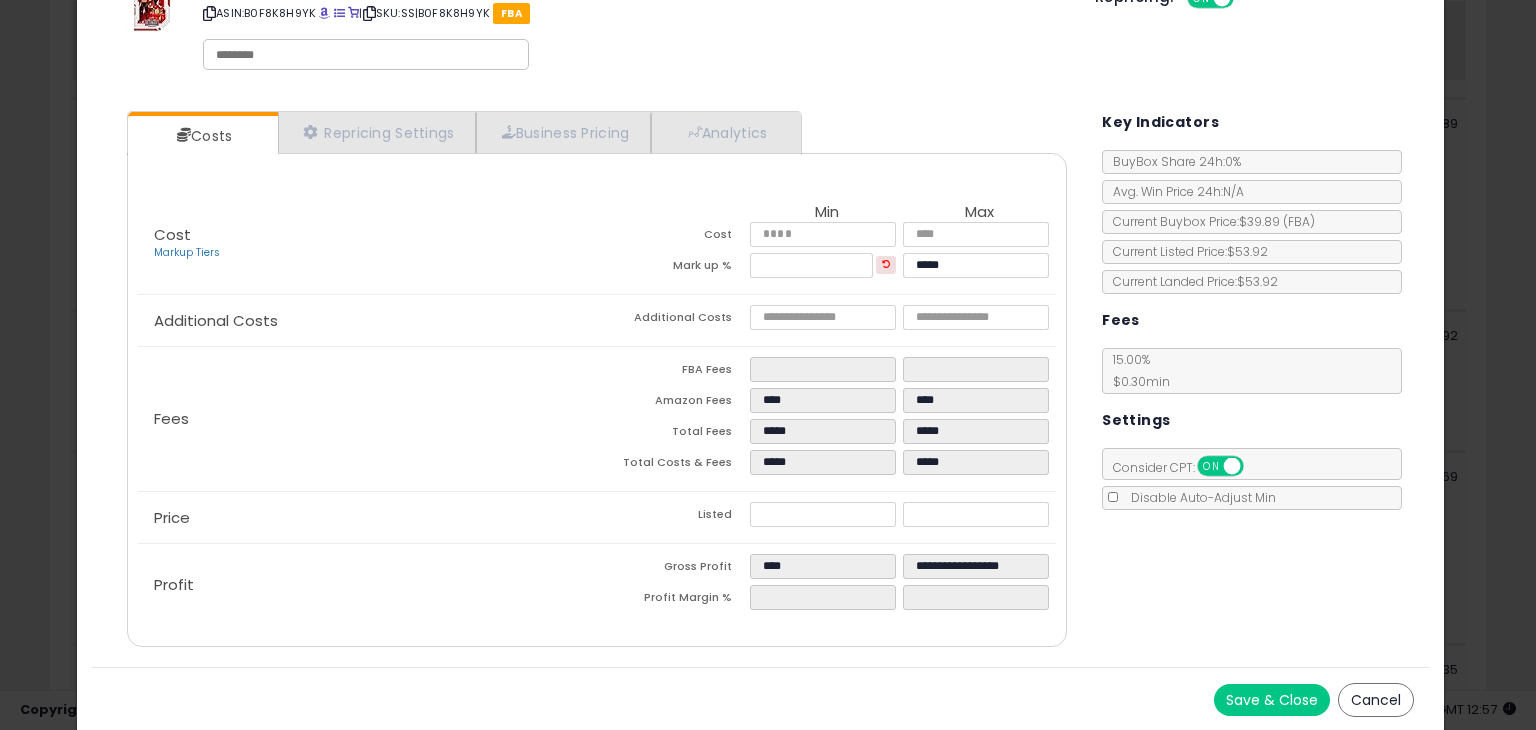 click on "Save & Close" at bounding box center (1272, 700) 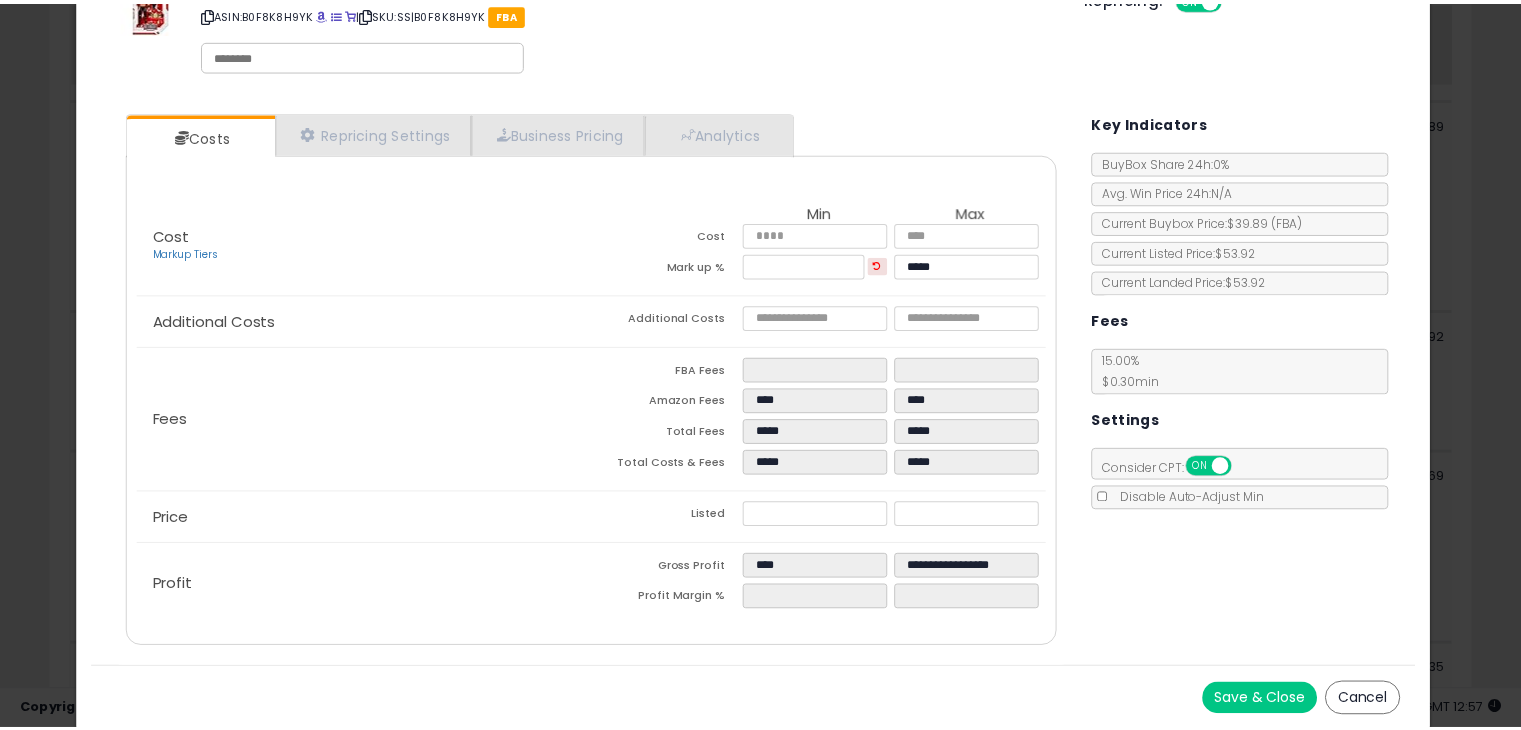 scroll, scrollTop: 0, scrollLeft: 0, axis: both 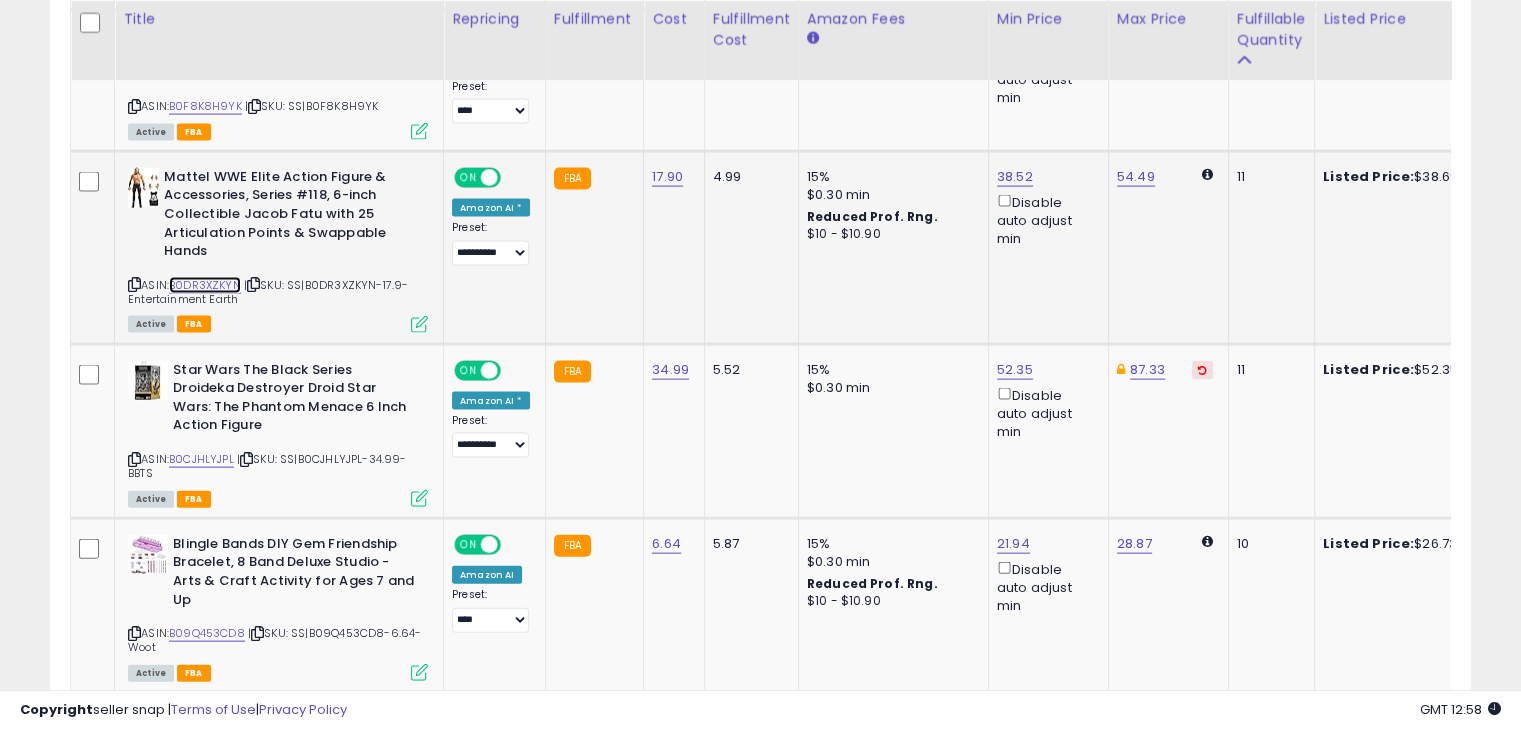 click on "B0DR3XZKYN" at bounding box center (205, 285) 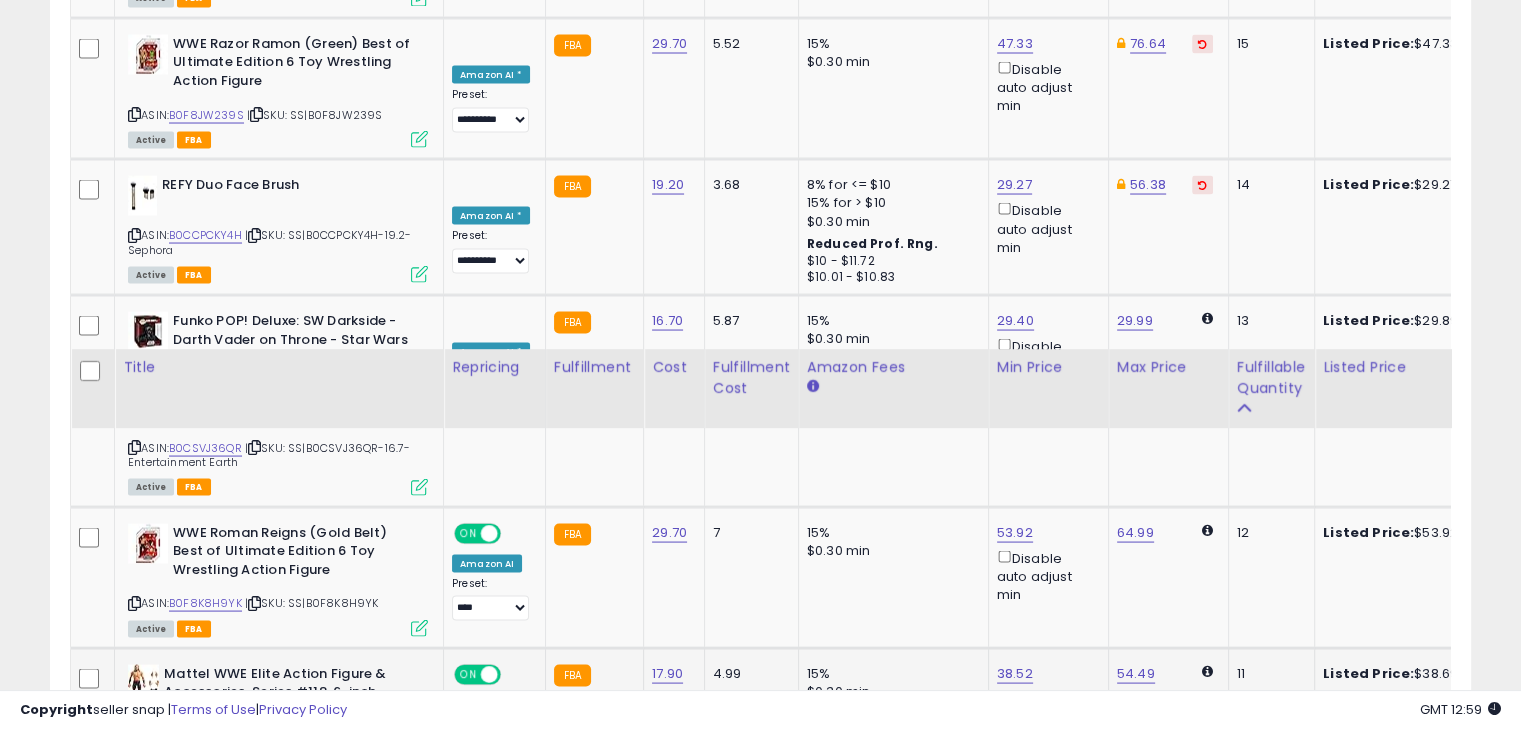 scroll, scrollTop: 3689, scrollLeft: 0, axis: vertical 